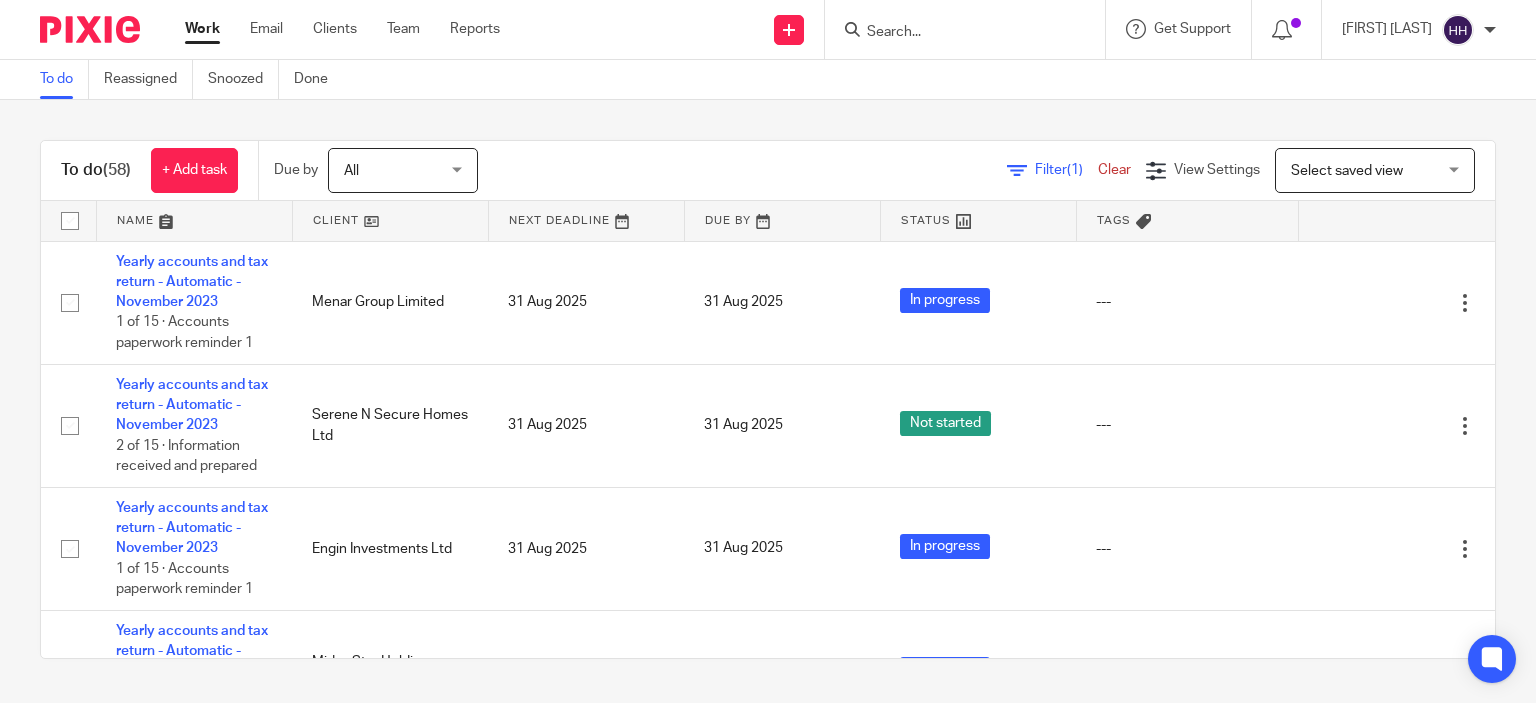 scroll, scrollTop: 0, scrollLeft: 0, axis: both 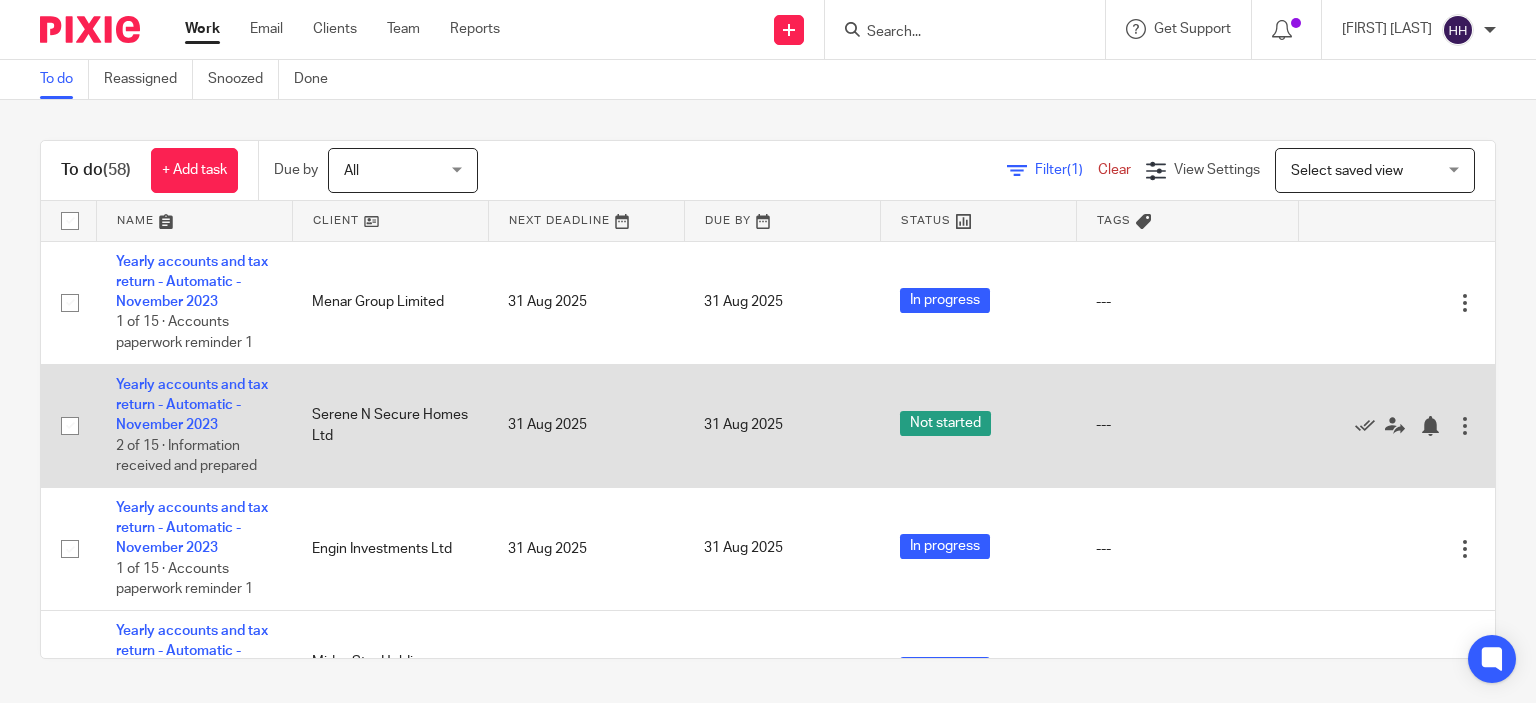 click on "Yearly accounts and tax return - Automatic - November 2023
2
of
15 ·
Information received and prepared" at bounding box center [194, 425] 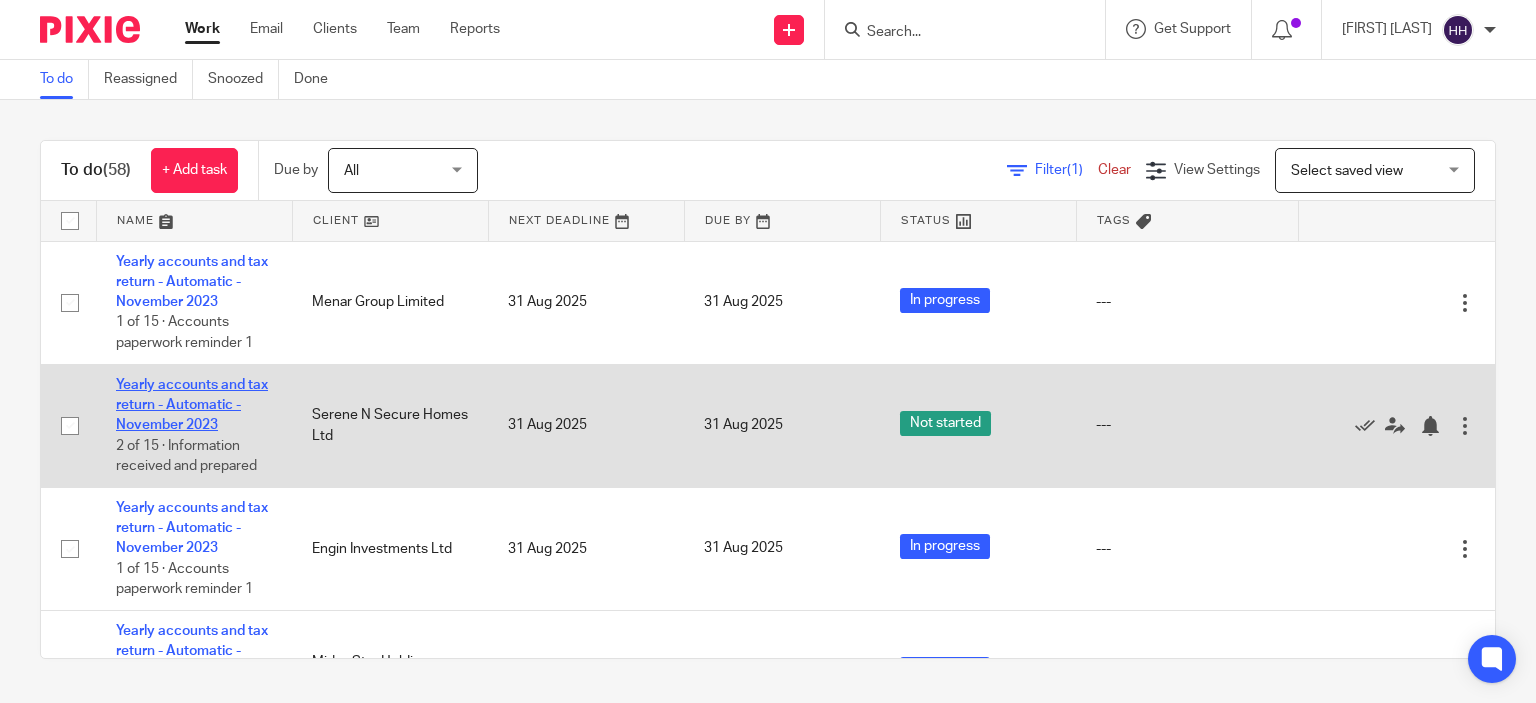 click on "Yearly accounts and tax return - Automatic - November 2023" at bounding box center (192, 405) 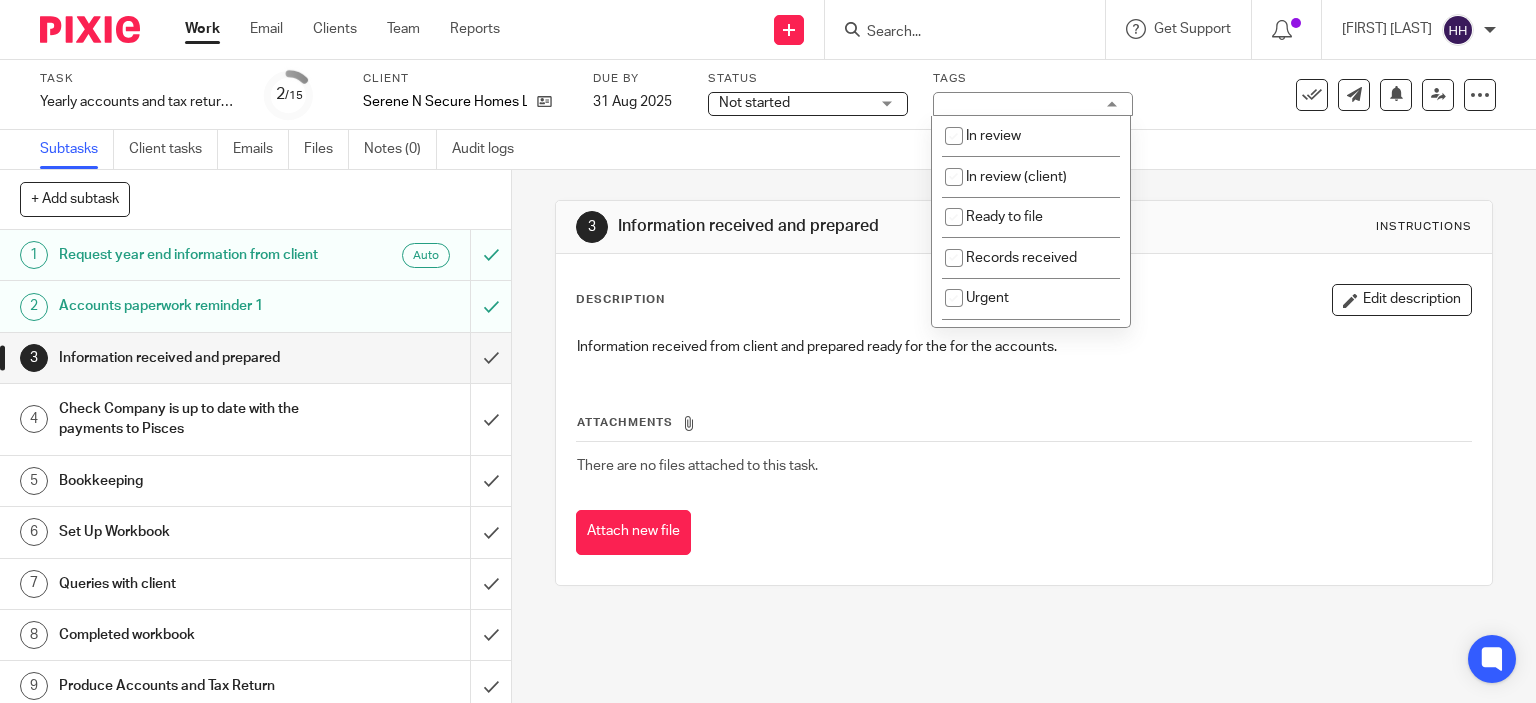 scroll, scrollTop: 0, scrollLeft: 0, axis: both 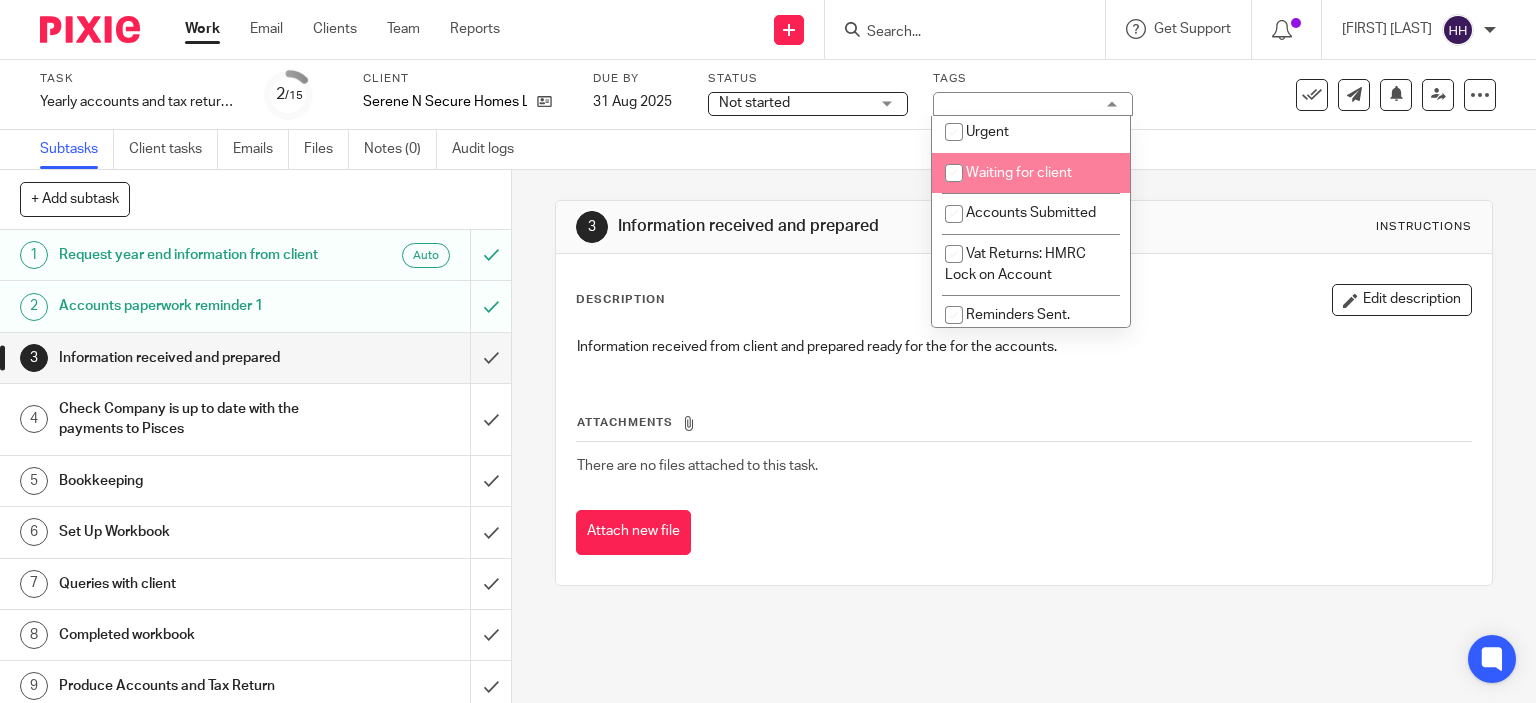 click on "Waiting for client" at bounding box center [1031, 173] 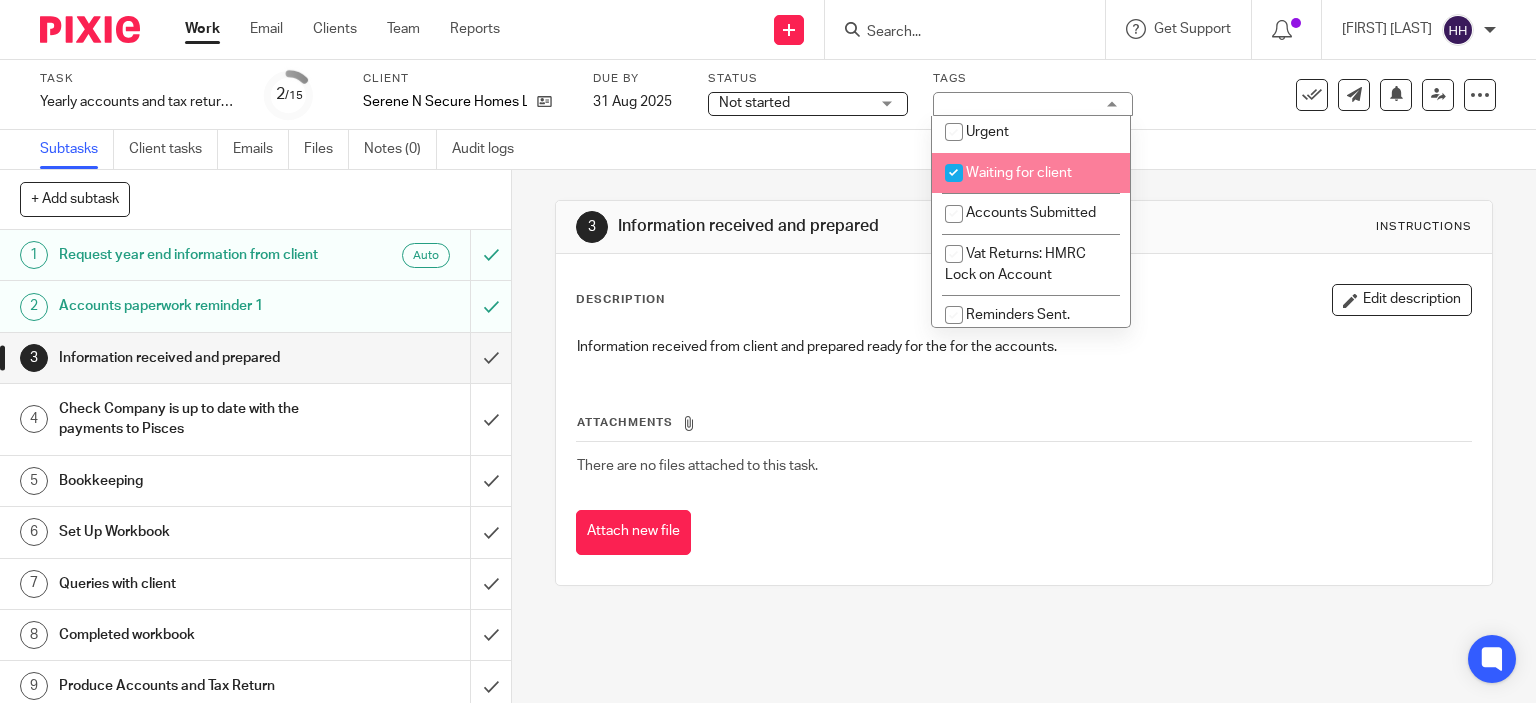 checkbox on "true" 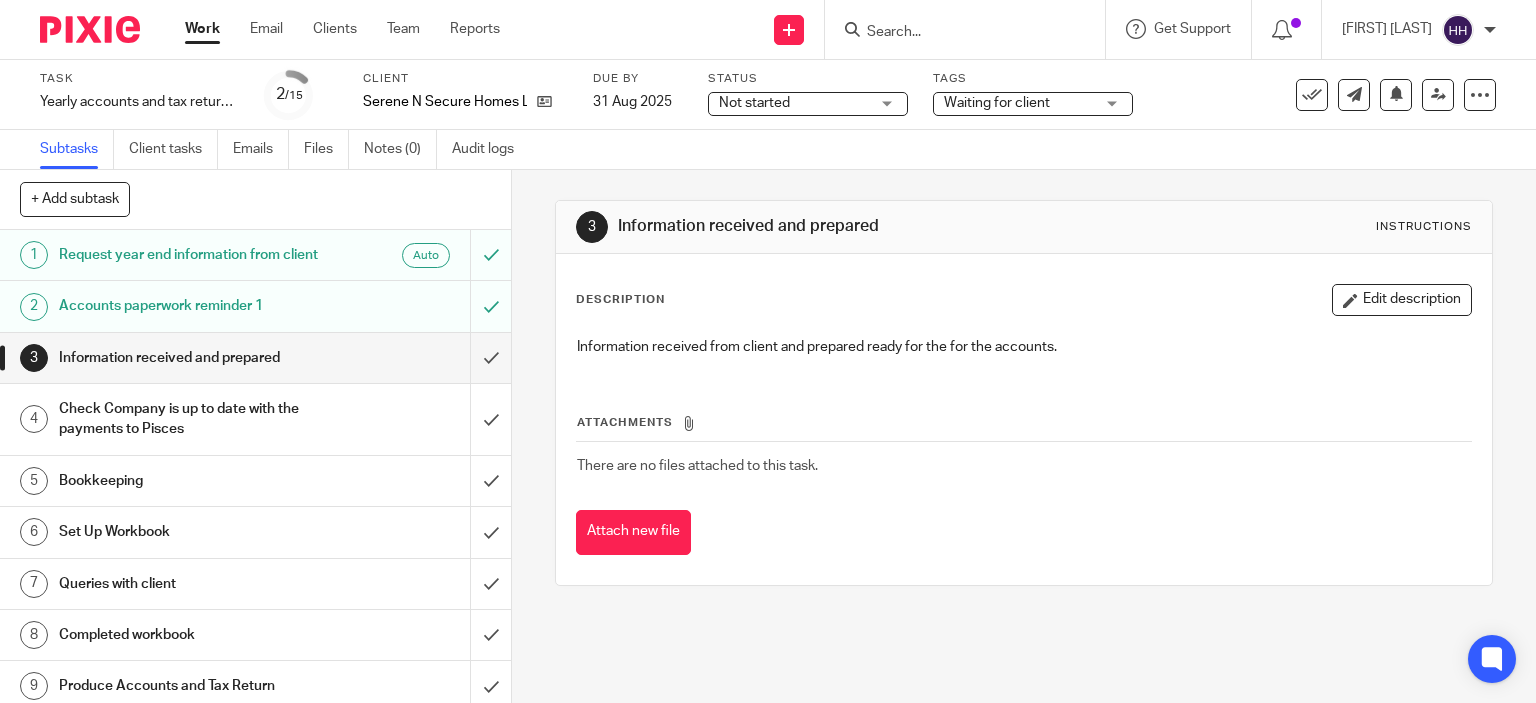 click on "Work
Email
Clients
Team
Reports
Work
Email
Clients
Team
Reports
Settings
Send new email
Create task
Add client" at bounding box center (768, 351) 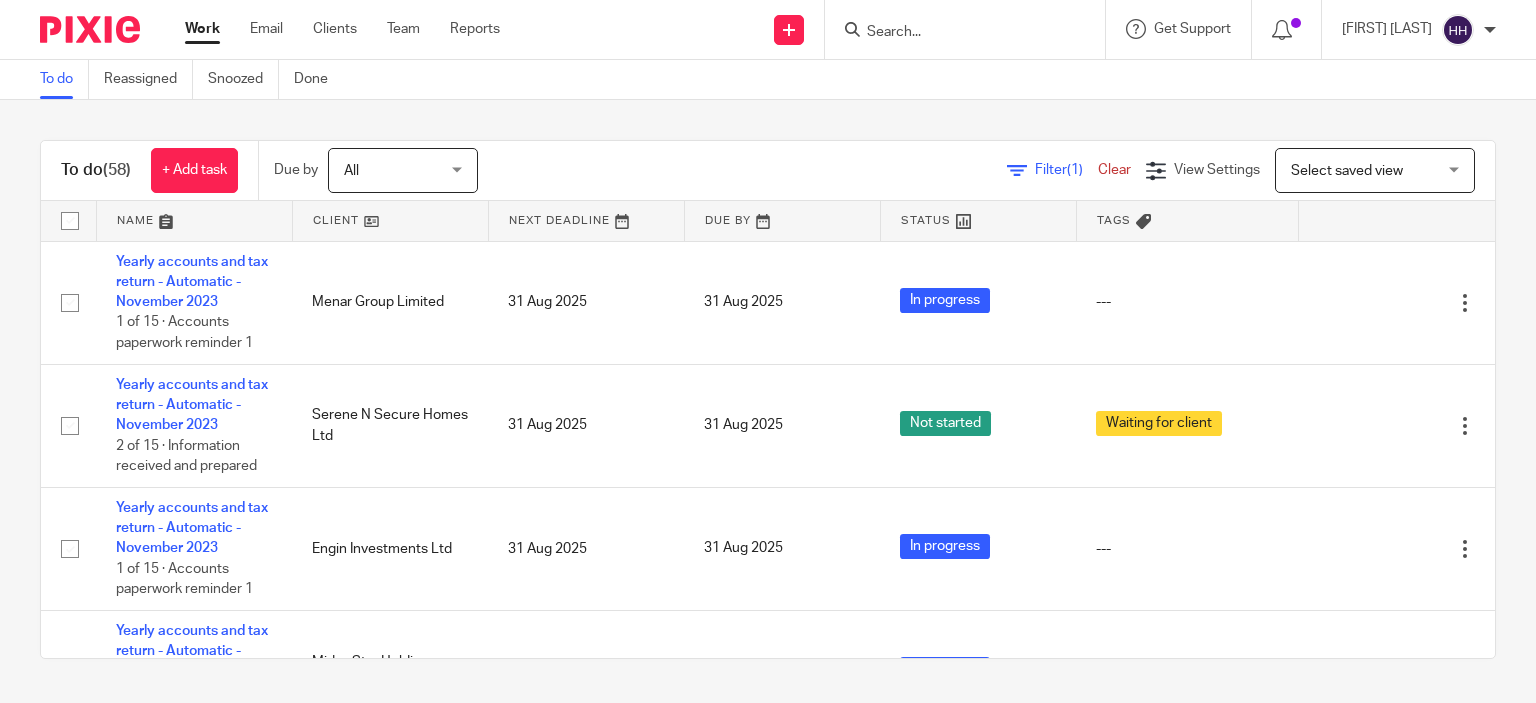 scroll, scrollTop: 0, scrollLeft: 0, axis: both 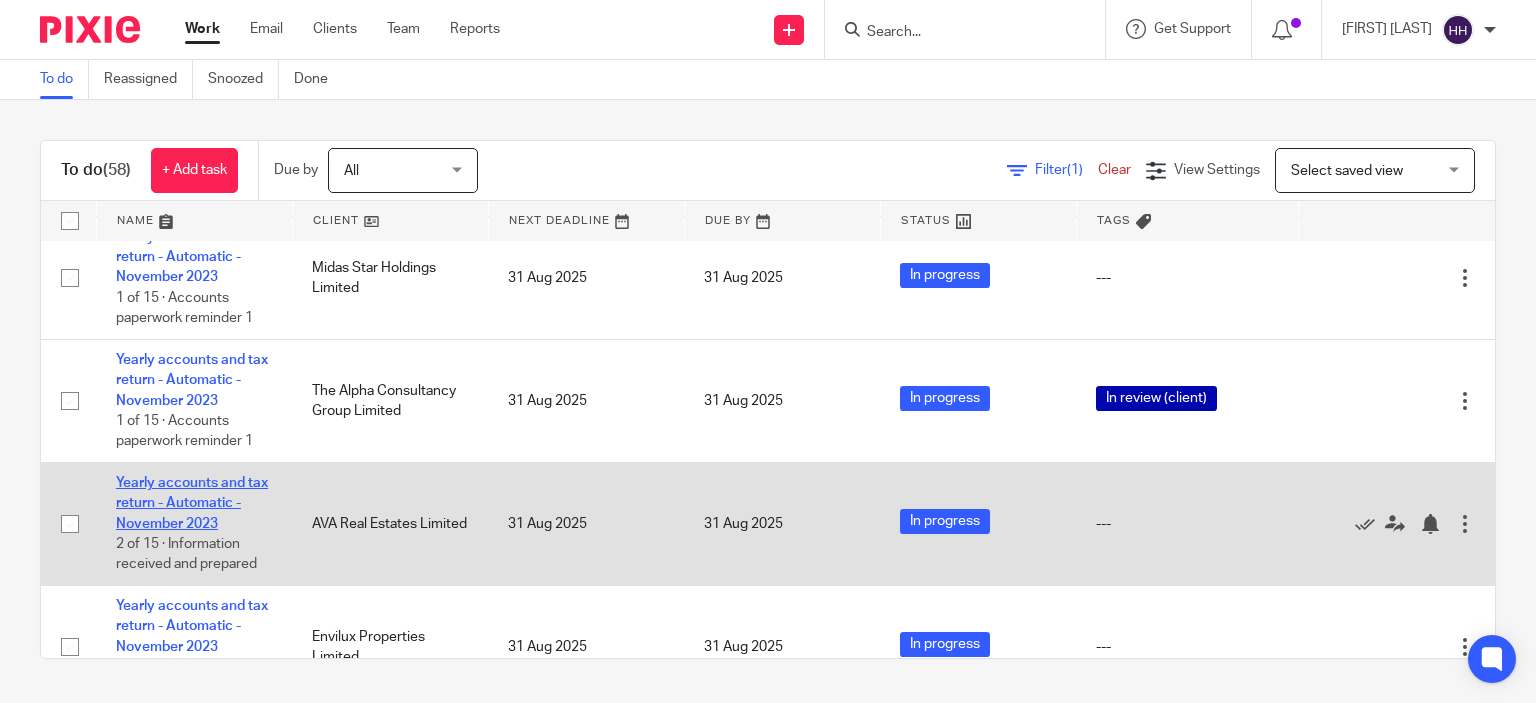 click on "Yearly accounts and tax return - Automatic - November 2023" at bounding box center (192, 503) 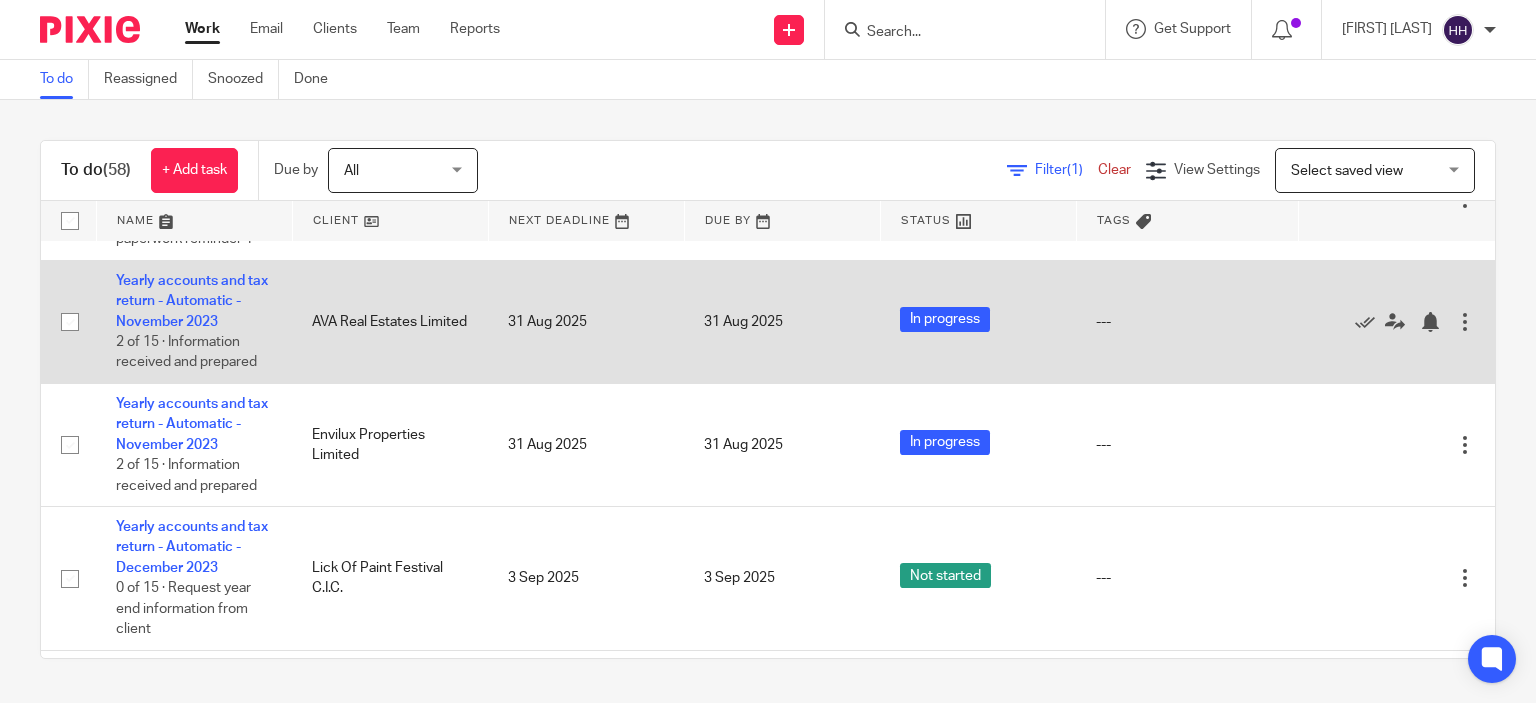 scroll, scrollTop: 598, scrollLeft: 0, axis: vertical 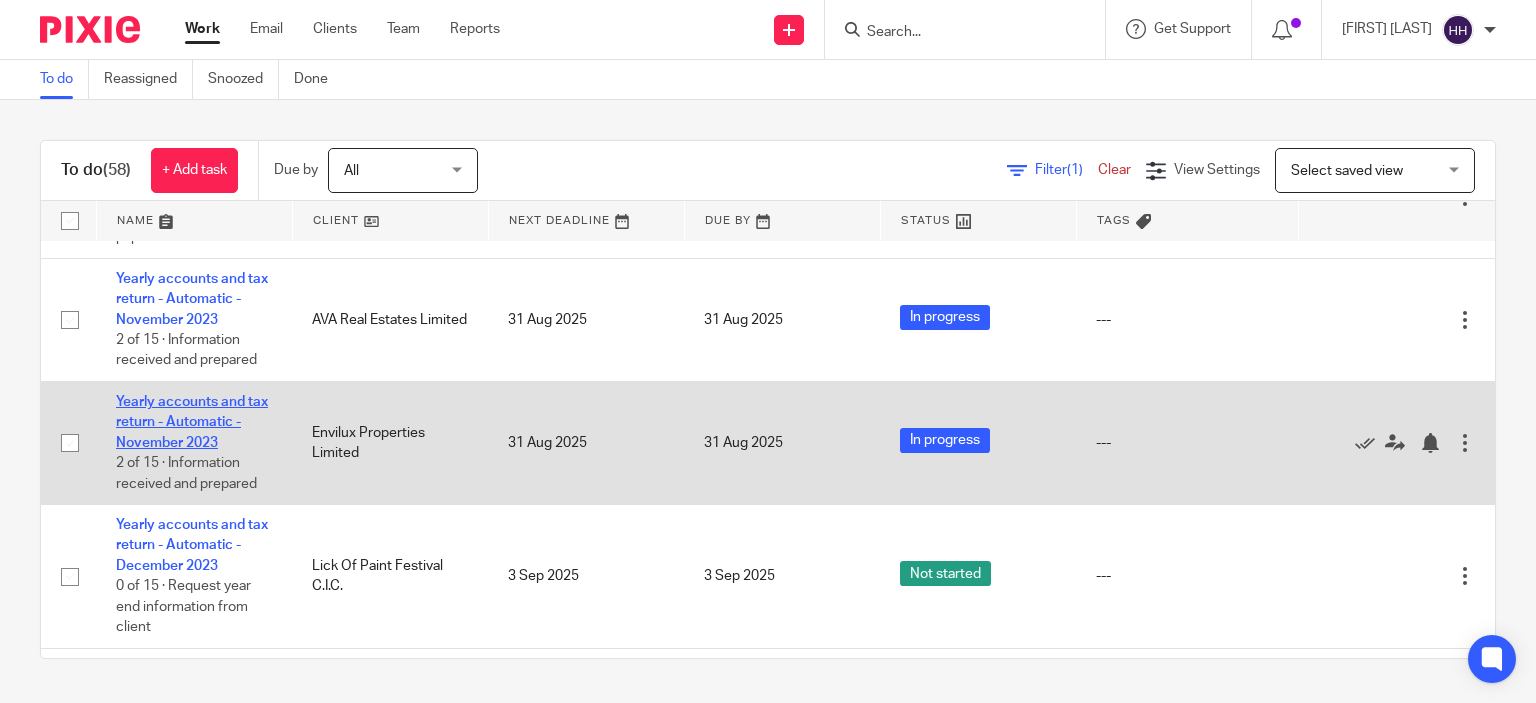 click on "Yearly accounts and tax return - Automatic - November 2023" at bounding box center [192, 422] 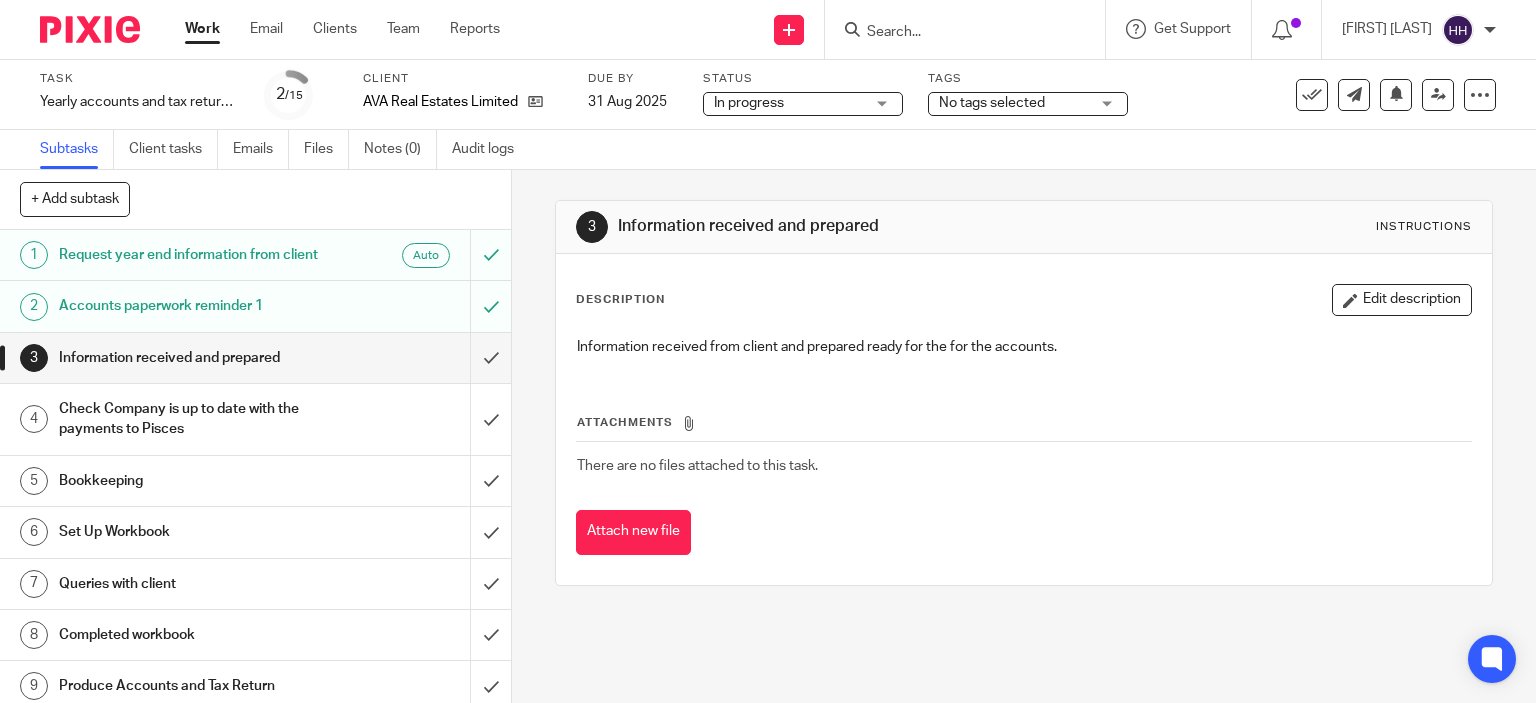 scroll, scrollTop: 0, scrollLeft: 0, axis: both 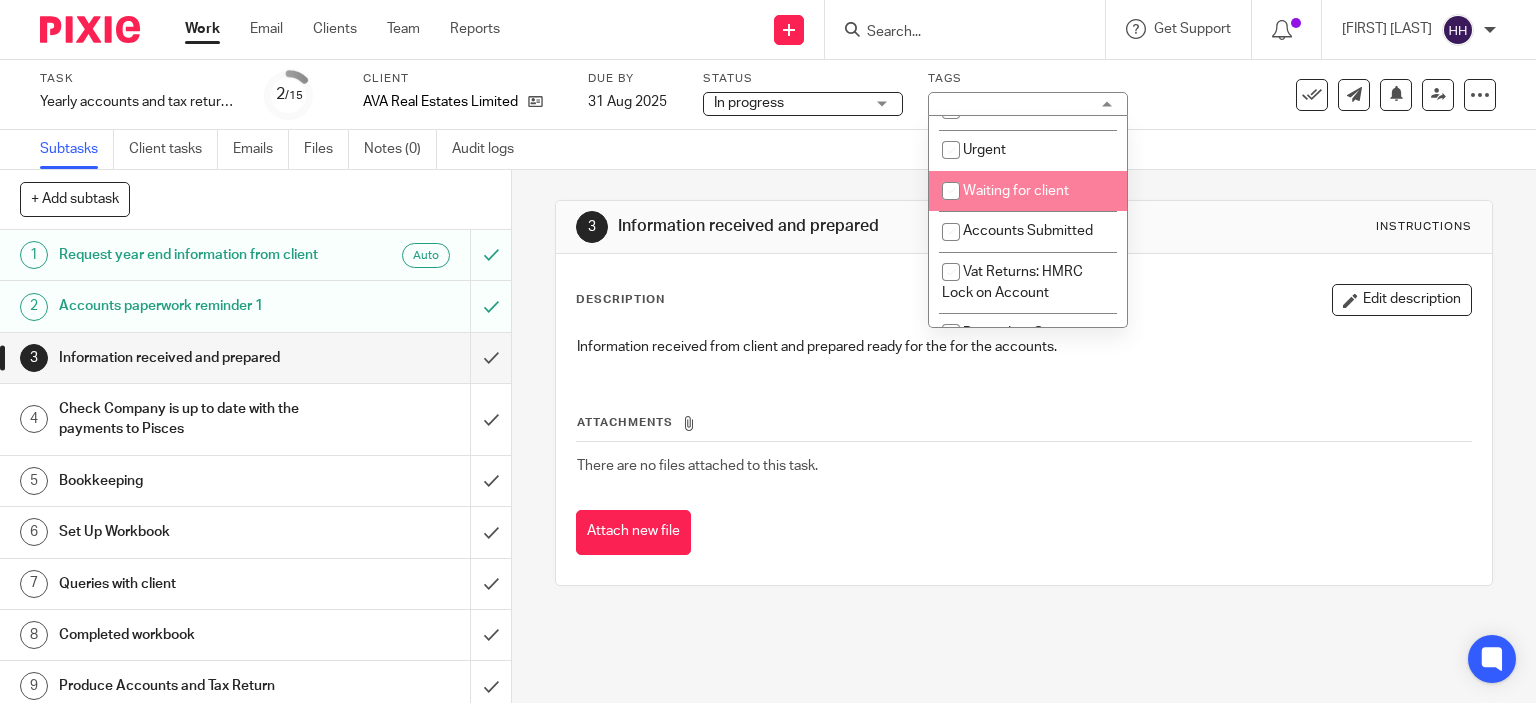 click on "Waiting for client" at bounding box center [1016, 191] 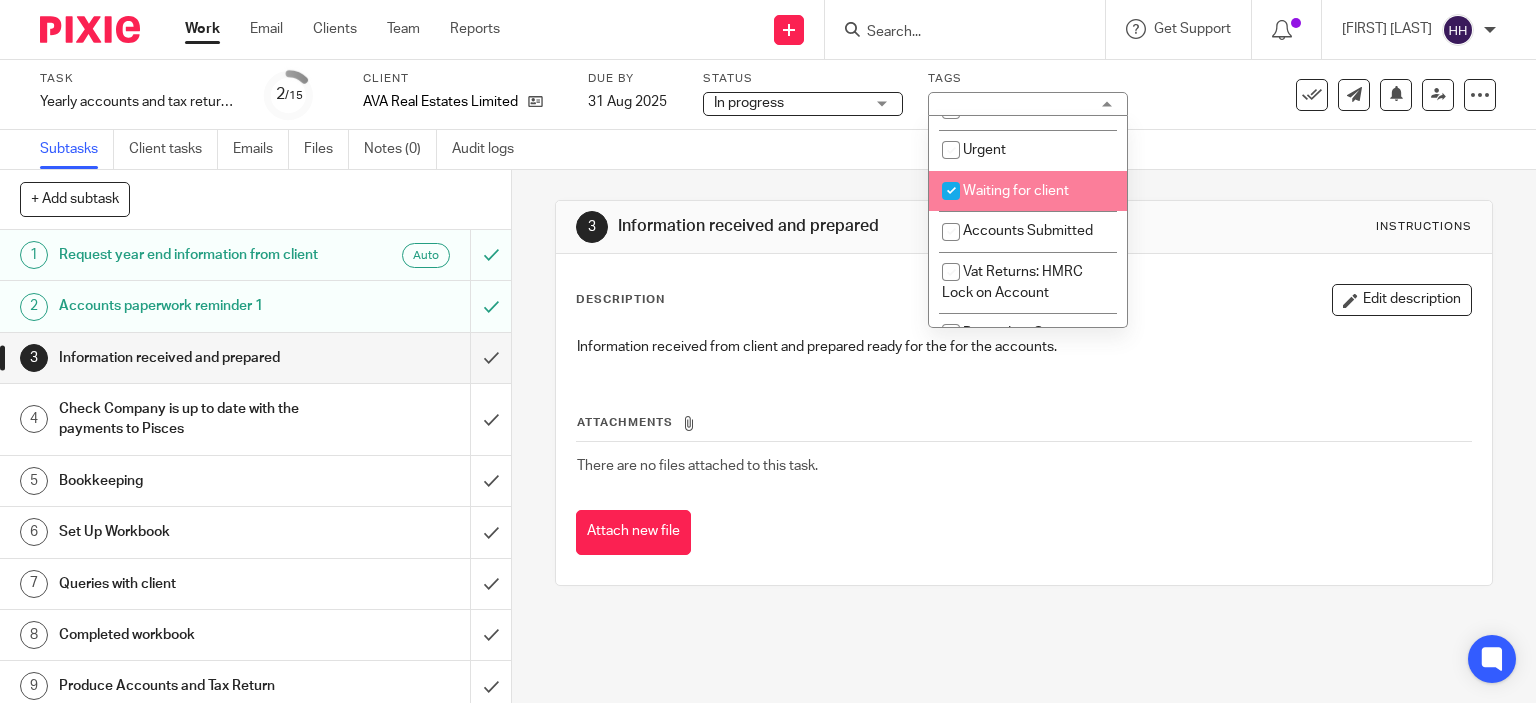 checkbox on "true" 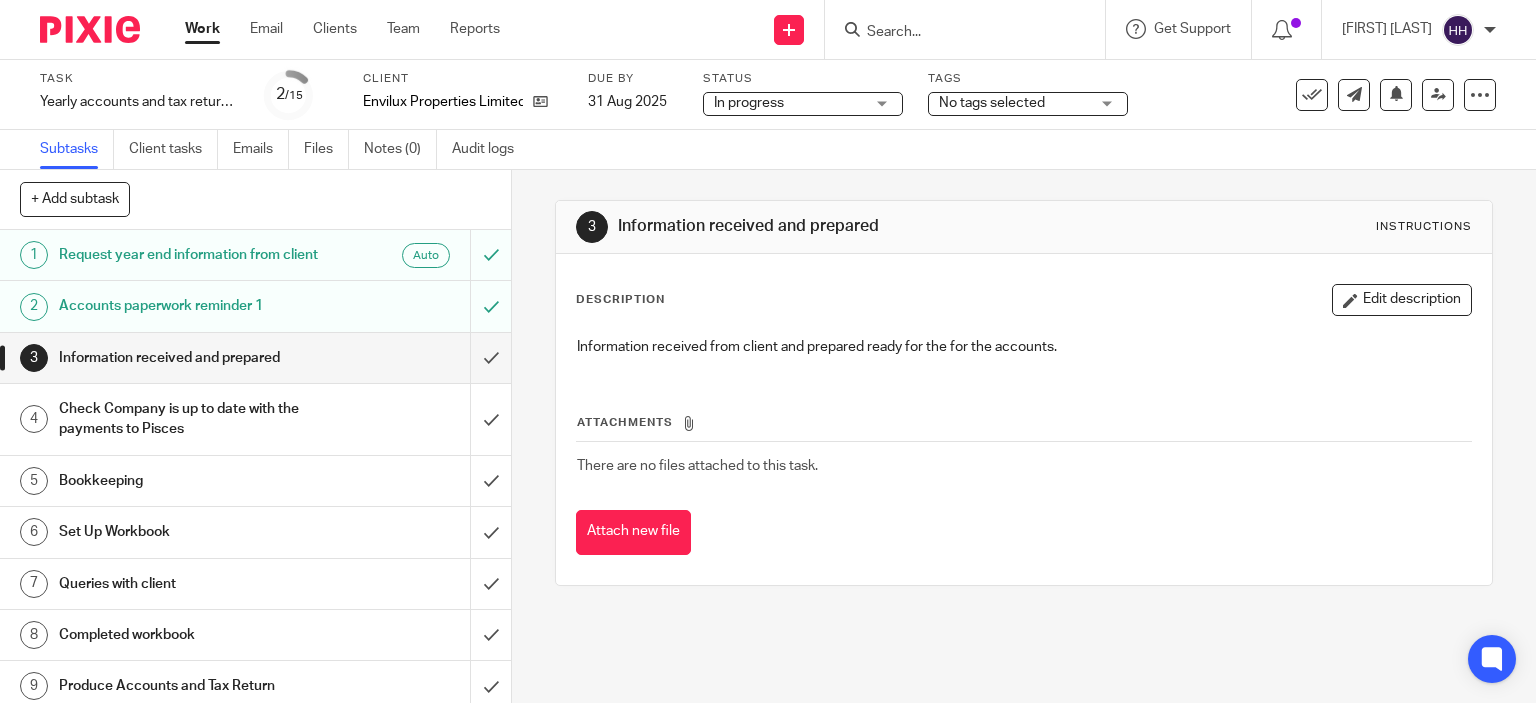 scroll, scrollTop: 0, scrollLeft: 0, axis: both 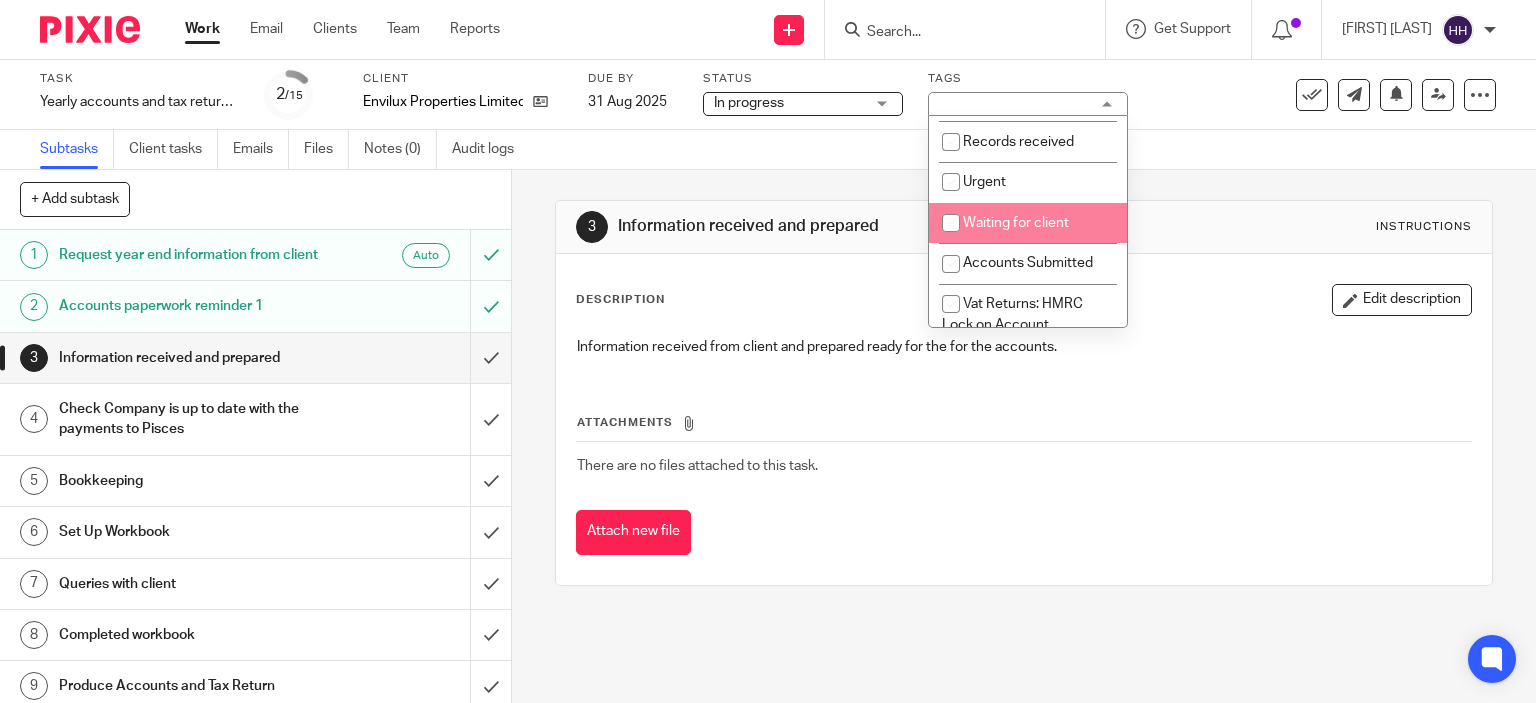 click on "Waiting for client" at bounding box center [1028, 223] 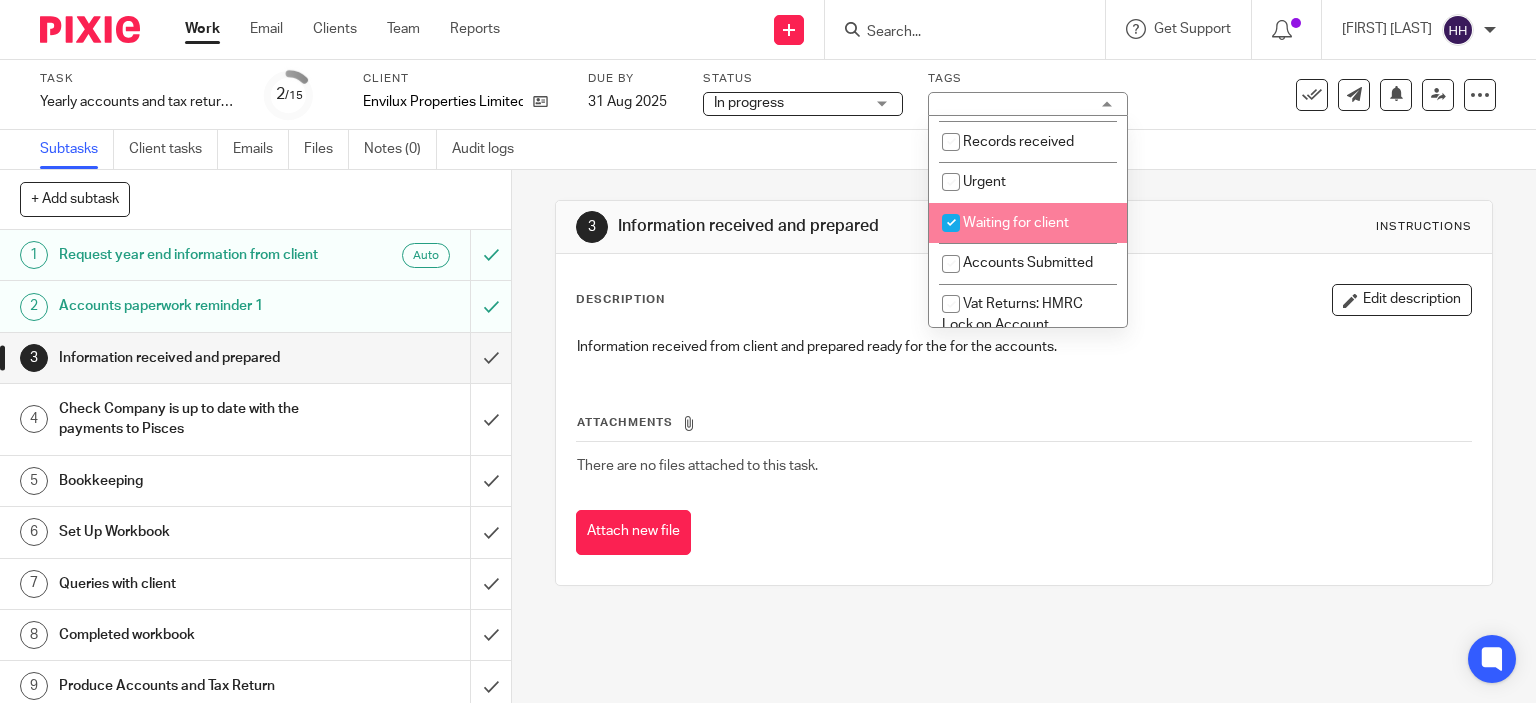 checkbox on "true" 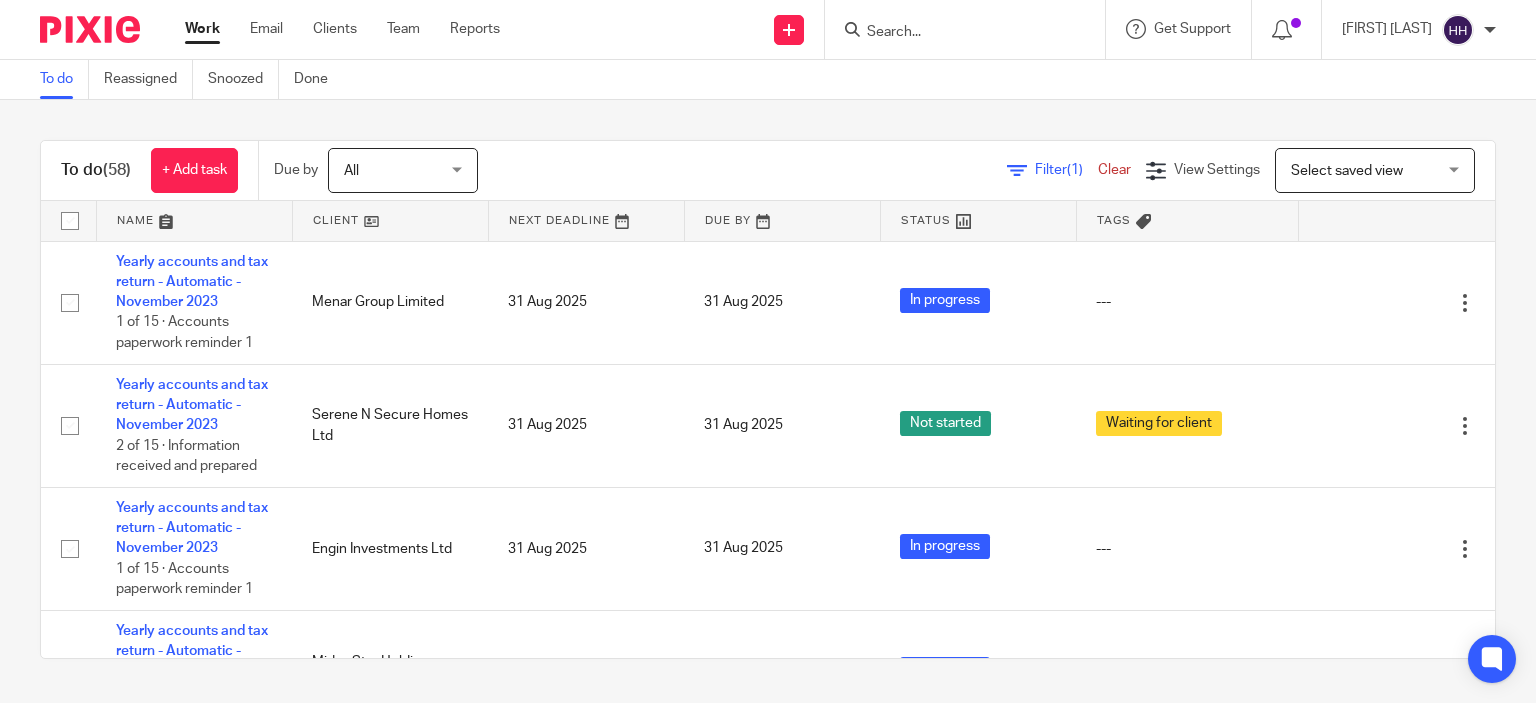 scroll, scrollTop: 0, scrollLeft: 0, axis: both 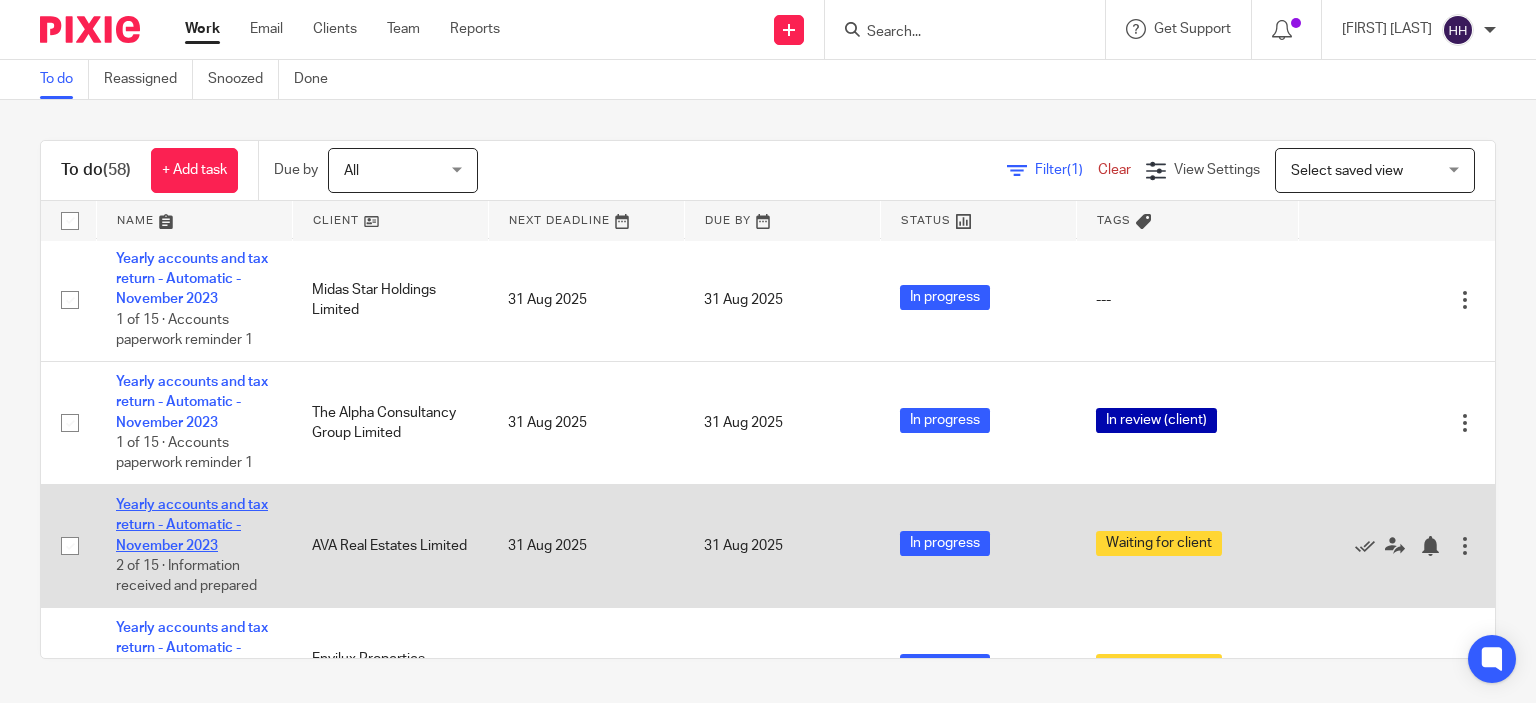 click on "Yearly accounts and tax return - Automatic - November 2023" at bounding box center (192, 525) 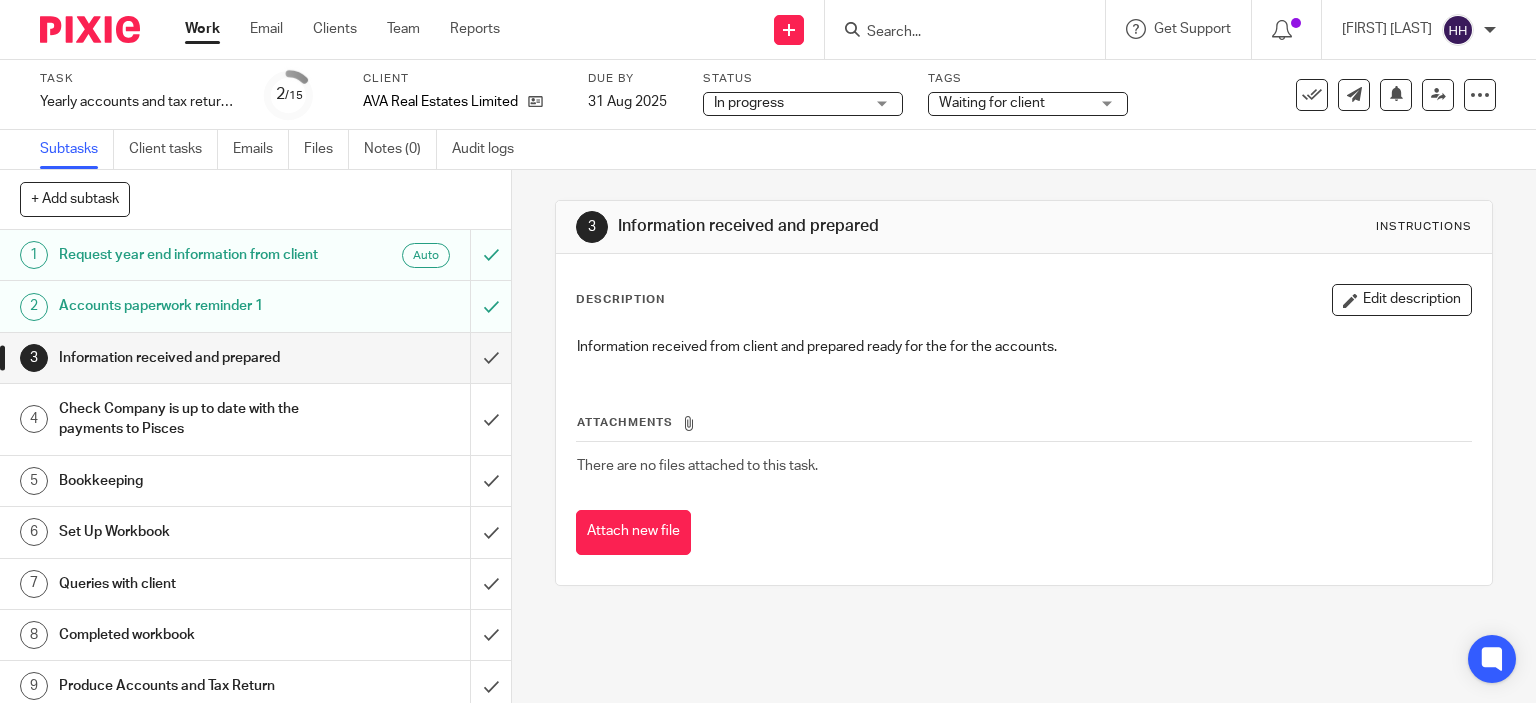 scroll, scrollTop: 0, scrollLeft: 0, axis: both 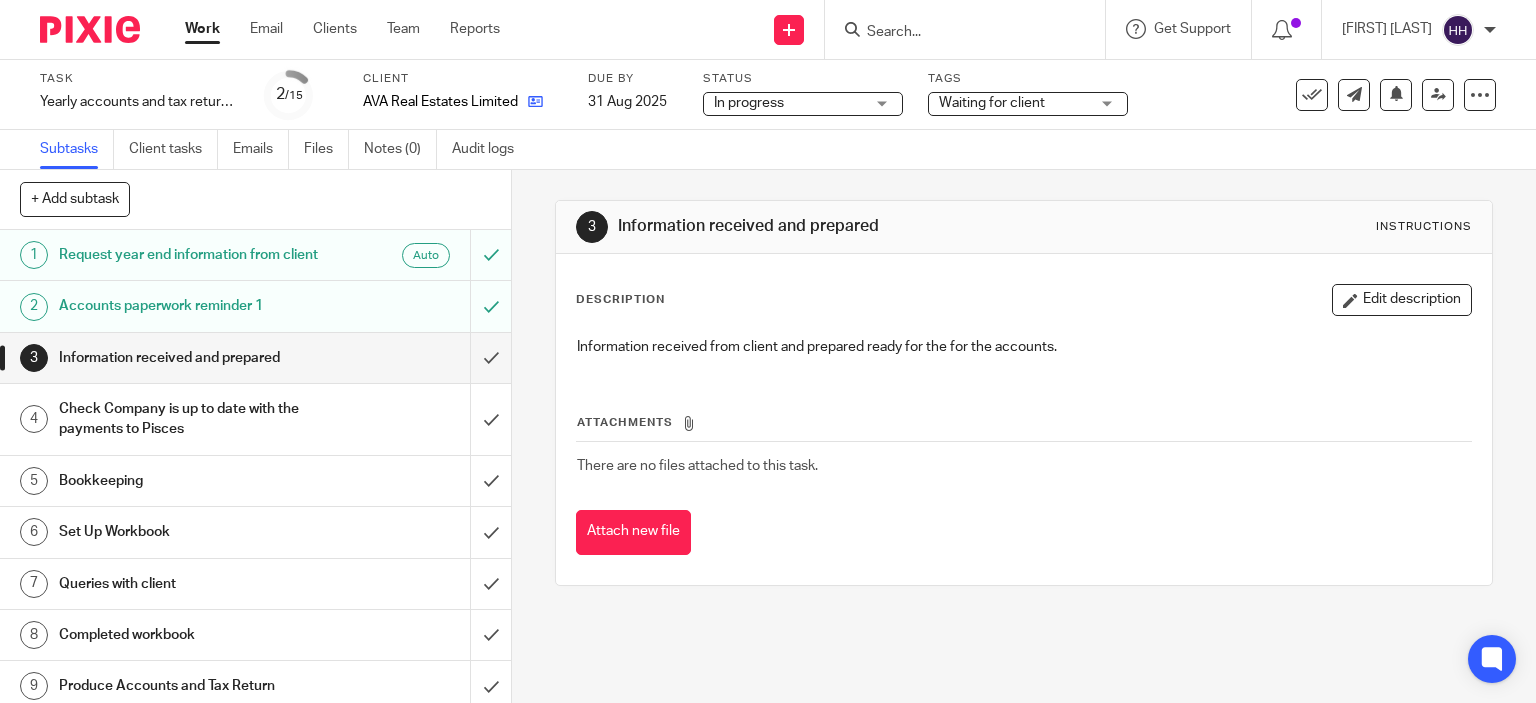 click at bounding box center (535, 101) 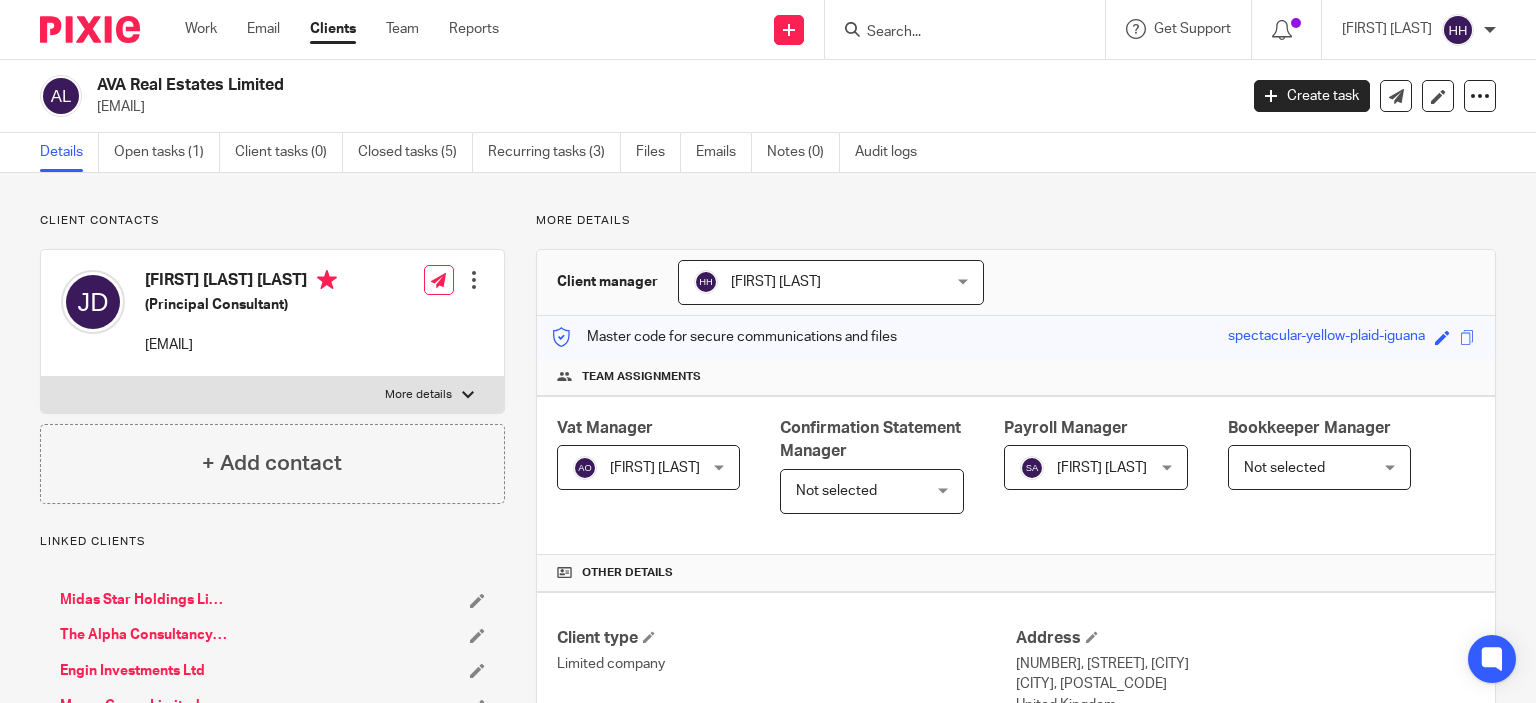 scroll, scrollTop: 0, scrollLeft: 0, axis: both 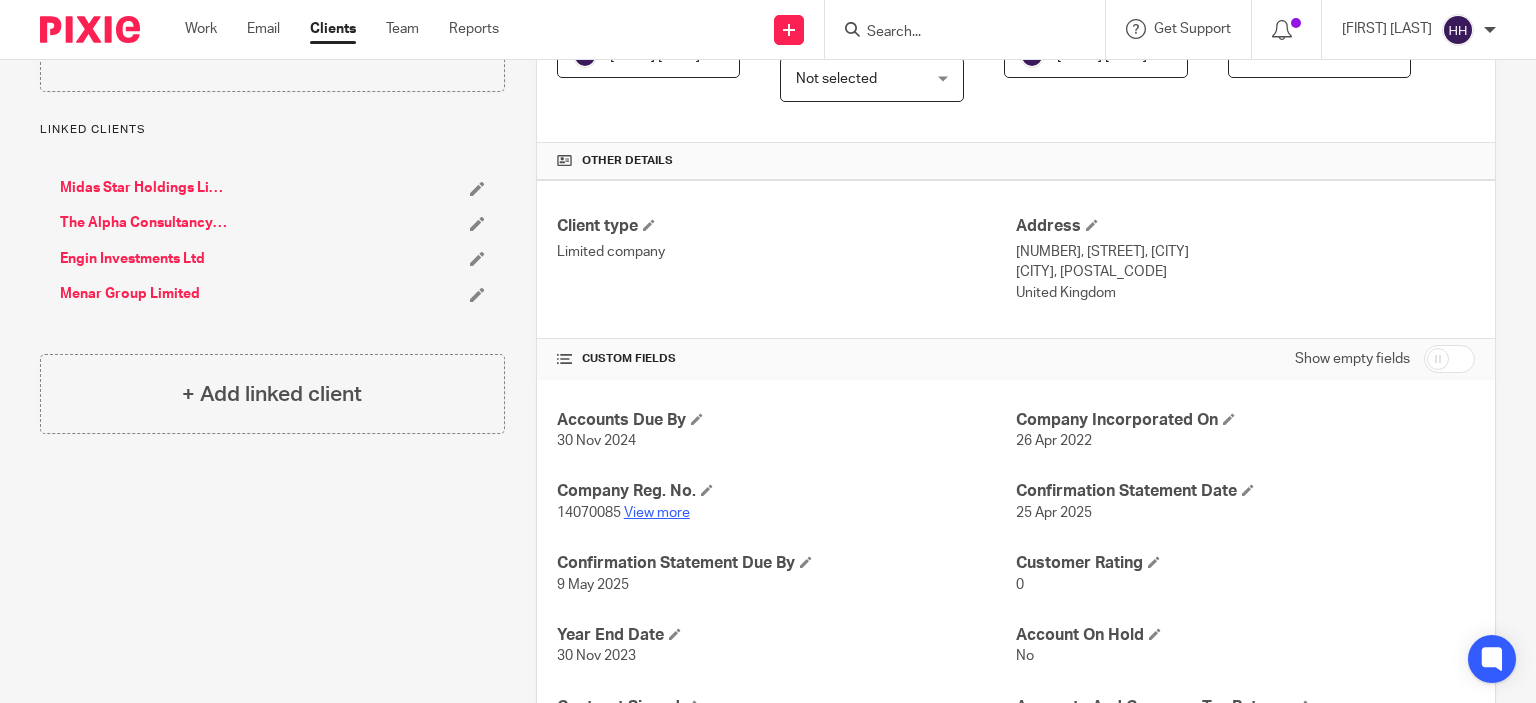 click on "View more" at bounding box center [657, 513] 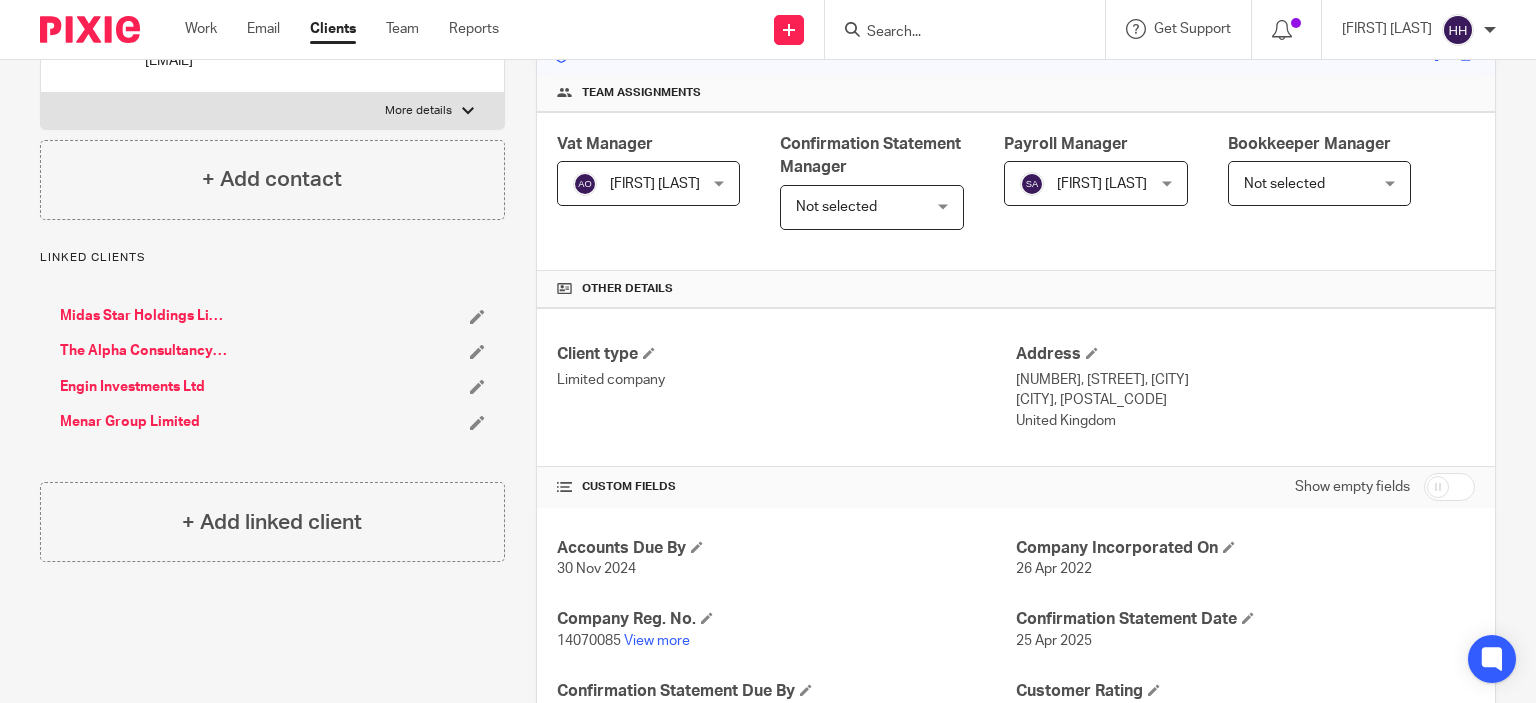 scroll, scrollTop: 298, scrollLeft: 0, axis: vertical 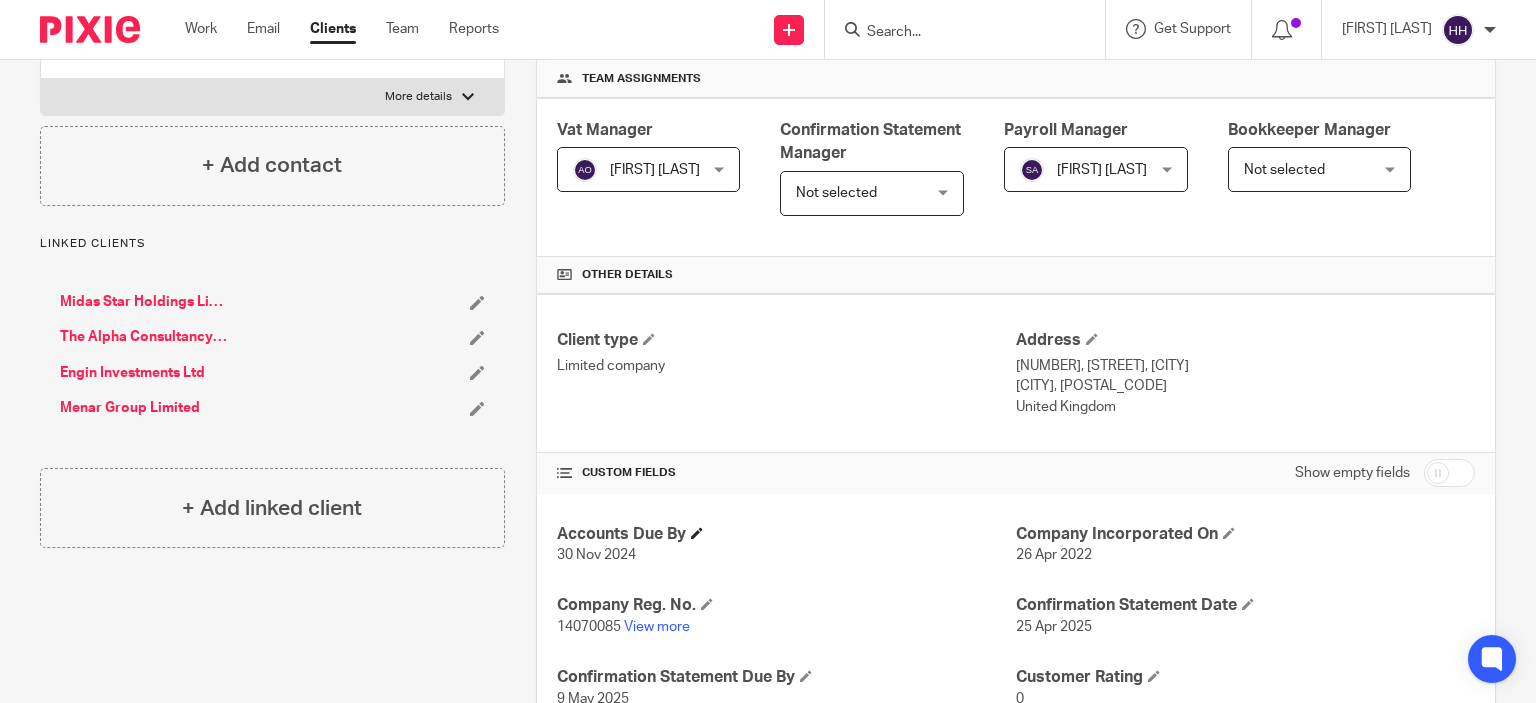 click at bounding box center (697, 533) 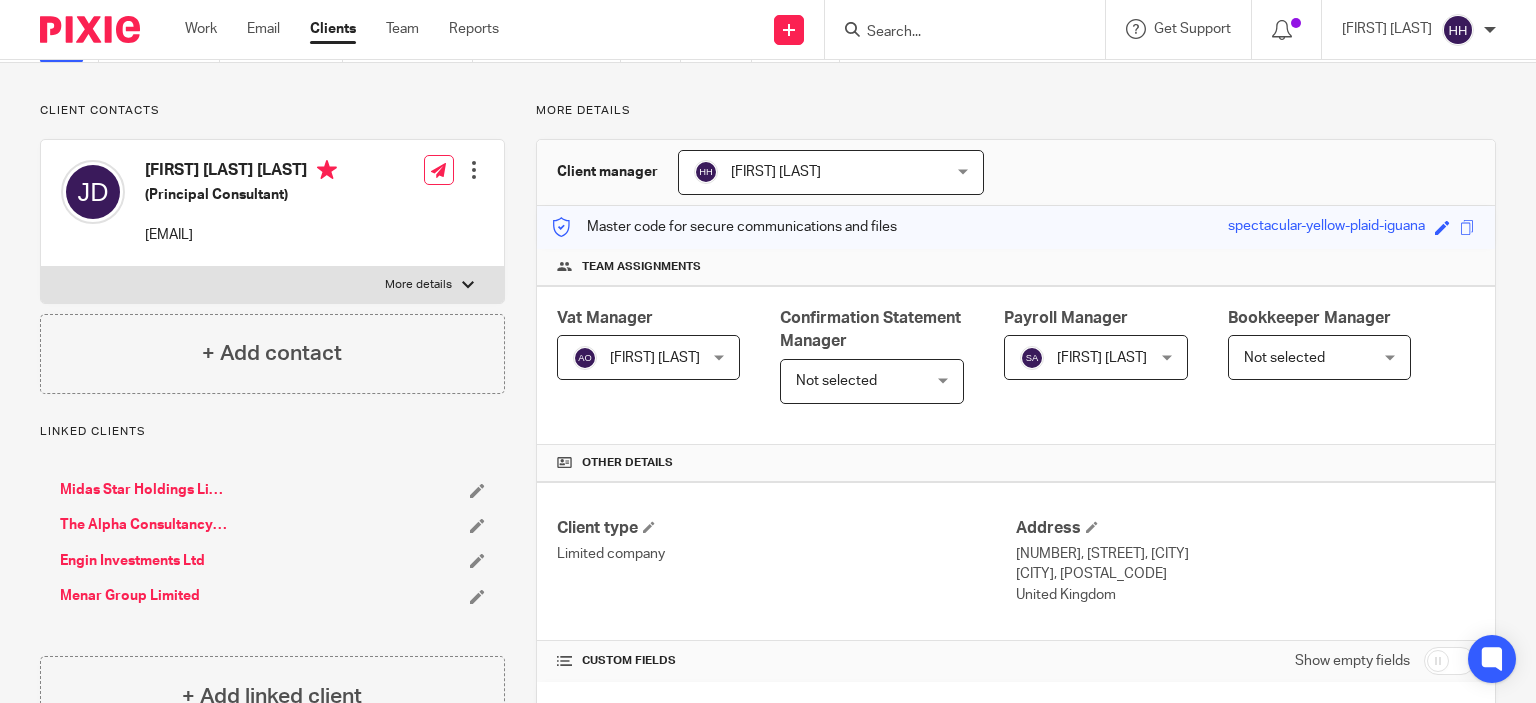 scroll, scrollTop: 0, scrollLeft: 0, axis: both 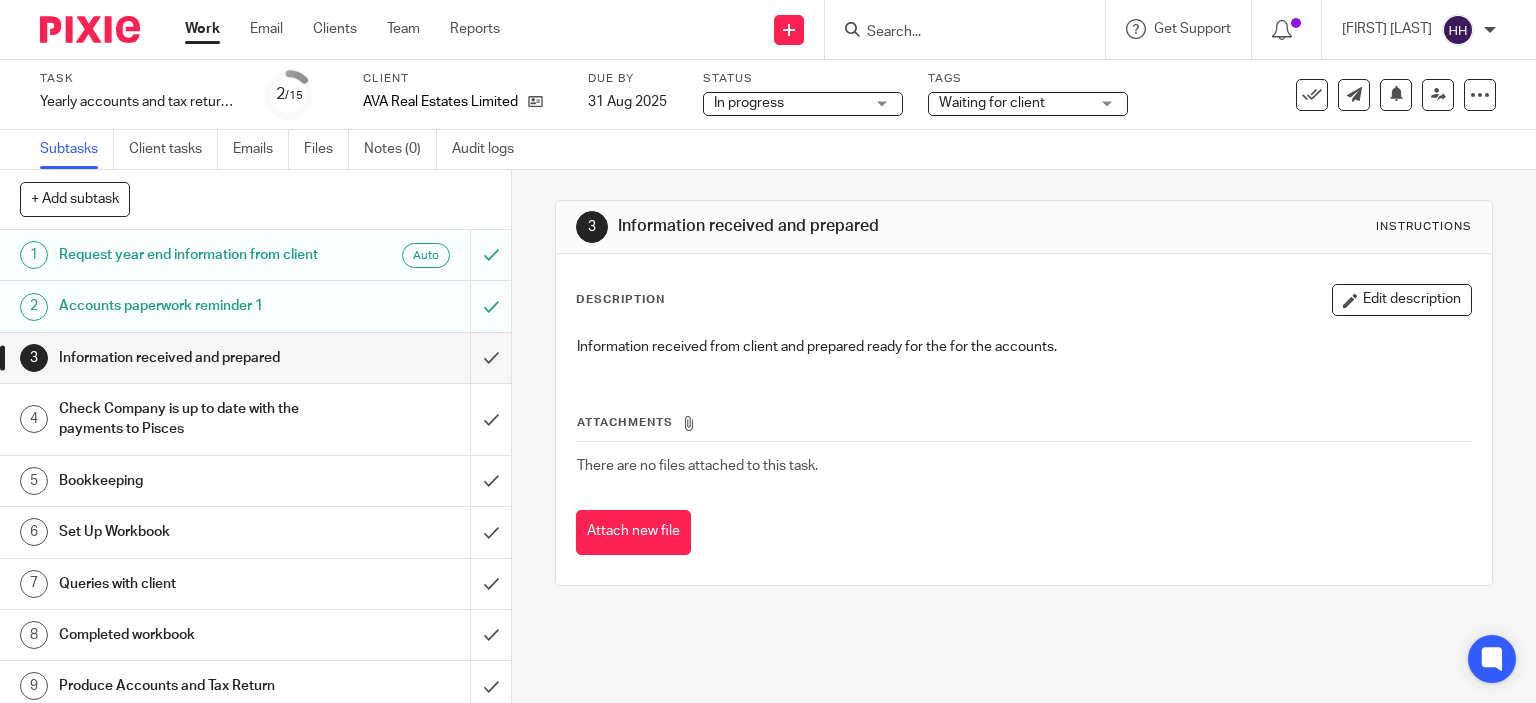 click at bounding box center (90, 29) 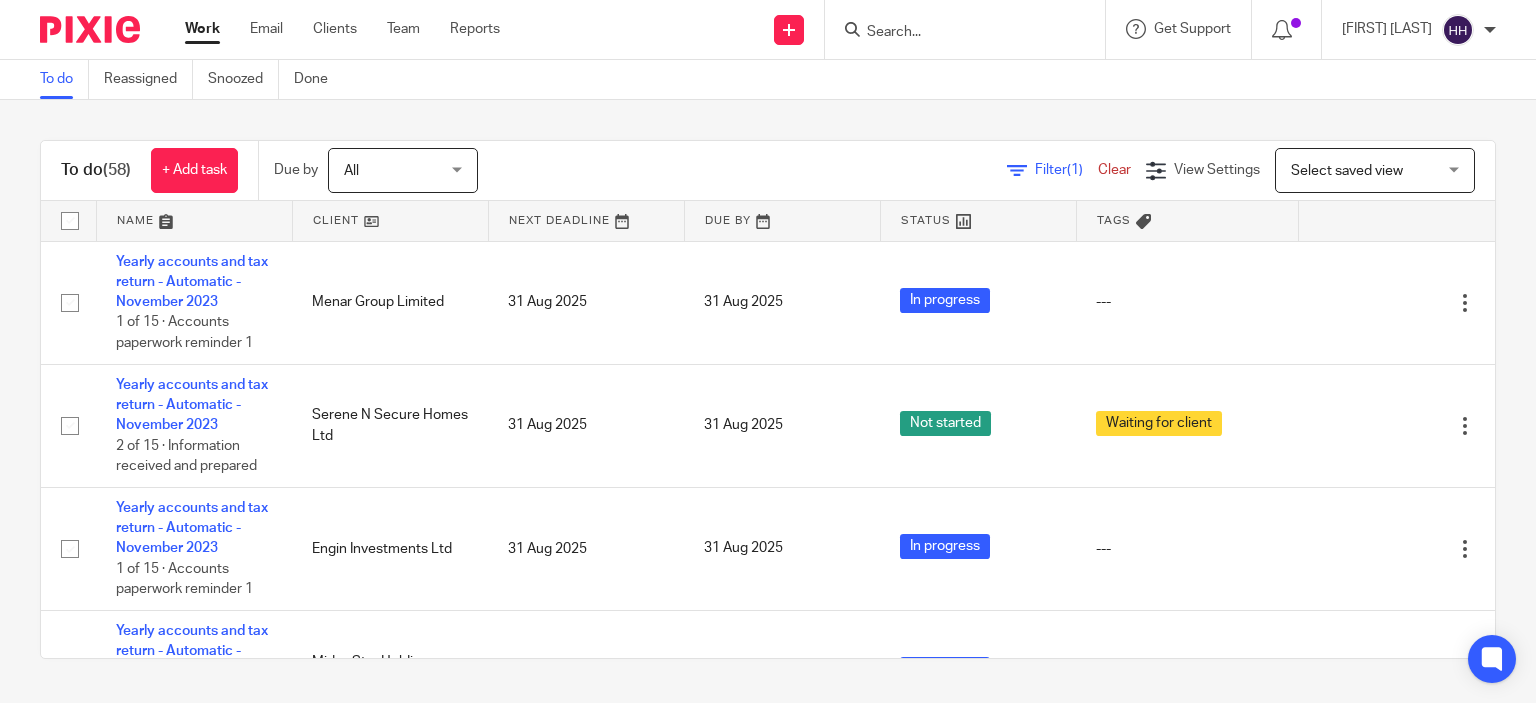 scroll, scrollTop: 0, scrollLeft: 0, axis: both 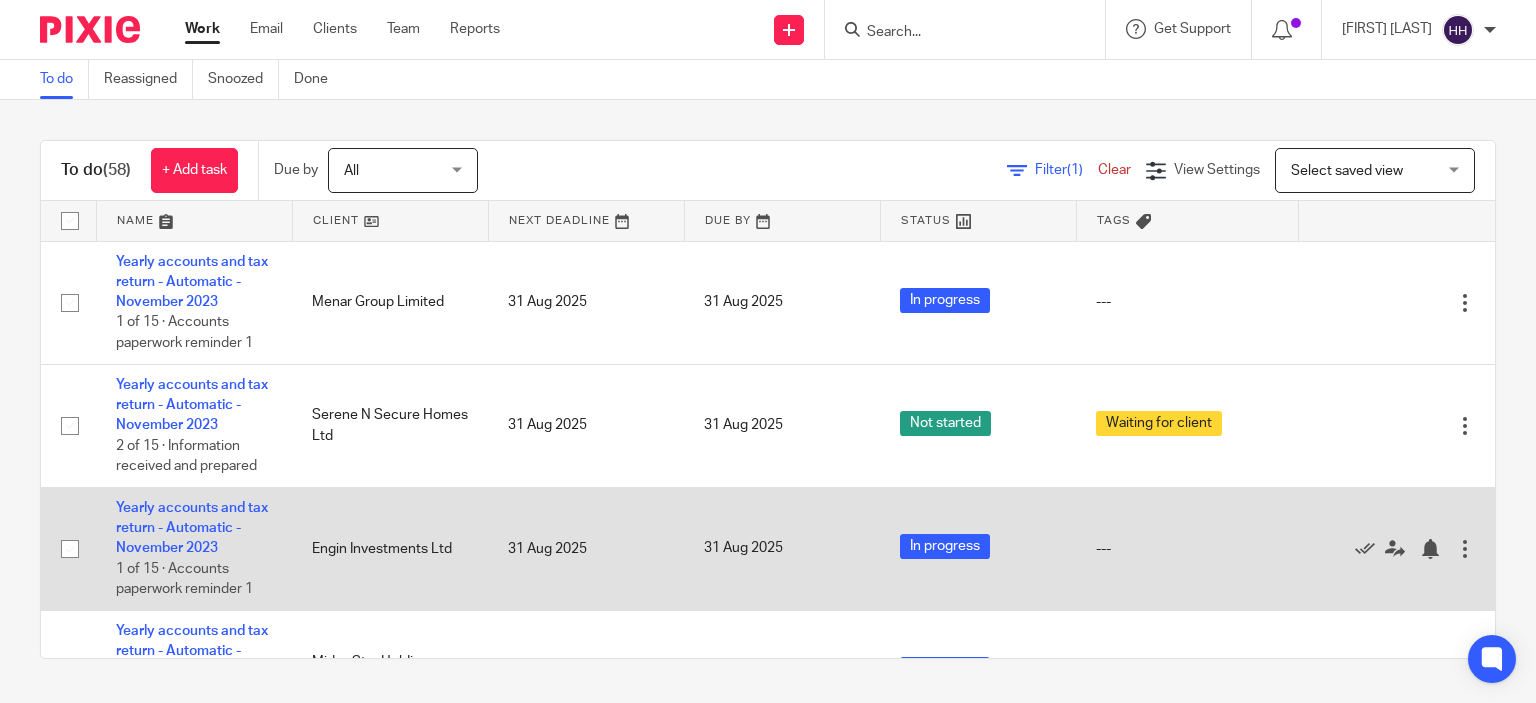 drag, startPoint x: 0, startPoint y: 0, endPoint x: 291, endPoint y: 547, distance: 619.58856 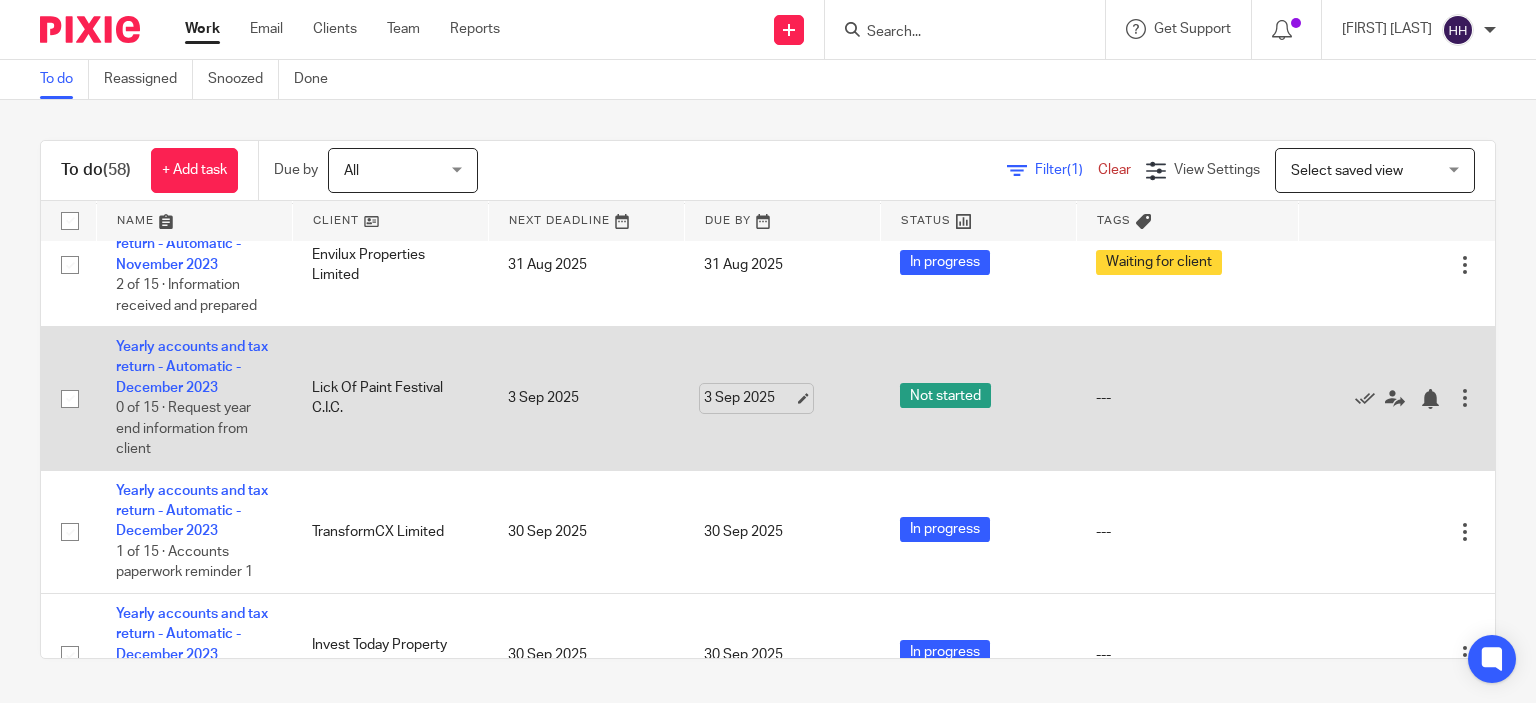 scroll, scrollTop: 775, scrollLeft: 0, axis: vertical 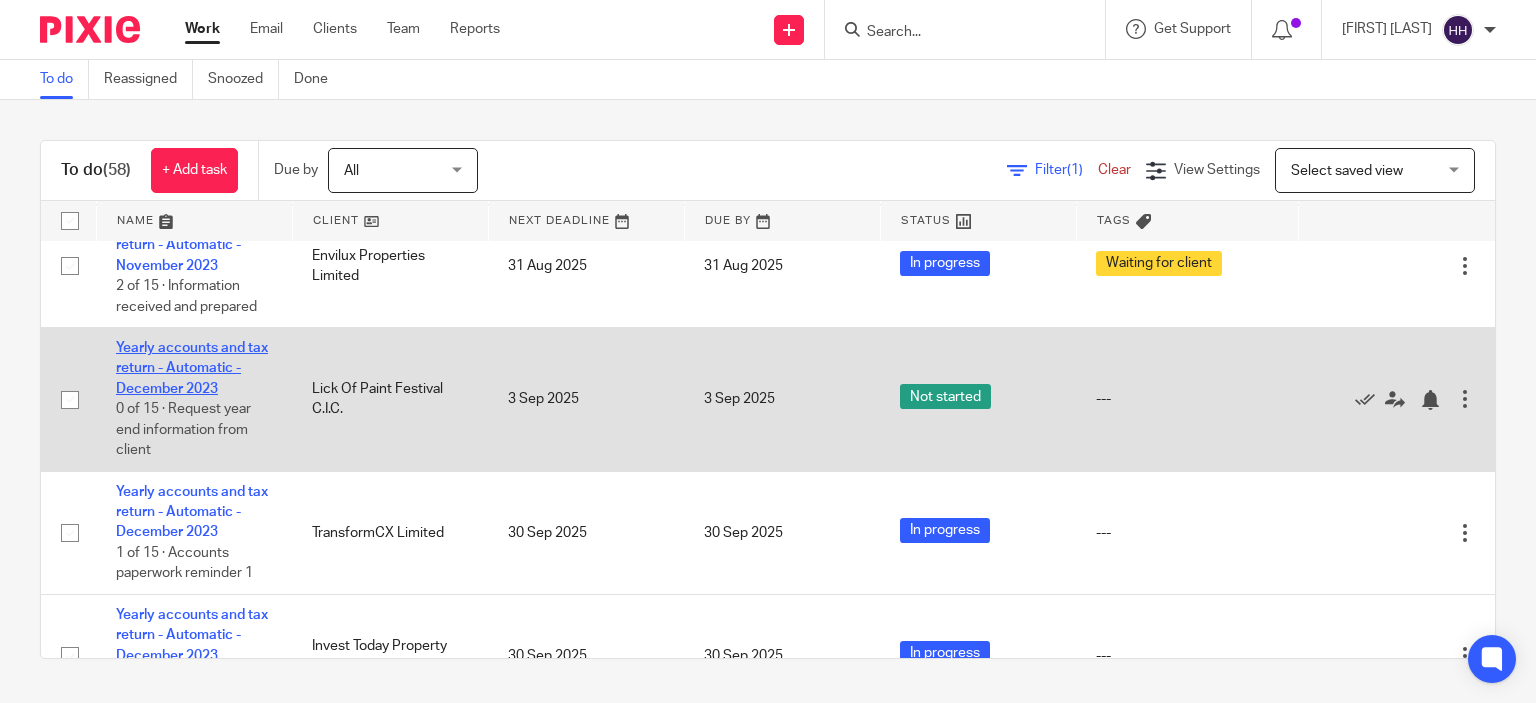 click on "Yearly accounts and tax return - Automatic - December 2023" at bounding box center (192, 368) 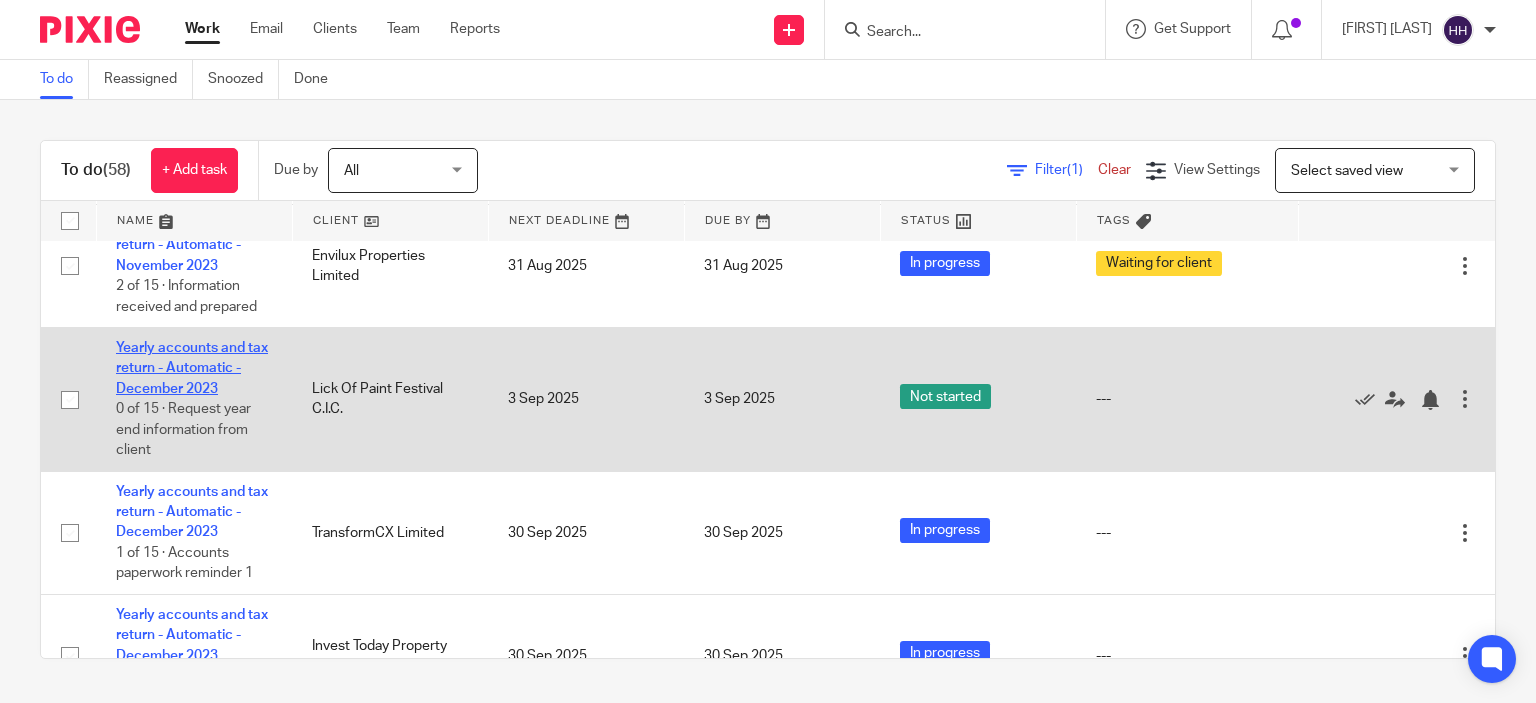 click on "Yearly accounts and tax return - Automatic - December 2023" at bounding box center [192, 368] 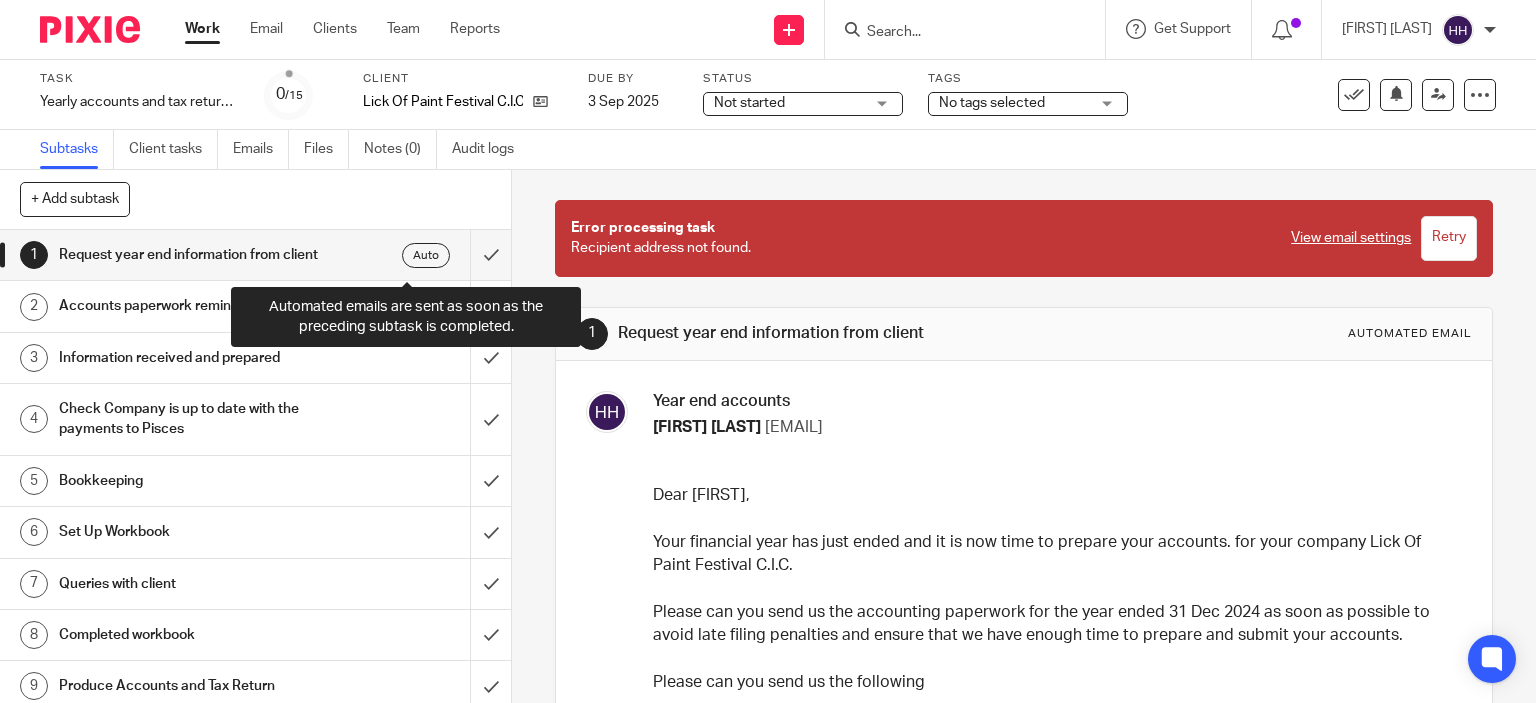scroll, scrollTop: 0, scrollLeft: 0, axis: both 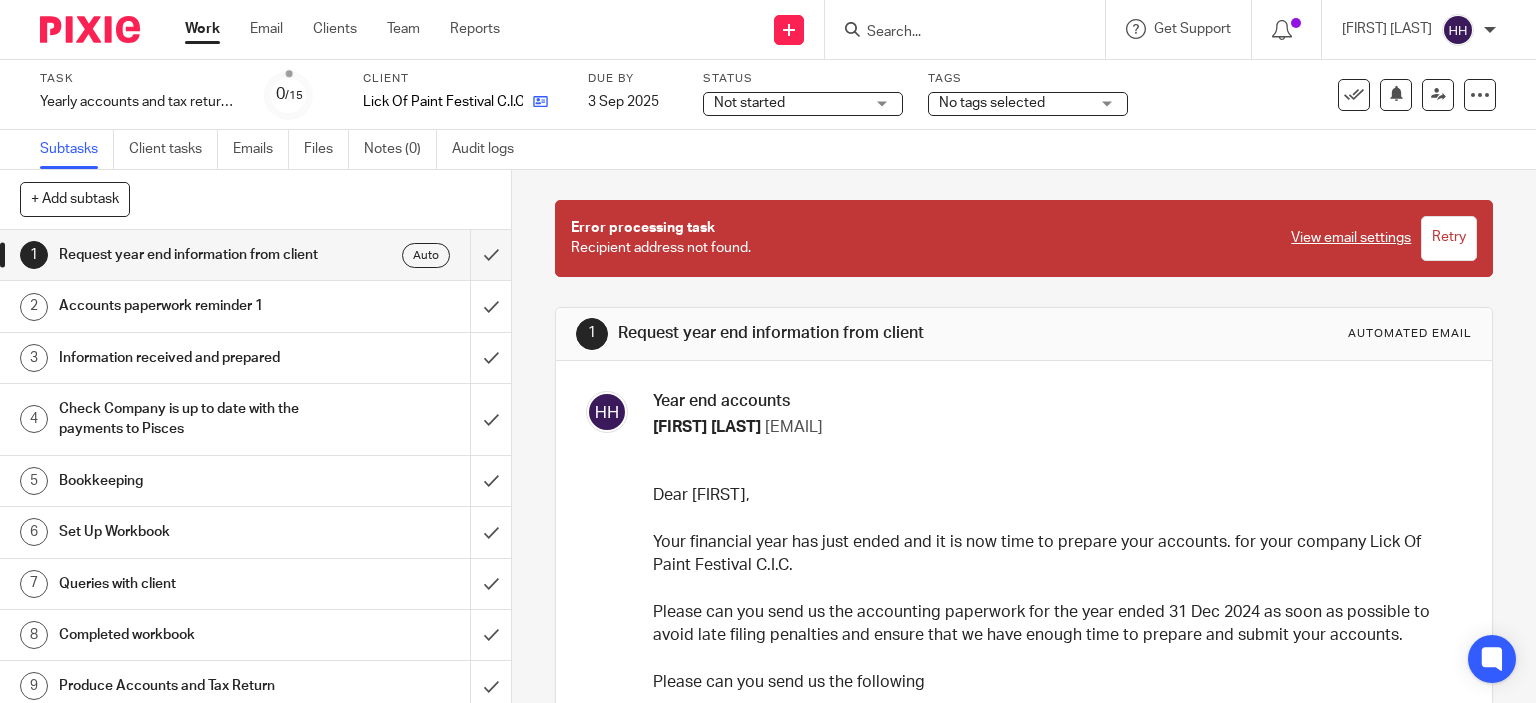 click at bounding box center (535, 102) 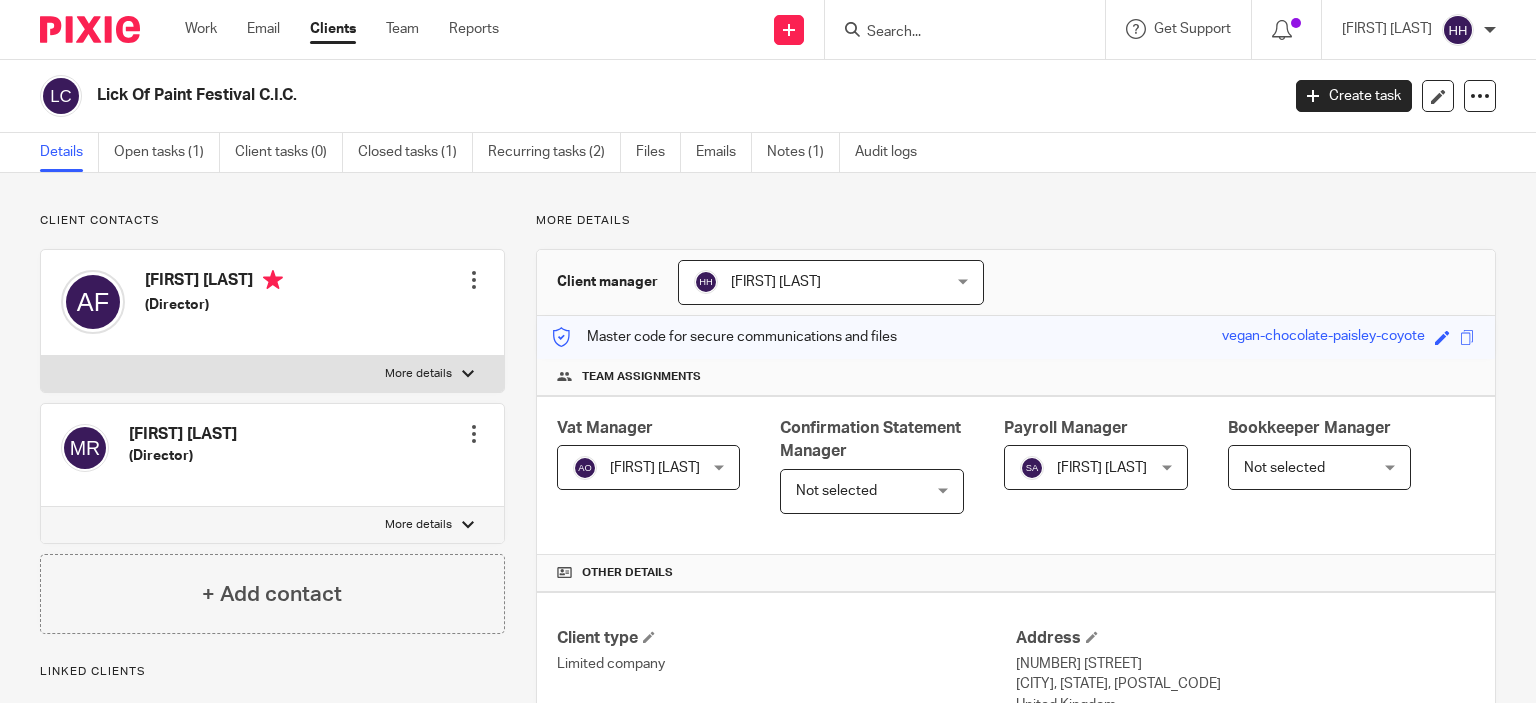 scroll, scrollTop: 0, scrollLeft: 0, axis: both 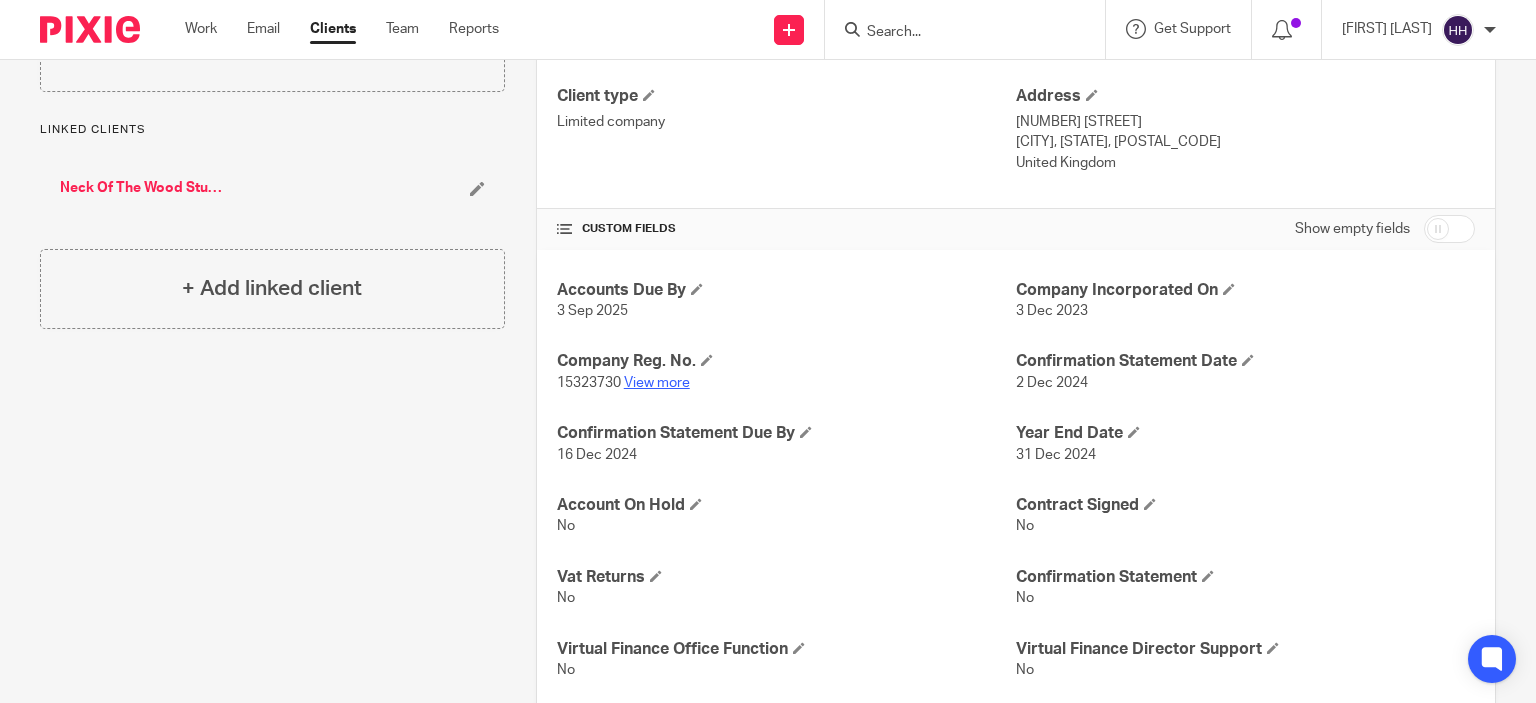 click on "View more" at bounding box center [657, 383] 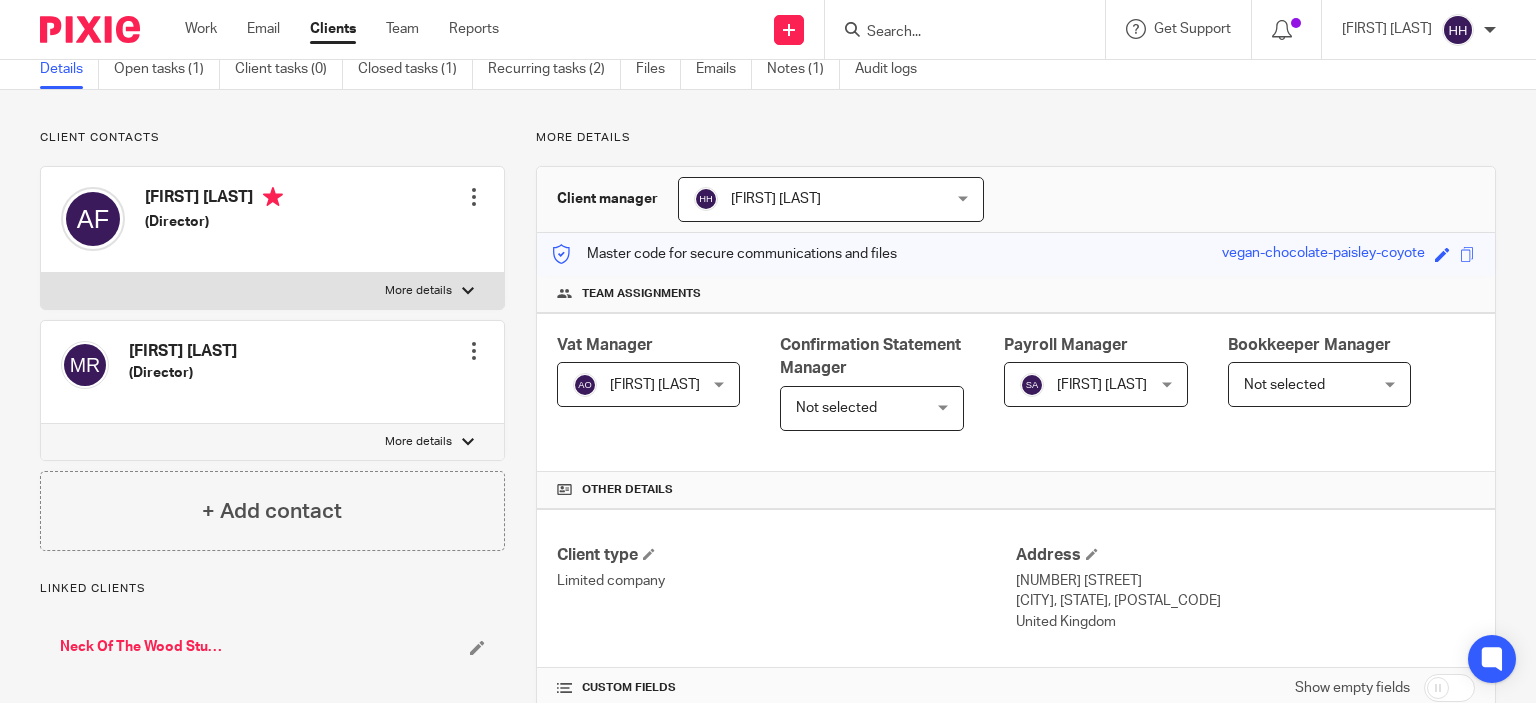 scroll, scrollTop: 18, scrollLeft: 0, axis: vertical 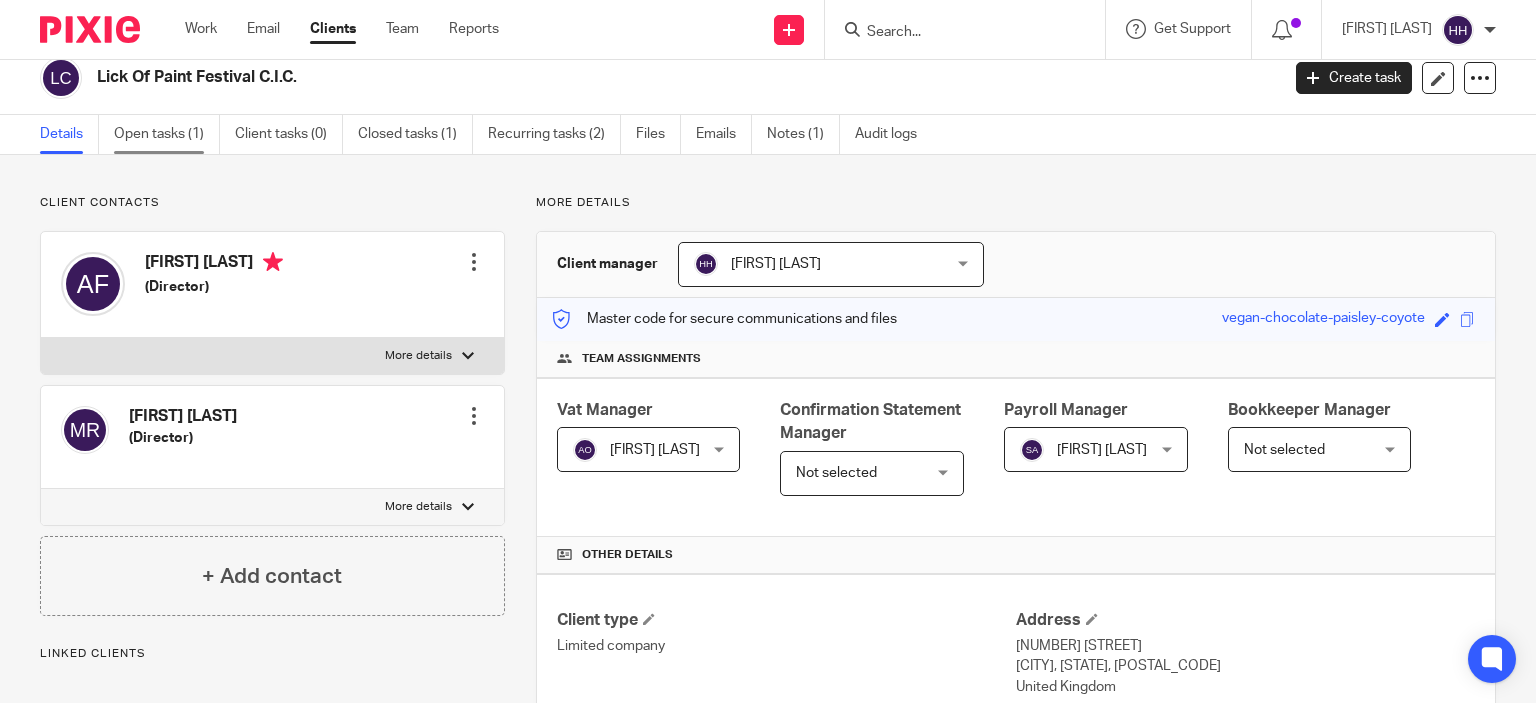 click on "Open tasks (1)" at bounding box center (167, 134) 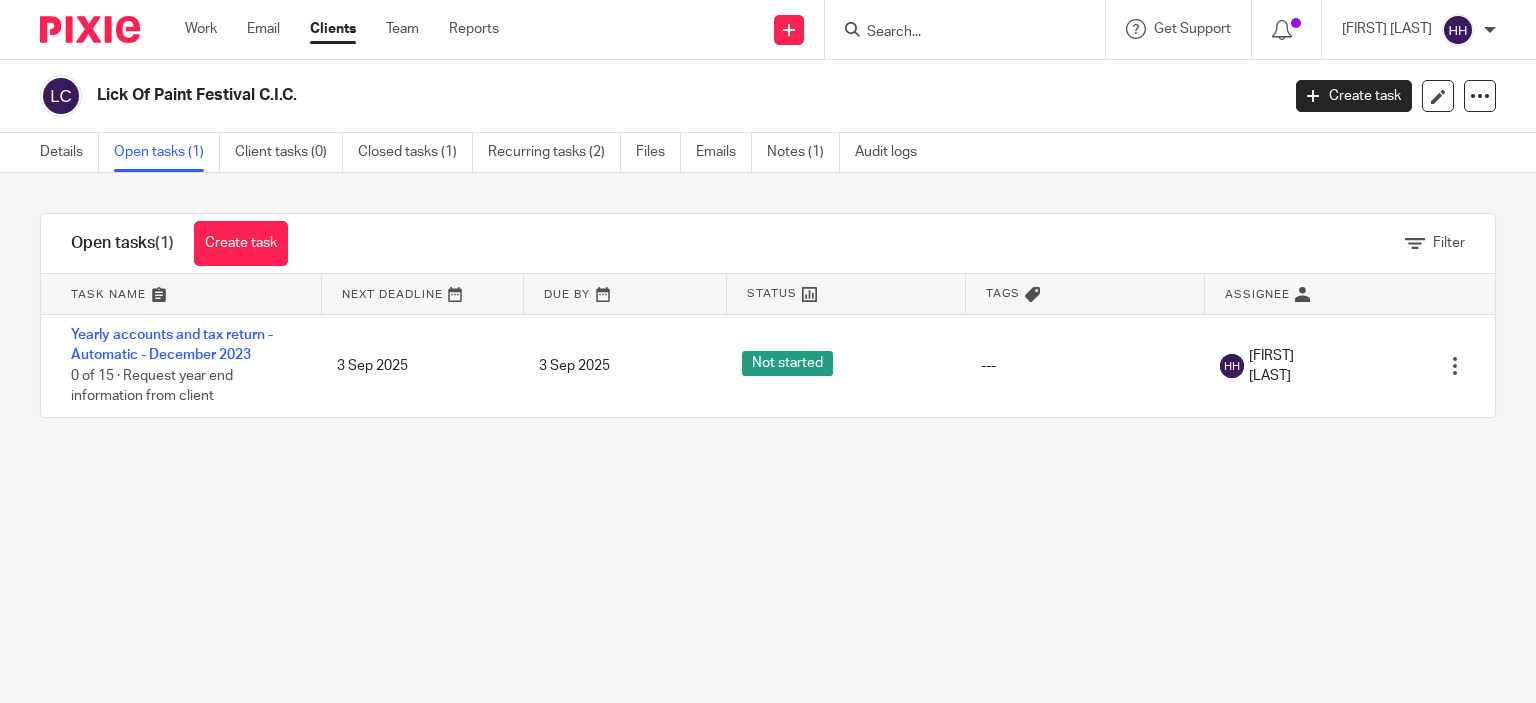 scroll, scrollTop: 0, scrollLeft: 0, axis: both 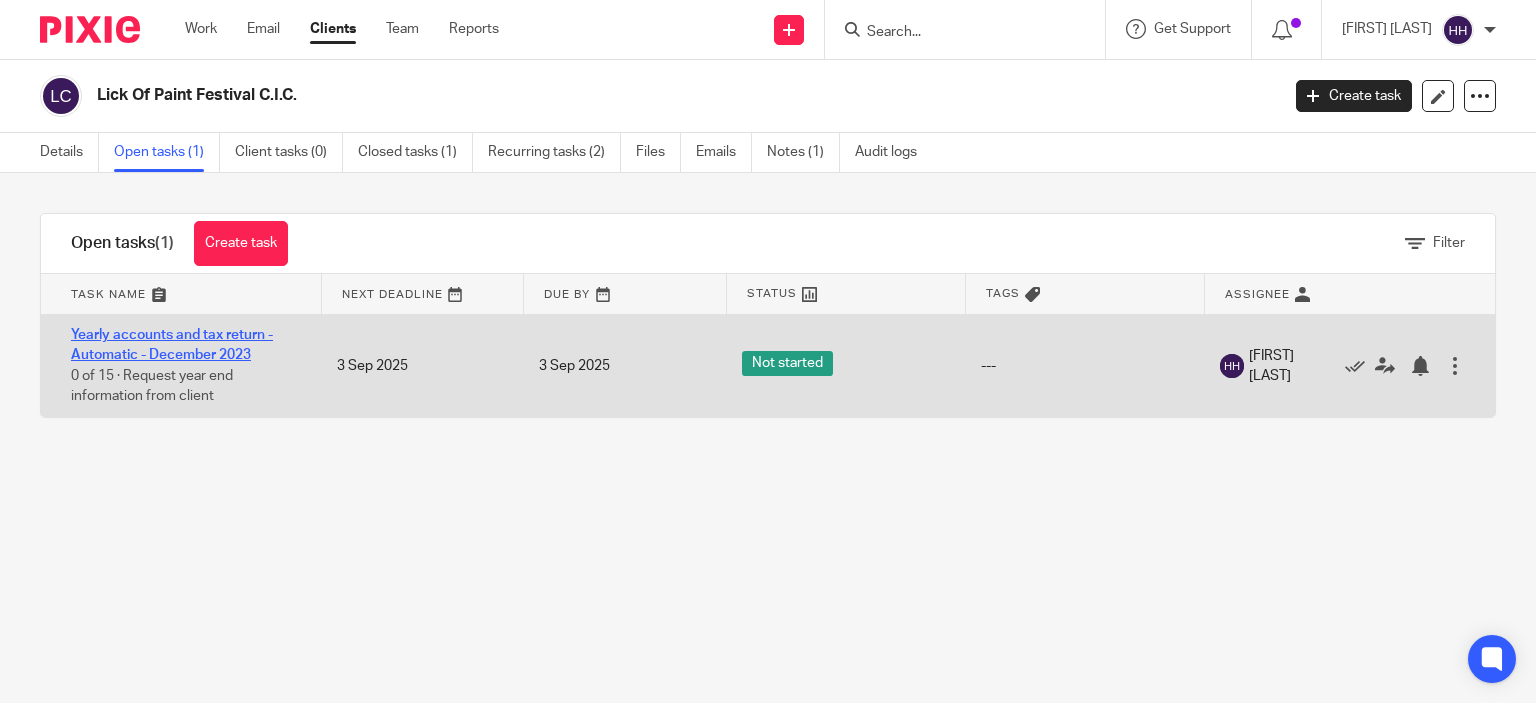 click on "Yearly accounts and tax return - Automatic - December 2023" at bounding box center [172, 345] 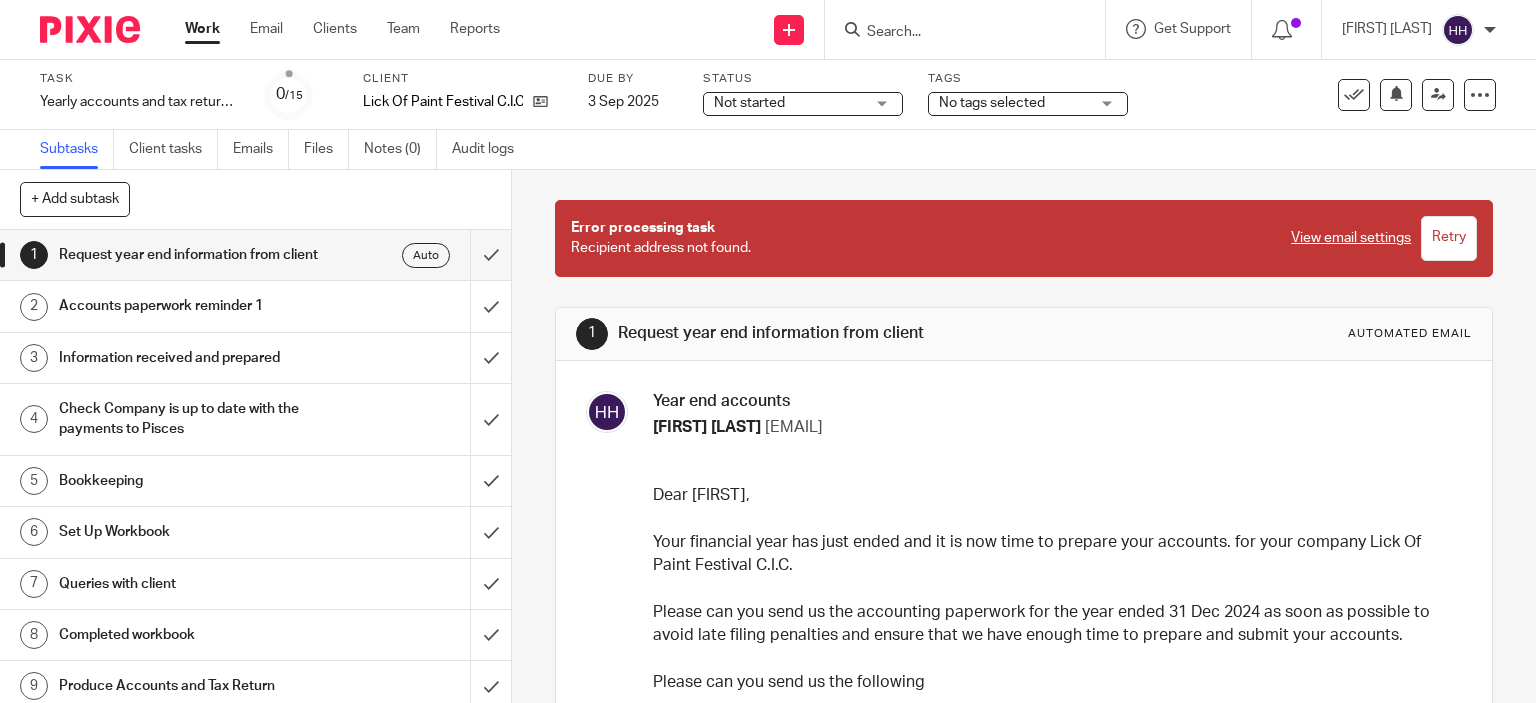 scroll, scrollTop: 0, scrollLeft: 0, axis: both 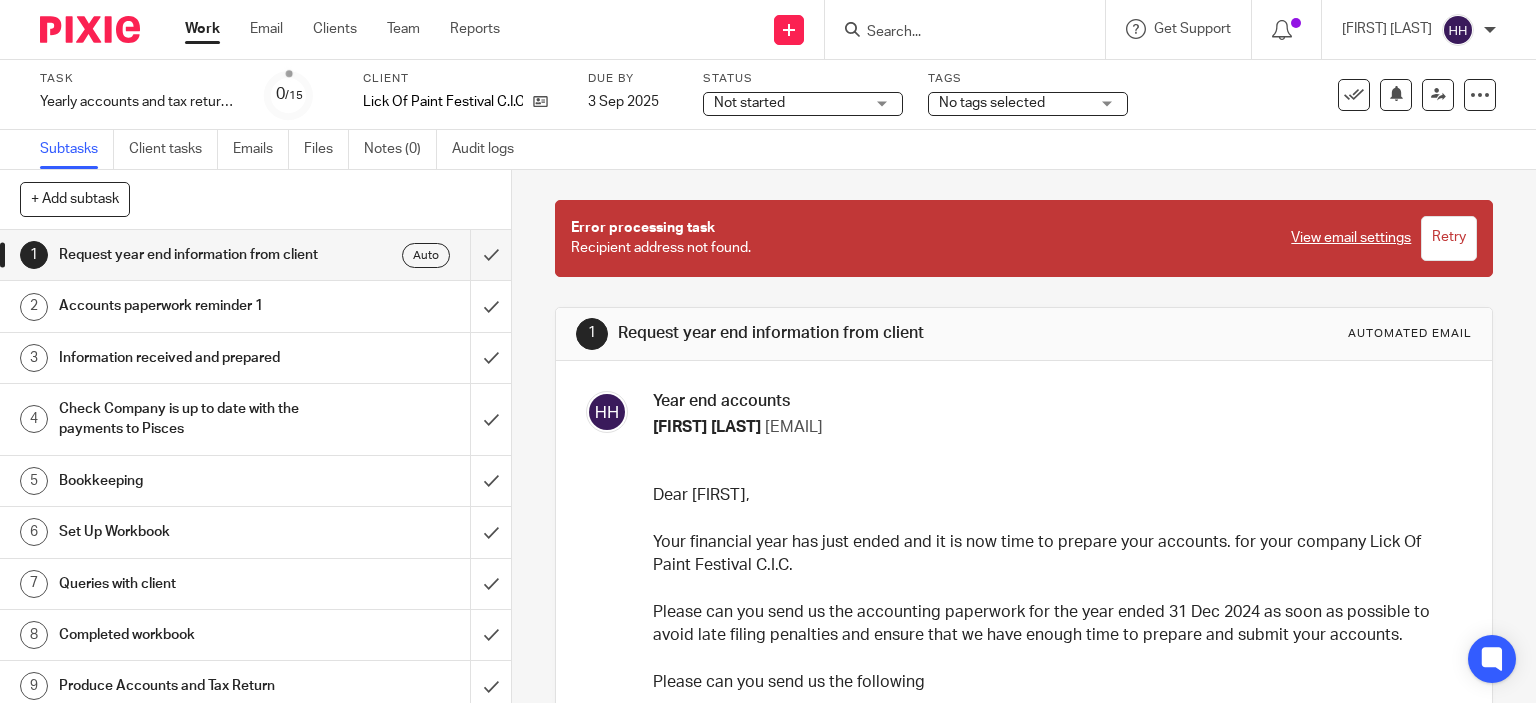 click on "Accounts paperwork reminder 1" at bounding box center (254, 306) 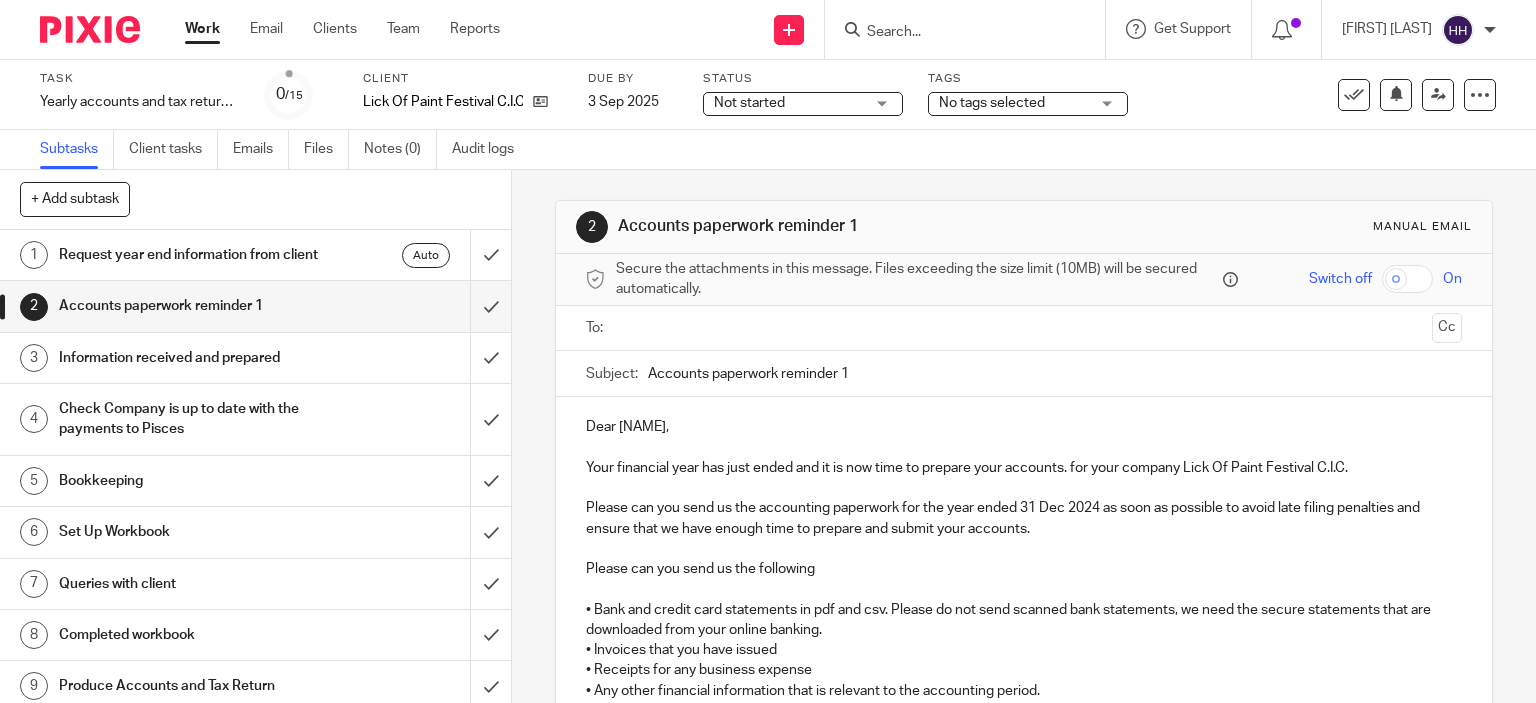 scroll, scrollTop: 0, scrollLeft: 0, axis: both 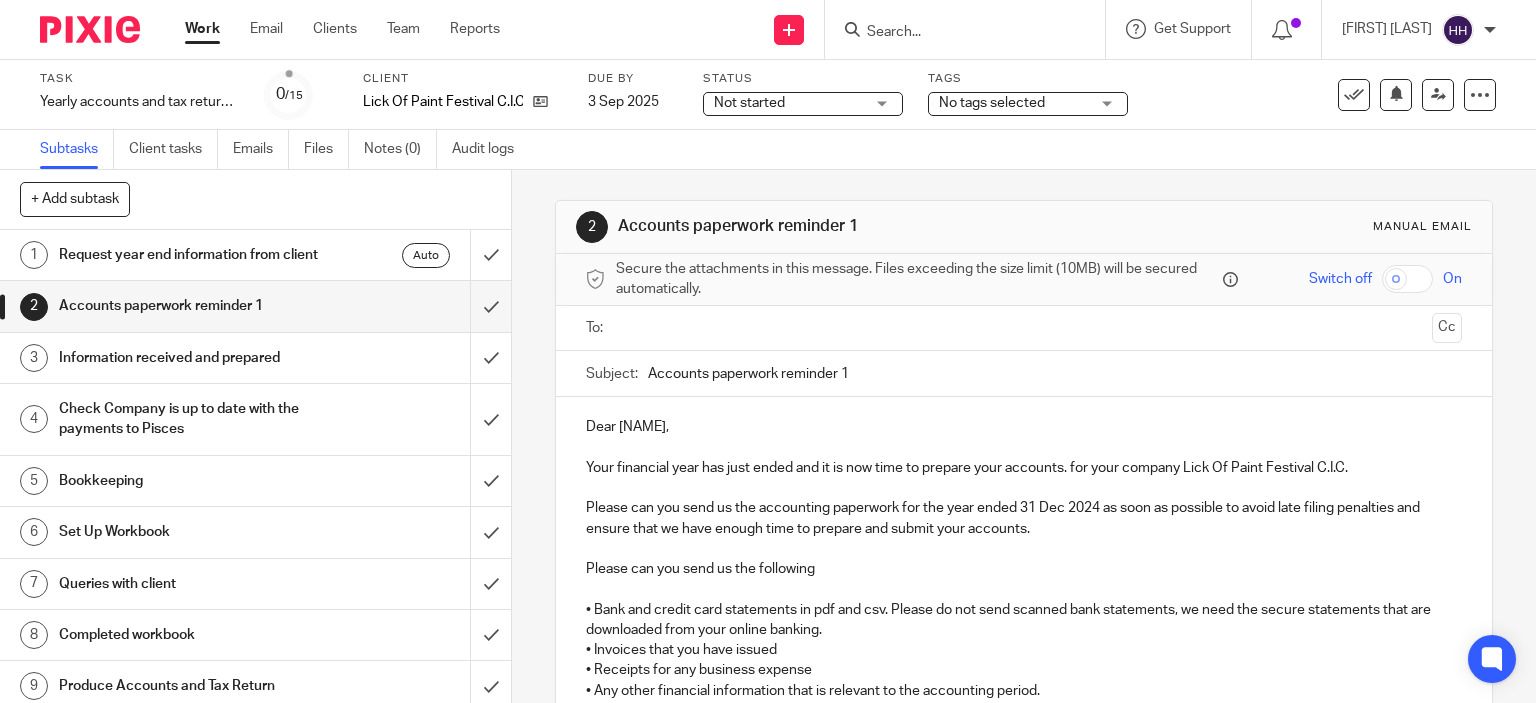 click at bounding box center (1023, 328) 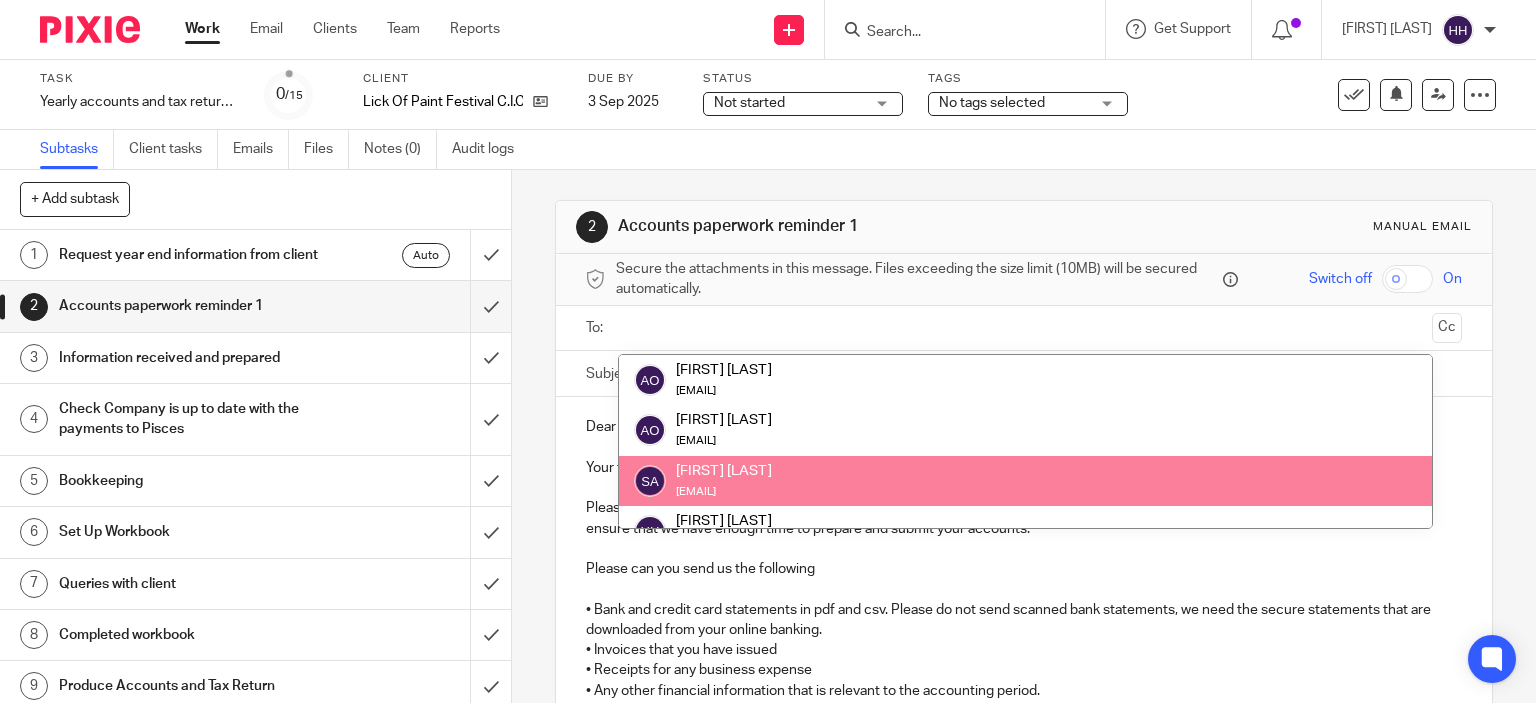 scroll, scrollTop: 128, scrollLeft: 0, axis: vertical 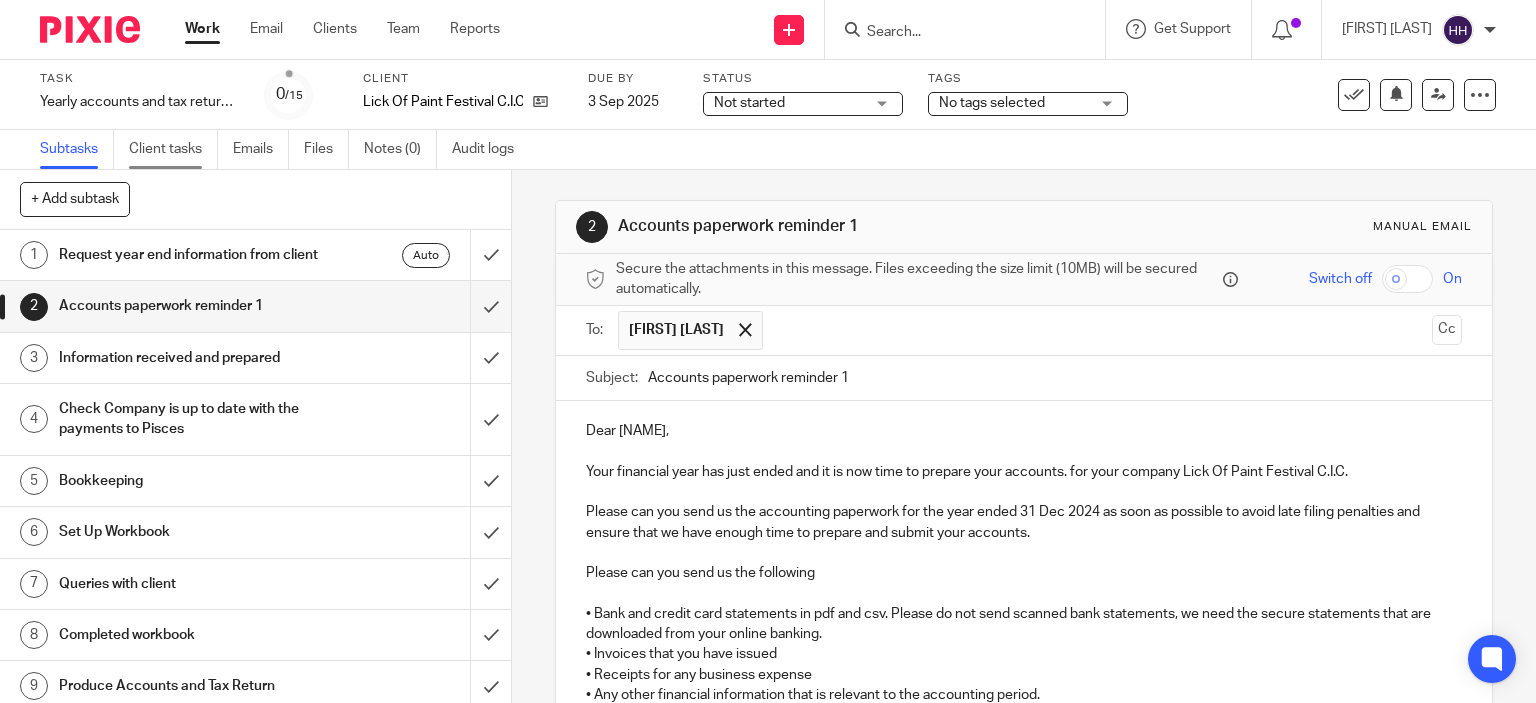 click on "Client tasks" at bounding box center [173, 149] 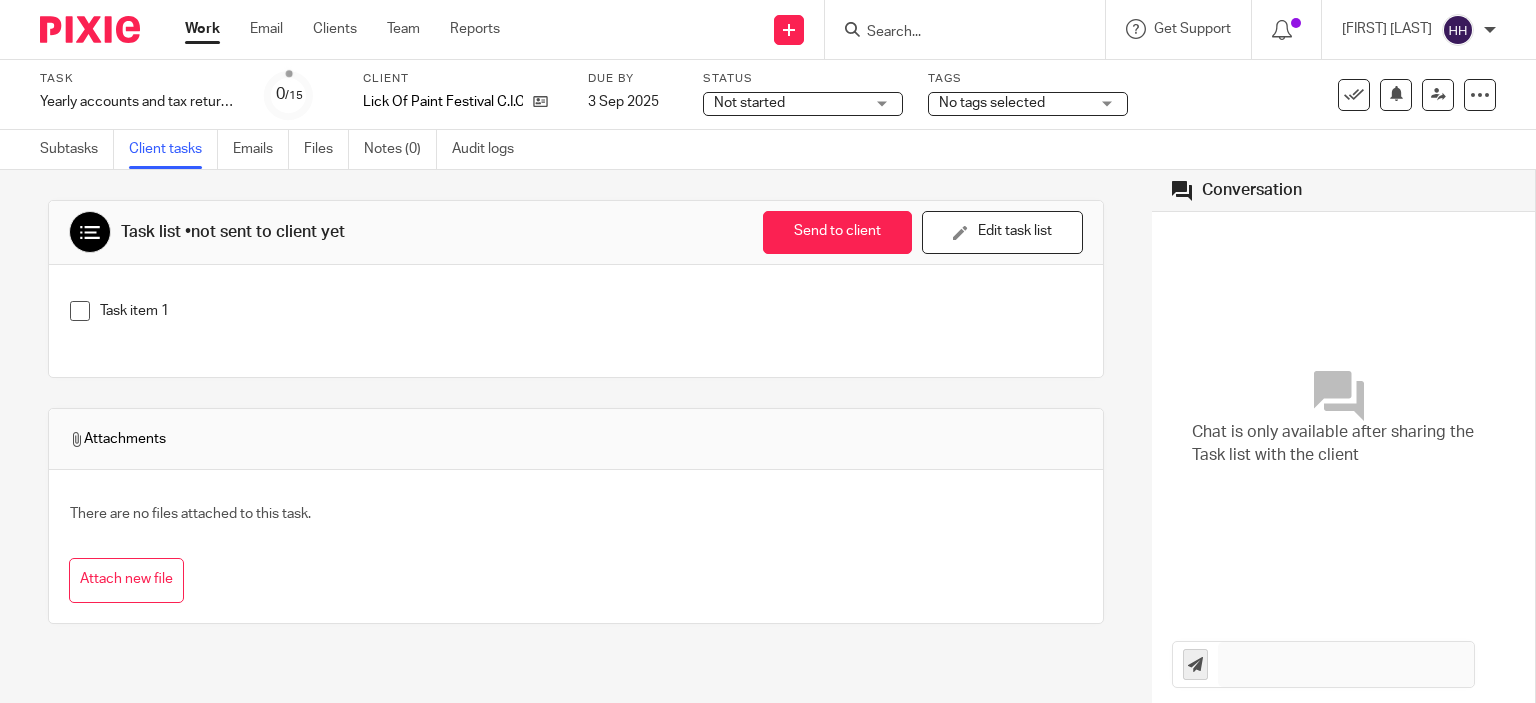 scroll, scrollTop: 0, scrollLeft: 0, axis: both 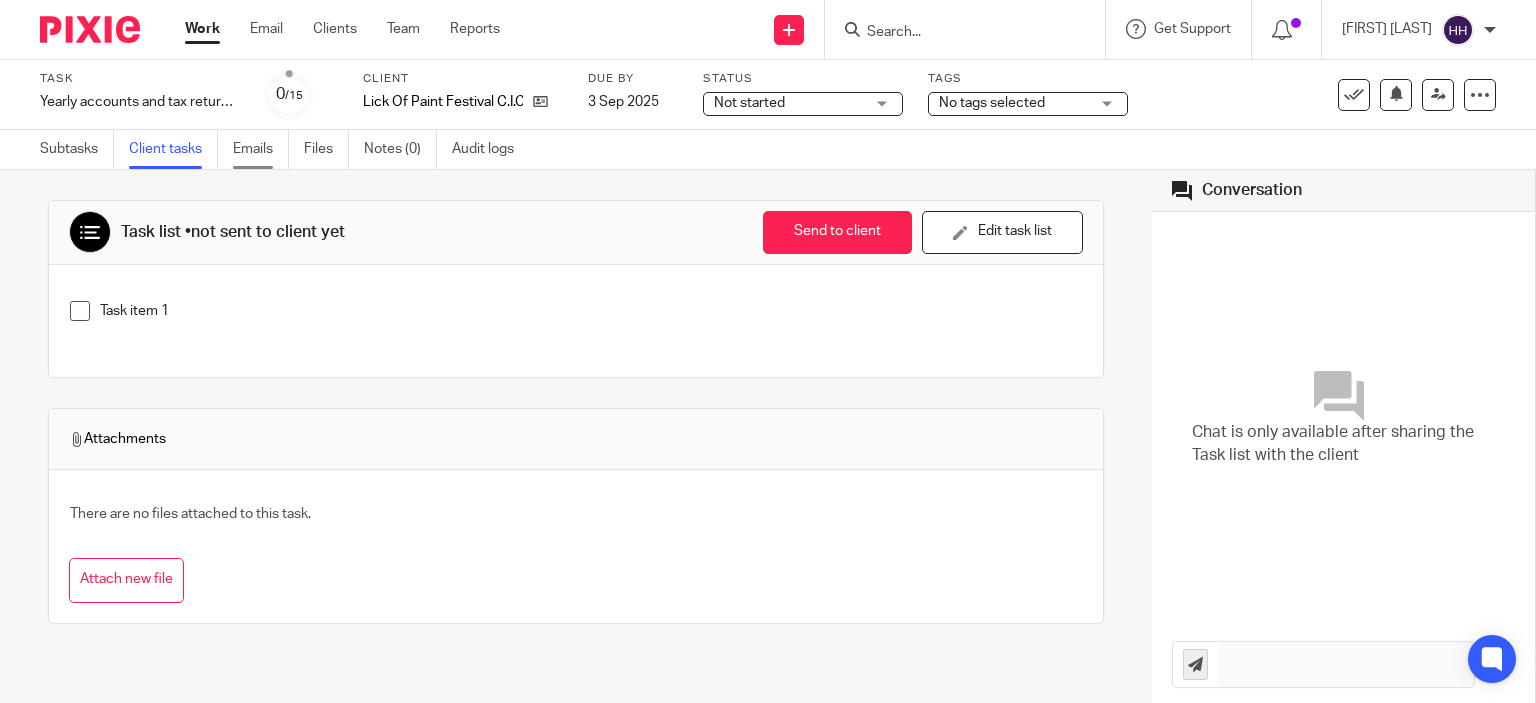 click on "Emails" at bounding box center (261, 149) 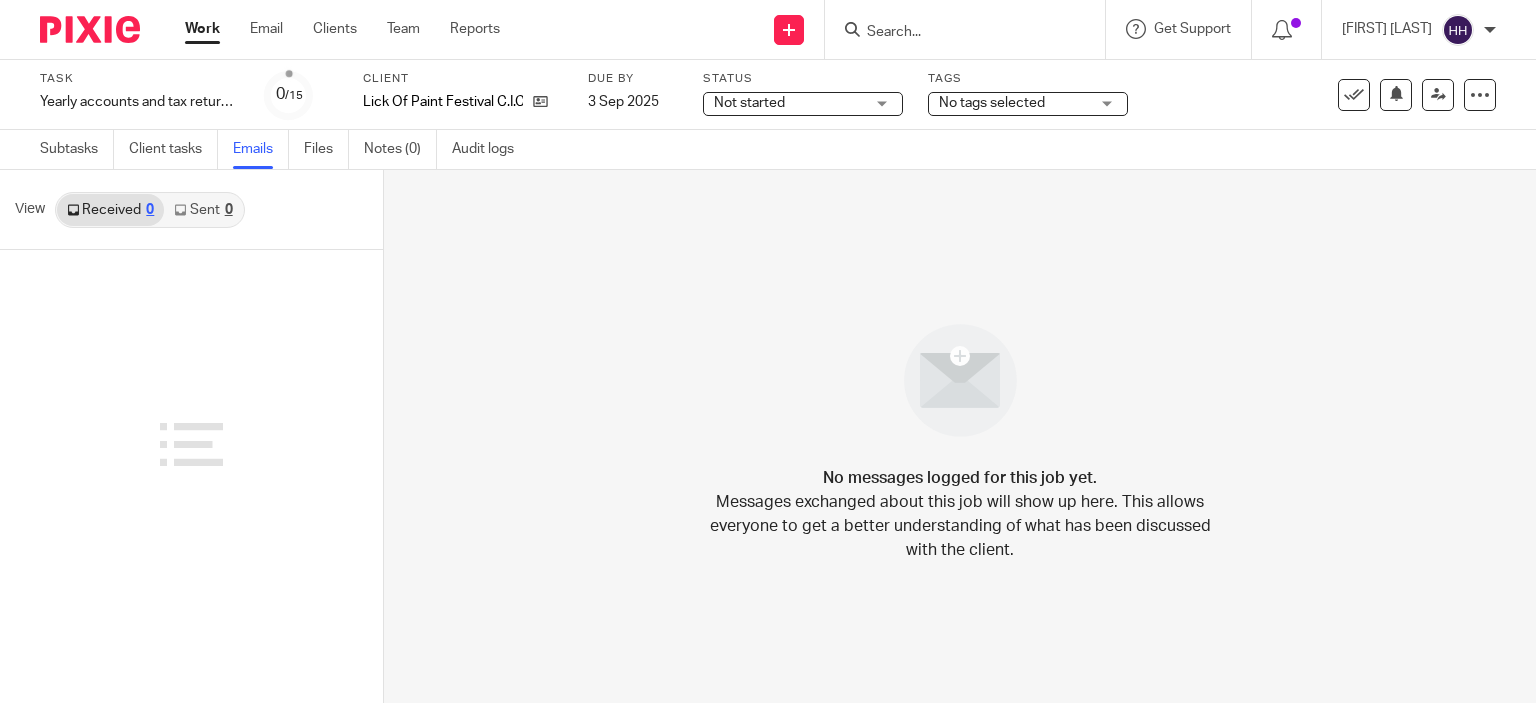 scroll, scrollTop: 0, scrollLeft: 0, axis: both 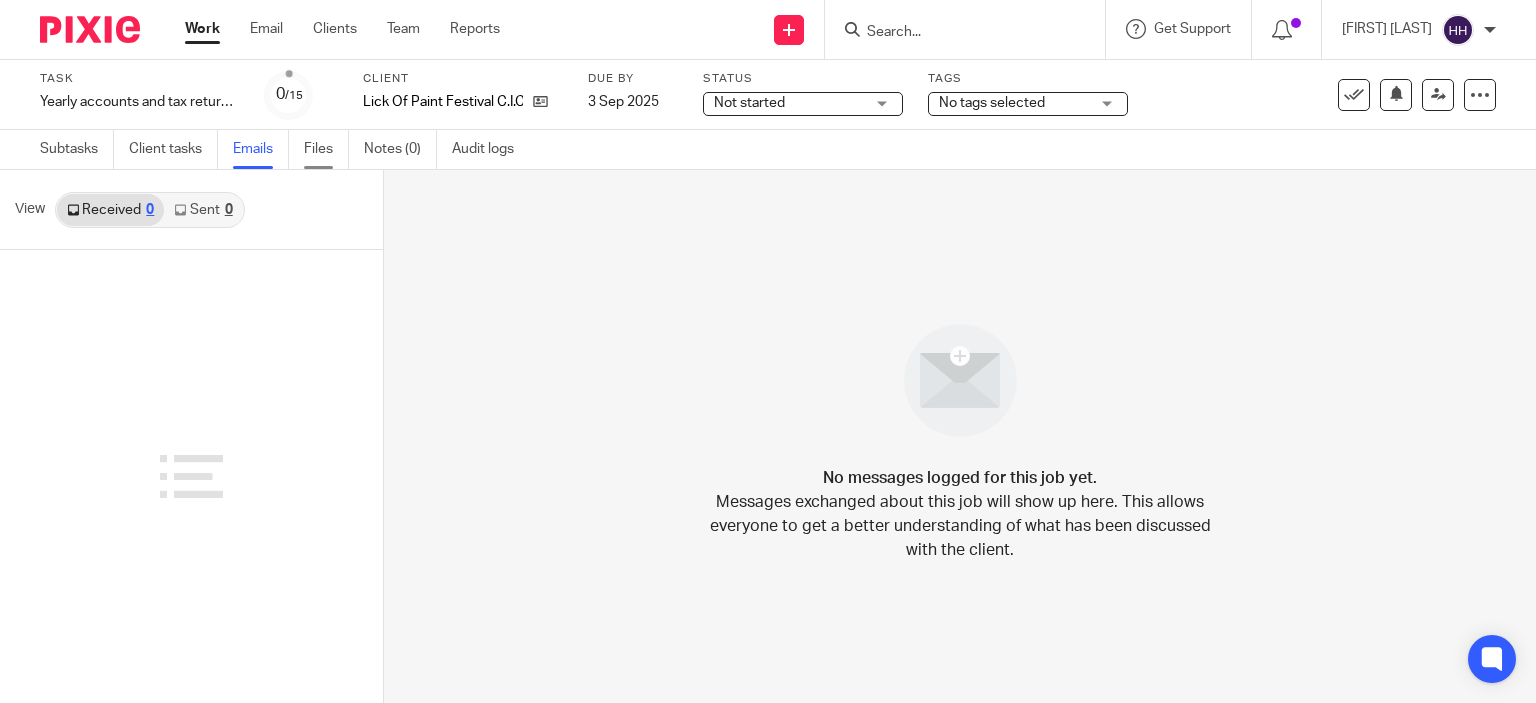 click on "Files" at bounding box center (326, 149) 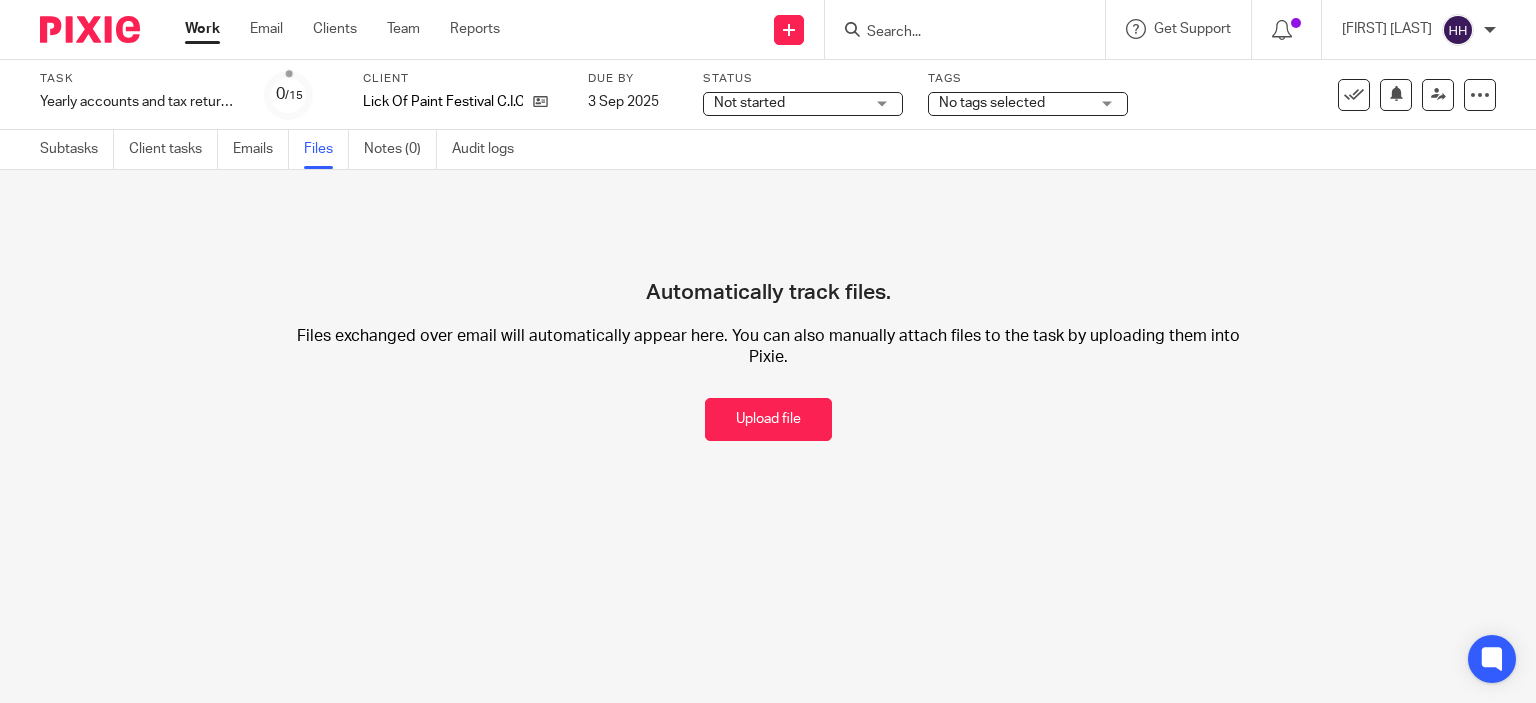 scroll, scrollTop: 0, scrollLeft: 0, axis: both 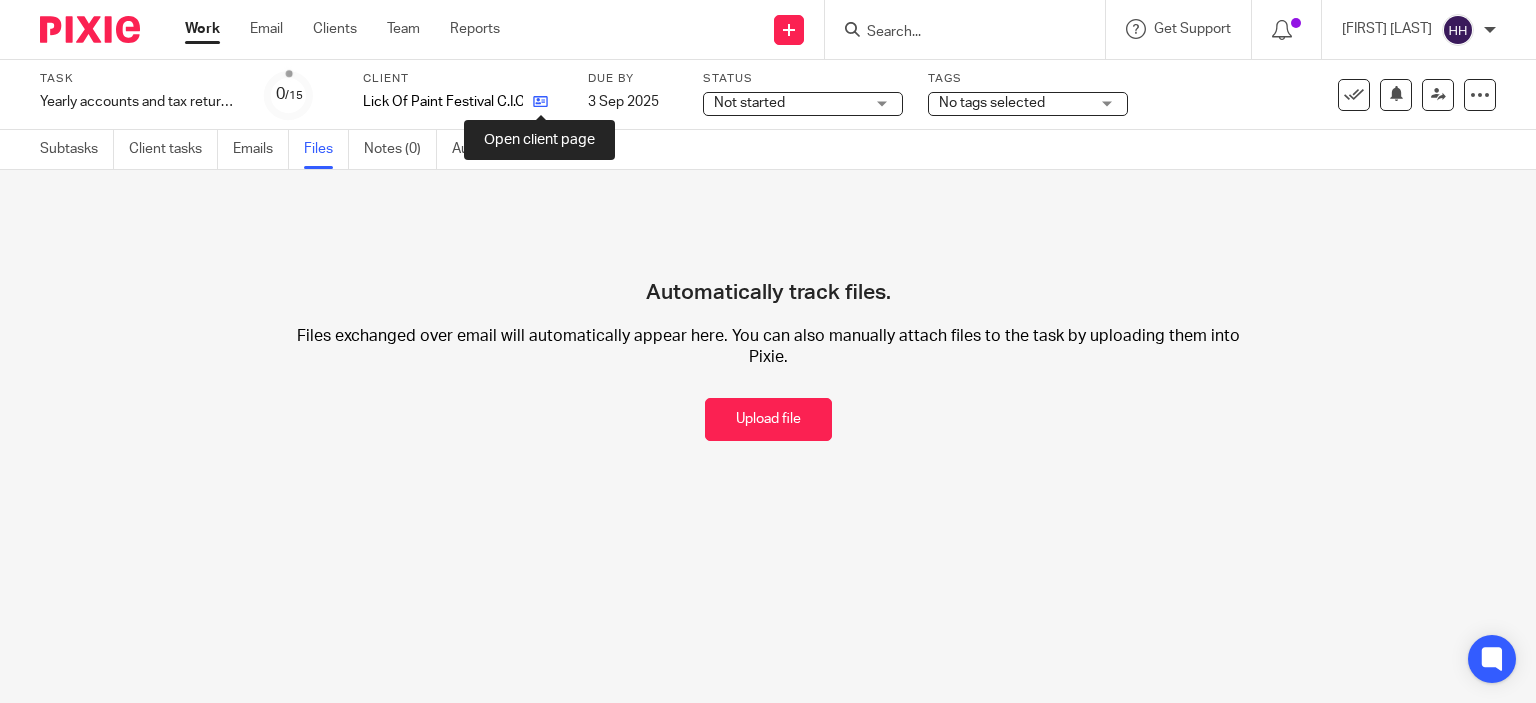click at bounding box center [540, 101] 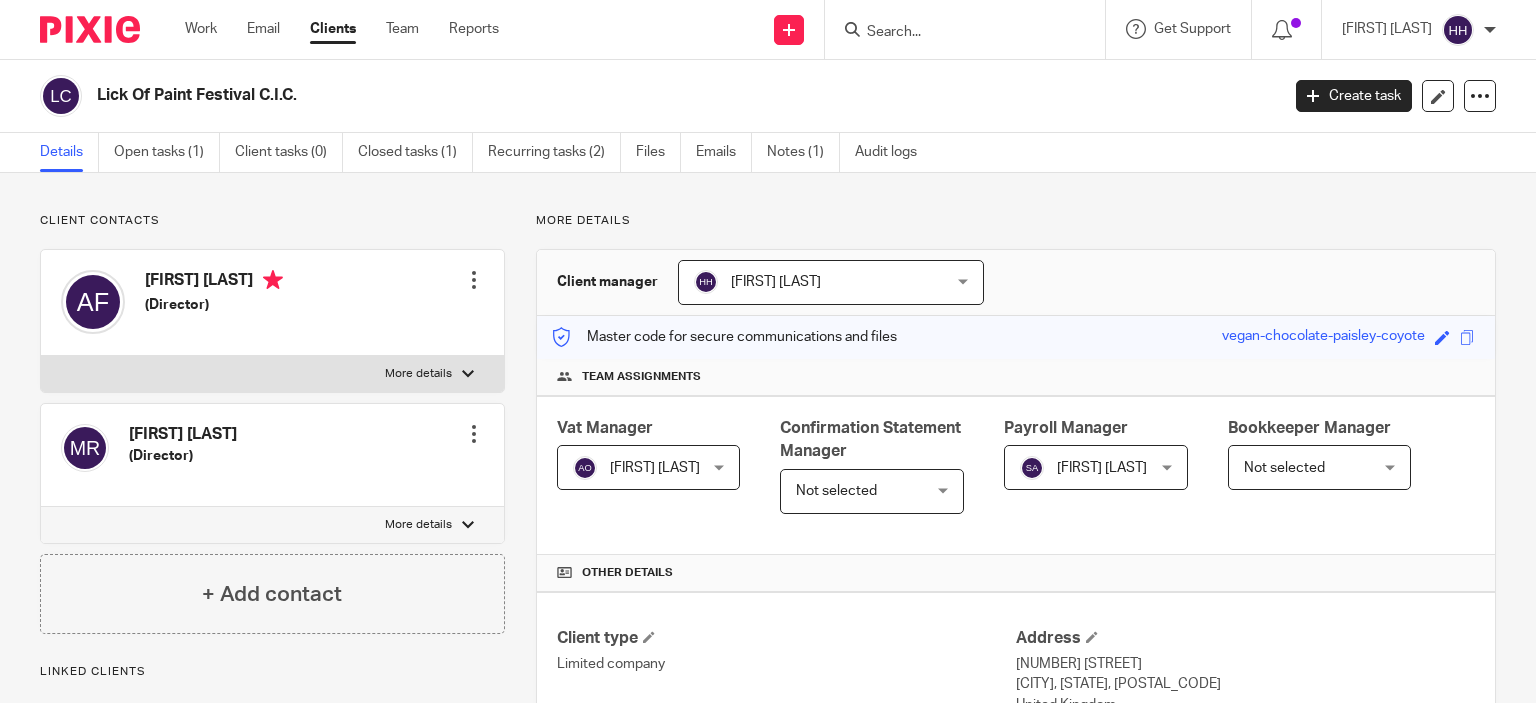scroll, scrollTop: 0, scrollLeft: 0, axis: both 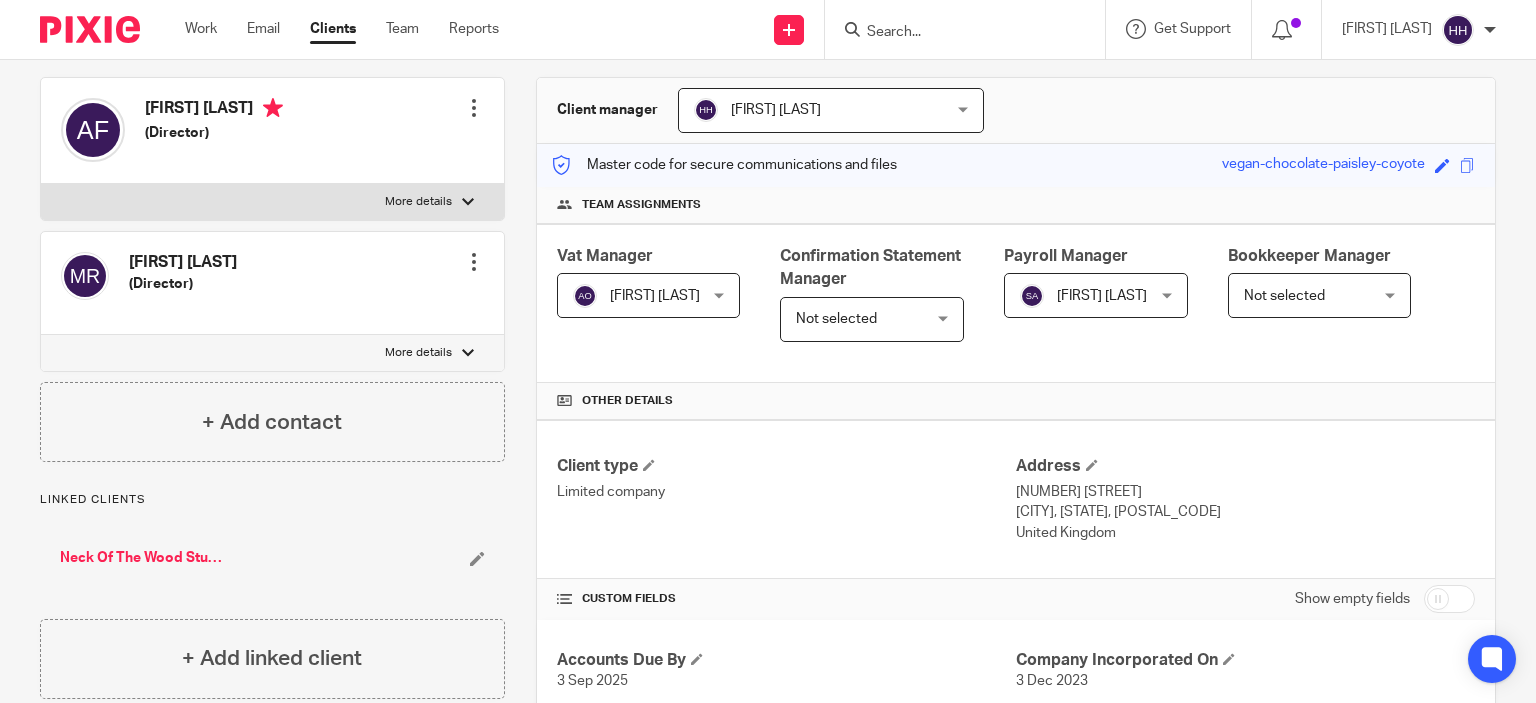click on "More details" at bounding box center (272, 353) 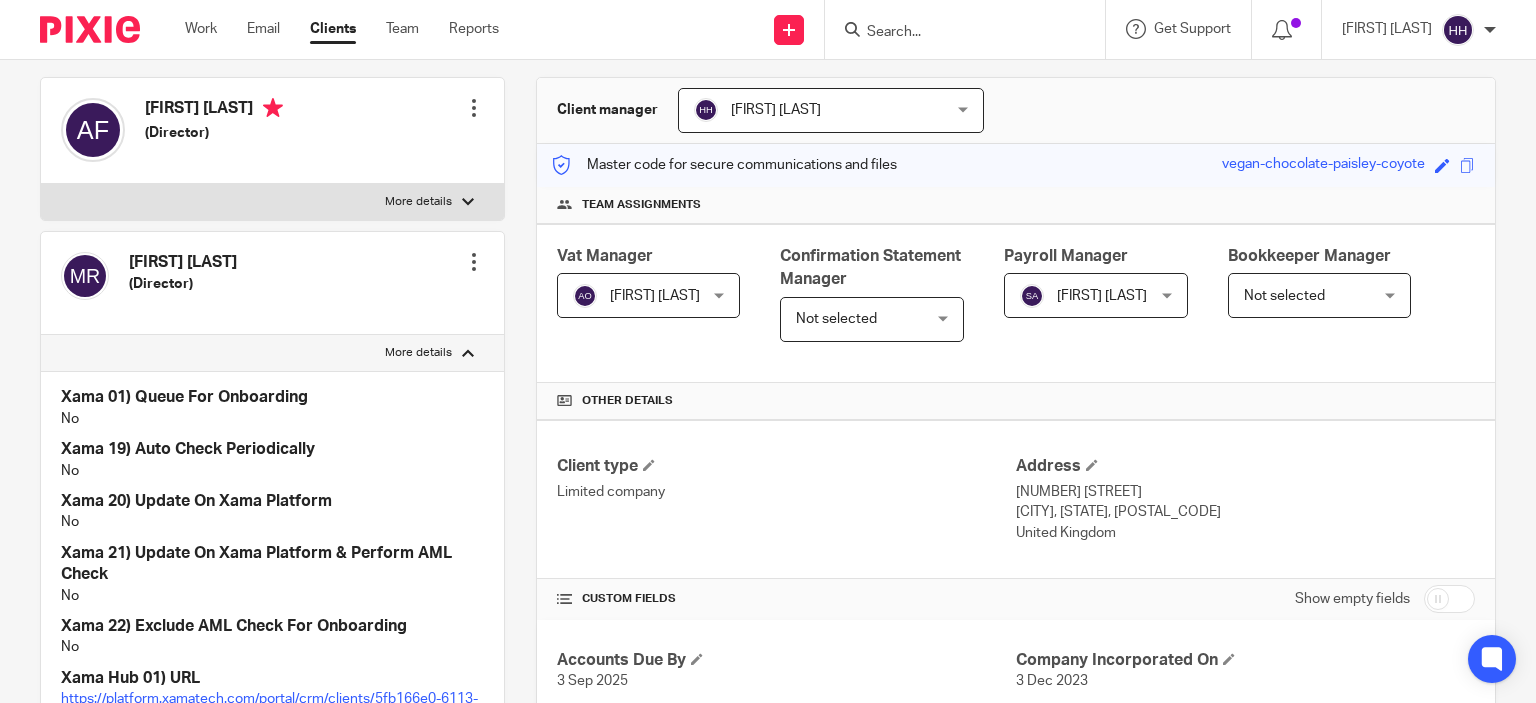 click on "More details" at bounding box center (272, 353) 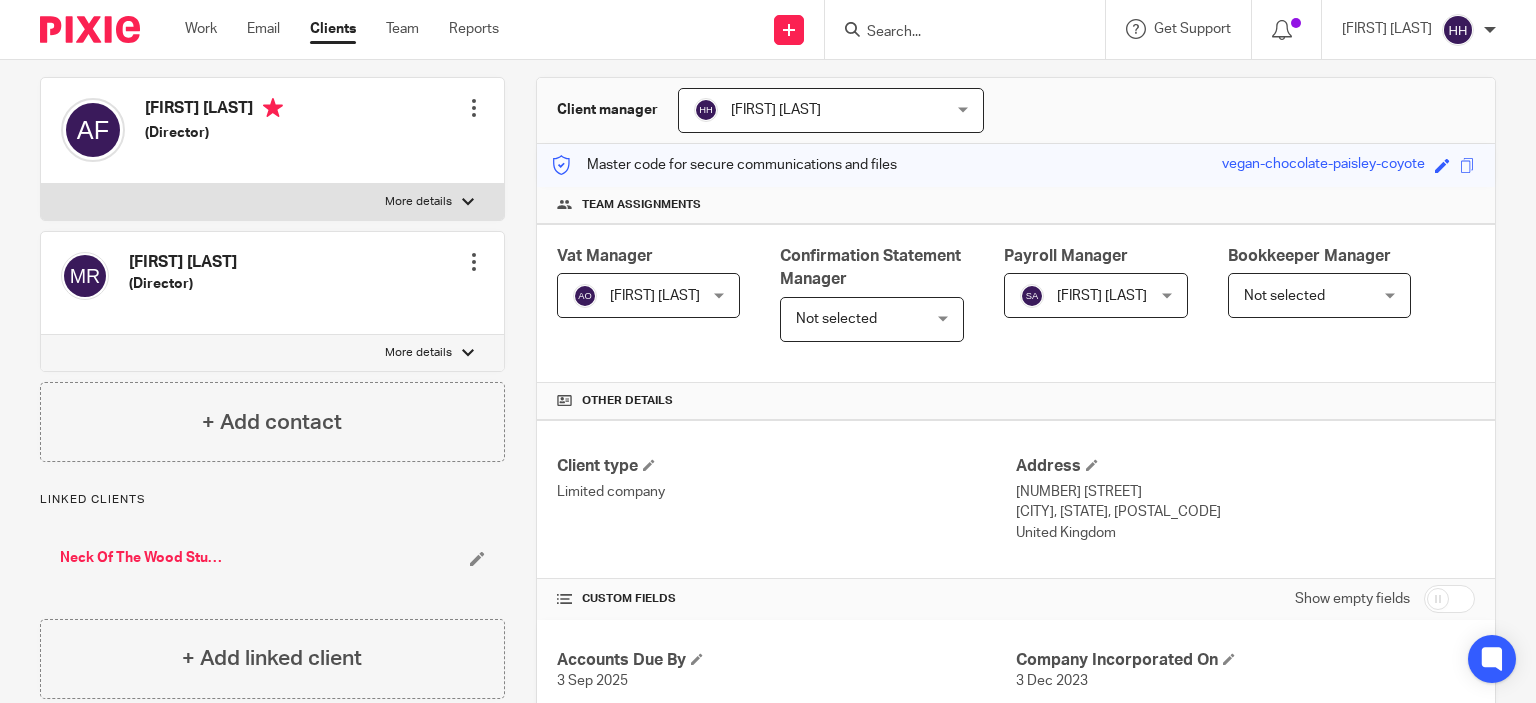 scroll, scrollTop: 0, scrollLeft: 0, axis: both 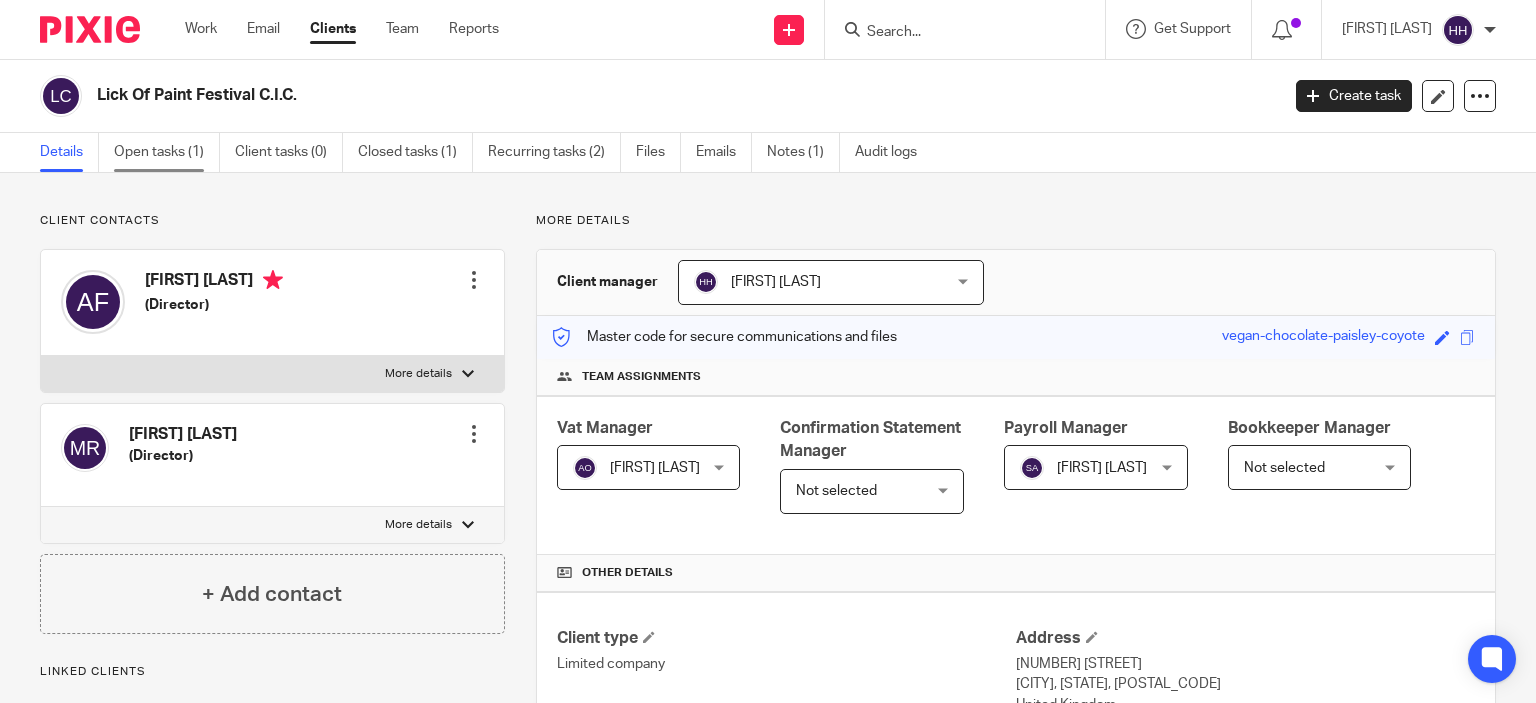 click on "Open tasks (1)" at bounding box center [167, 152] 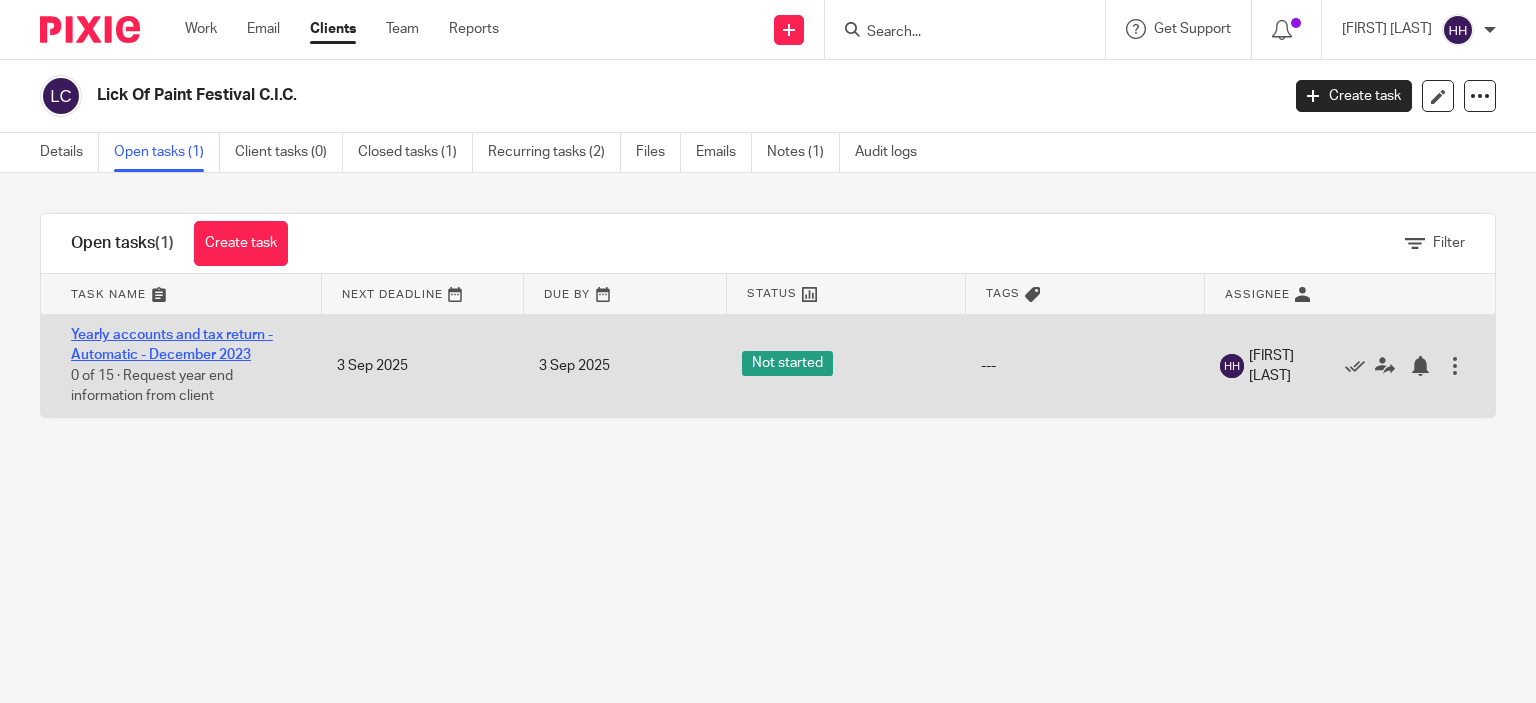 scroll, scrollTop: 0, scrollLeft: 0, axis: both 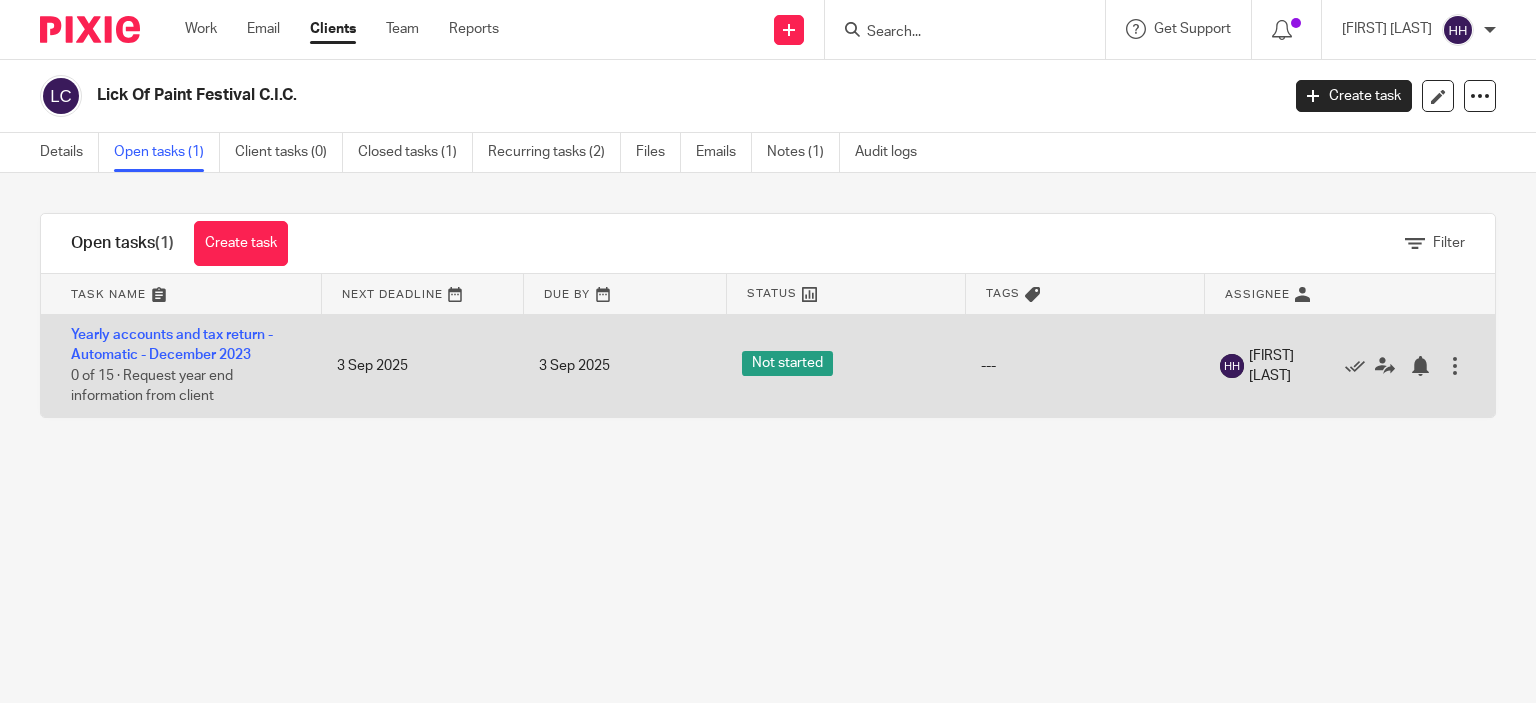 click on "Yearly accounts and tax return - Automatic - December 2023
0
of
15 ·
Request year end information from client" at bounding box center (179, 366) 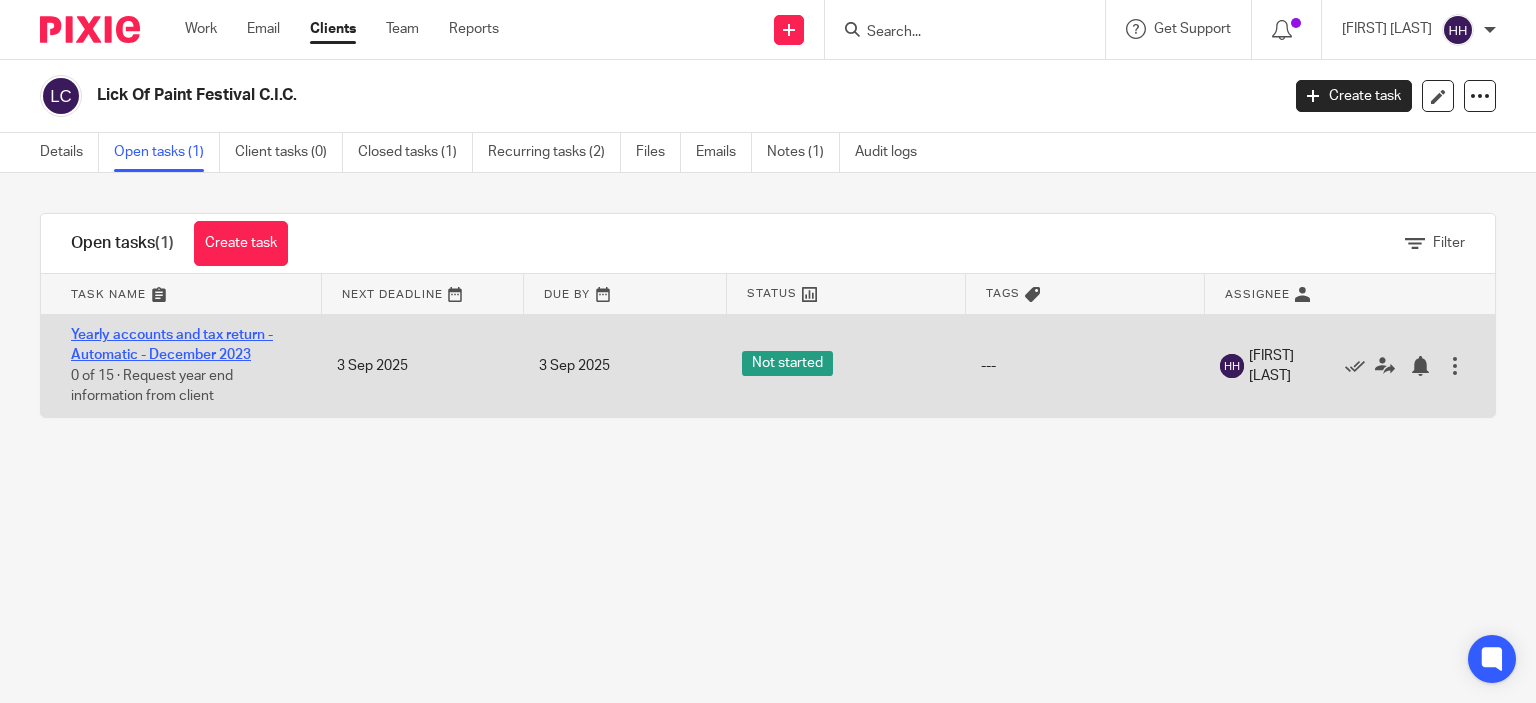 click on "Yearly accounts and tax return - Automatic - December 2023" at bounding box center (172, 345) 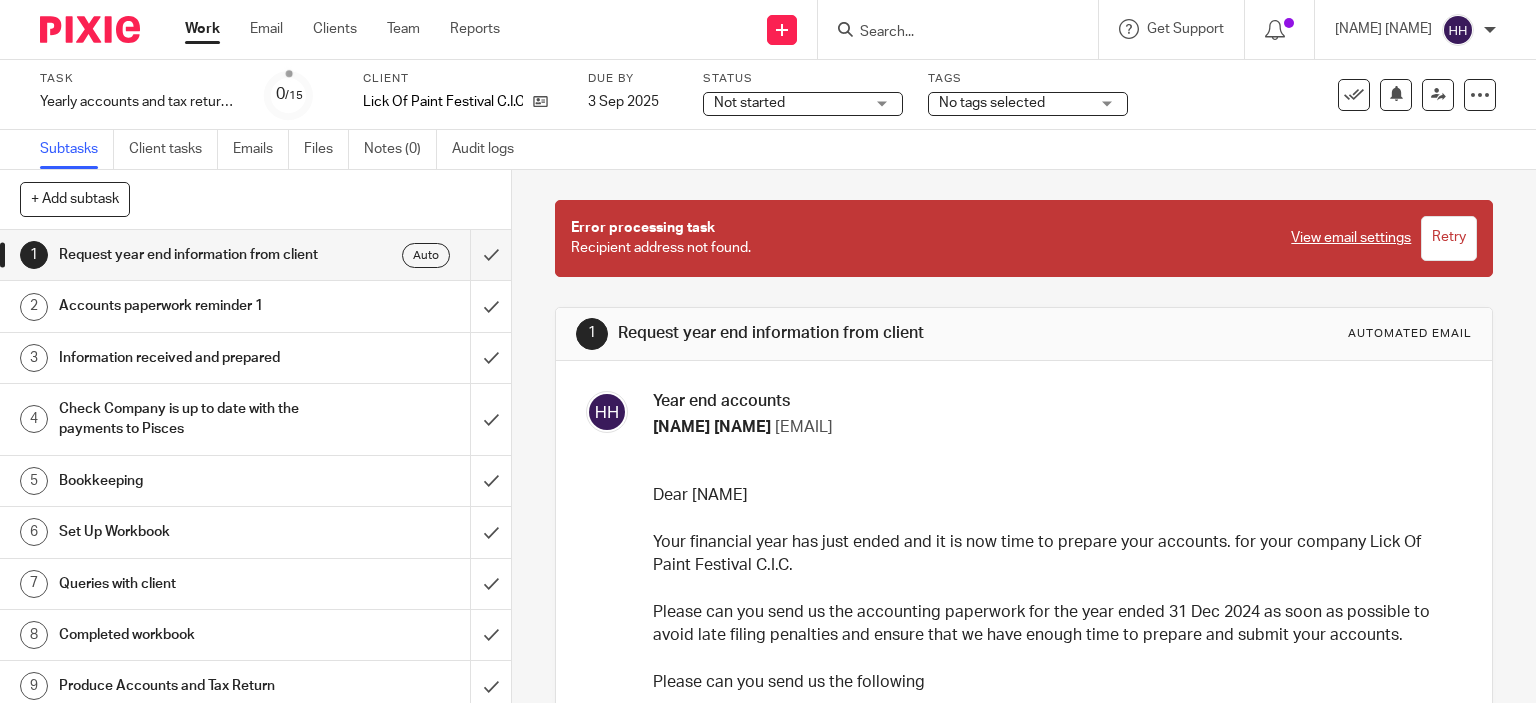 scroll, scrollTop: 0, scrollLeft: 0, axis: both 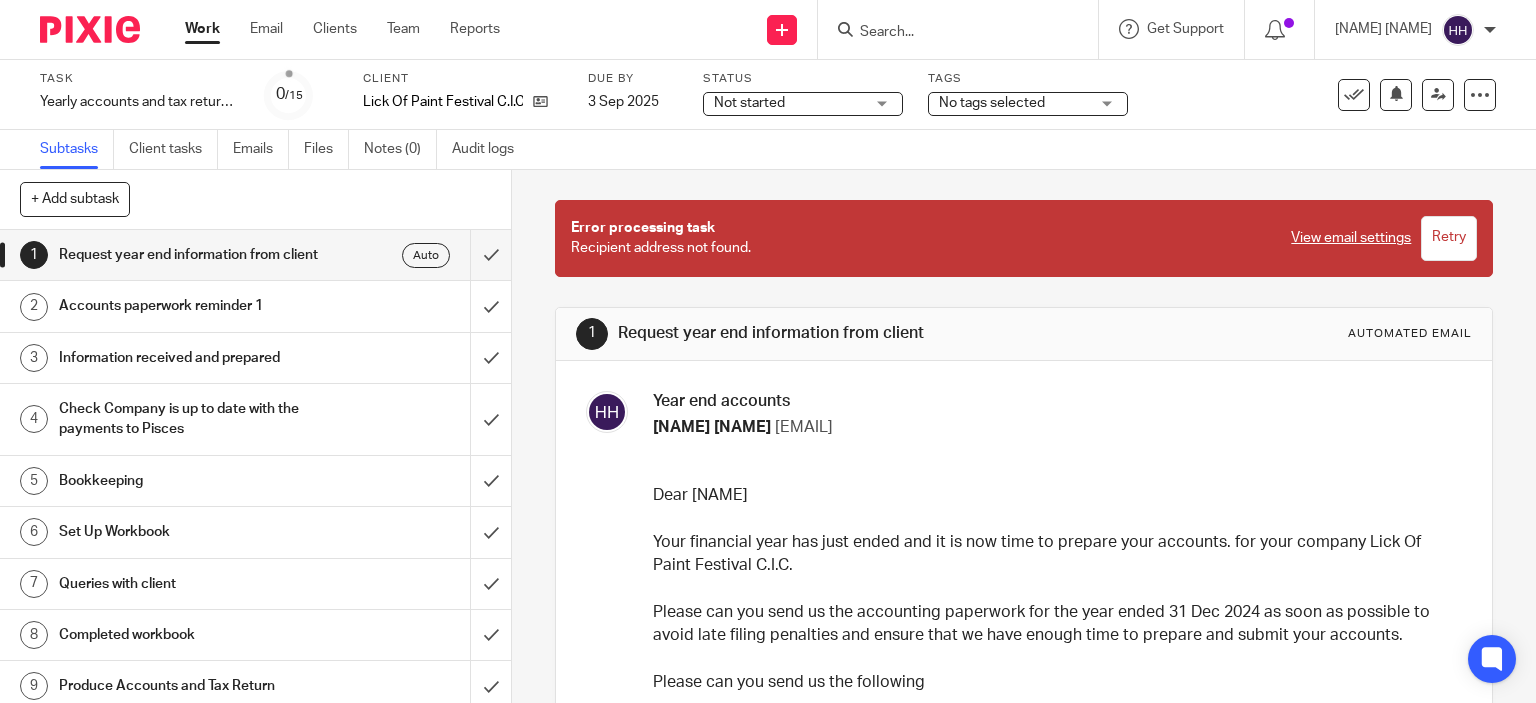click on "Accounts paperwork reminder 1" at bounding box center [189, 306] 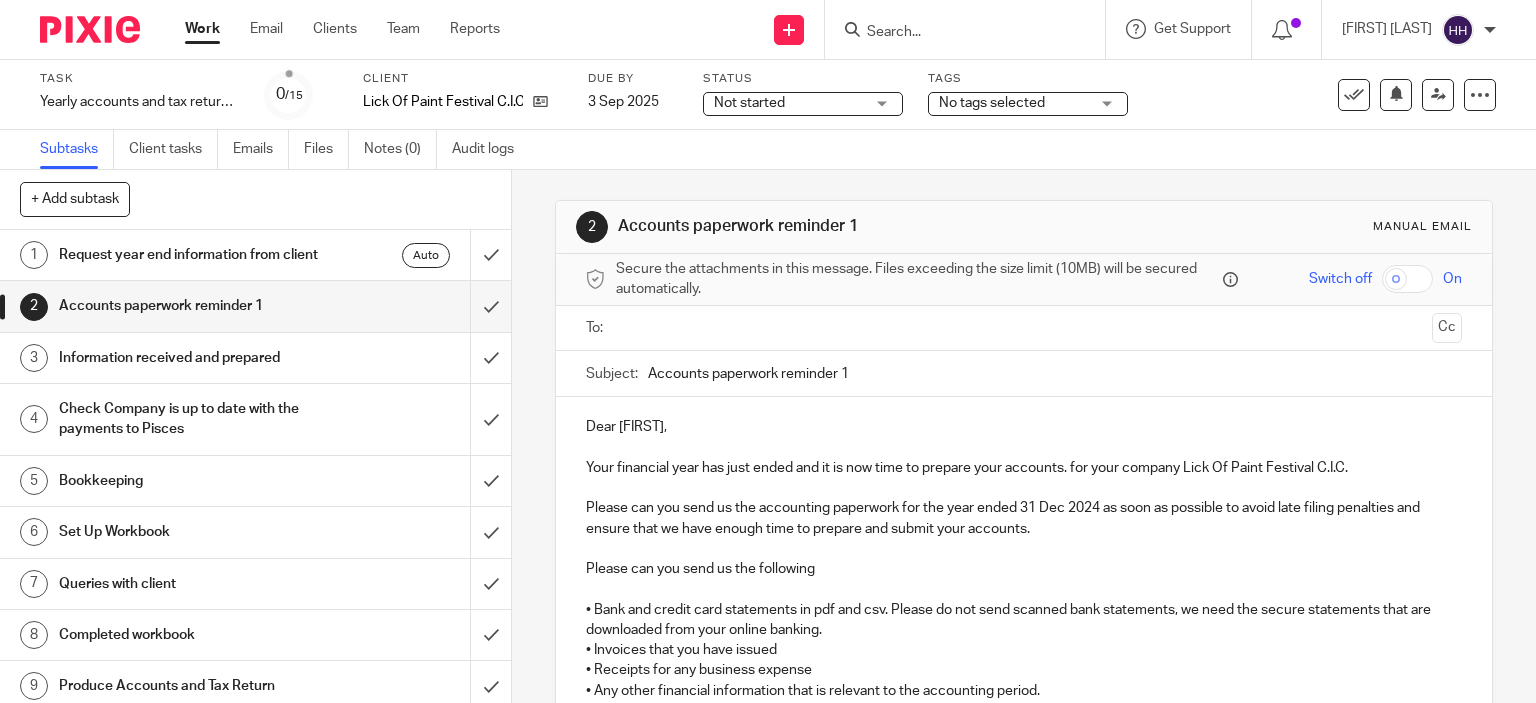 scroll, scrollTop: 0, scrollLeft: 0, axis: both 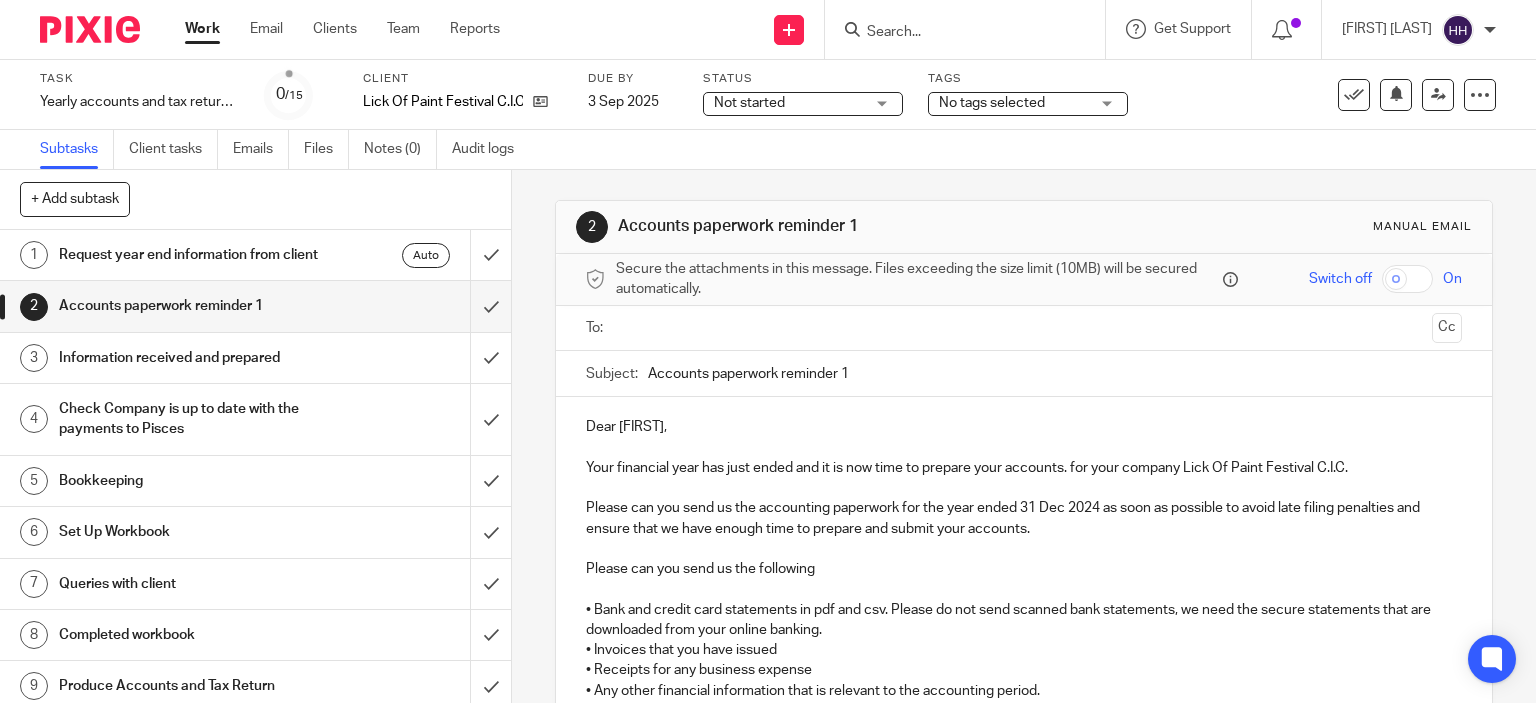 click at bounding box center (1023, 328) 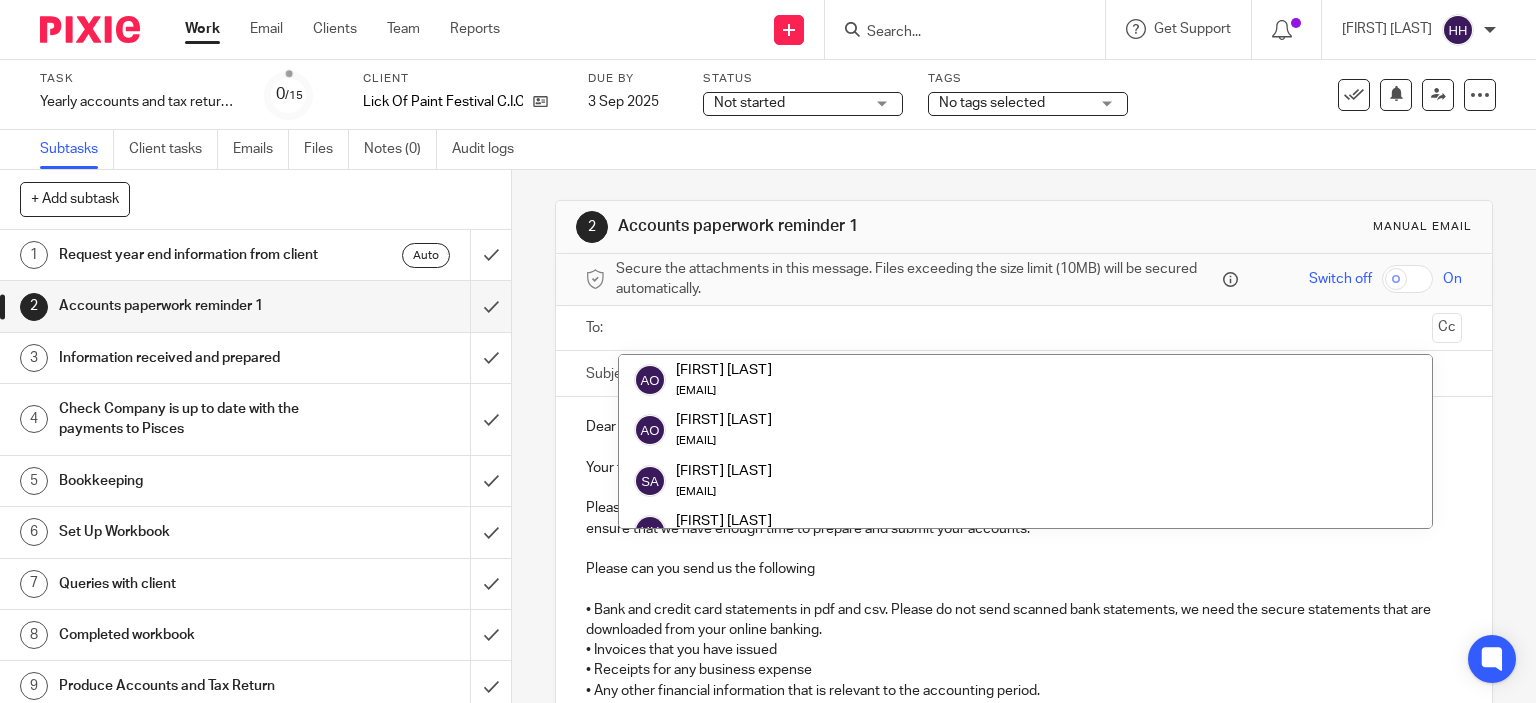 paste on "Alastair Flindall <hello@neckofthewoodstudio.com>" 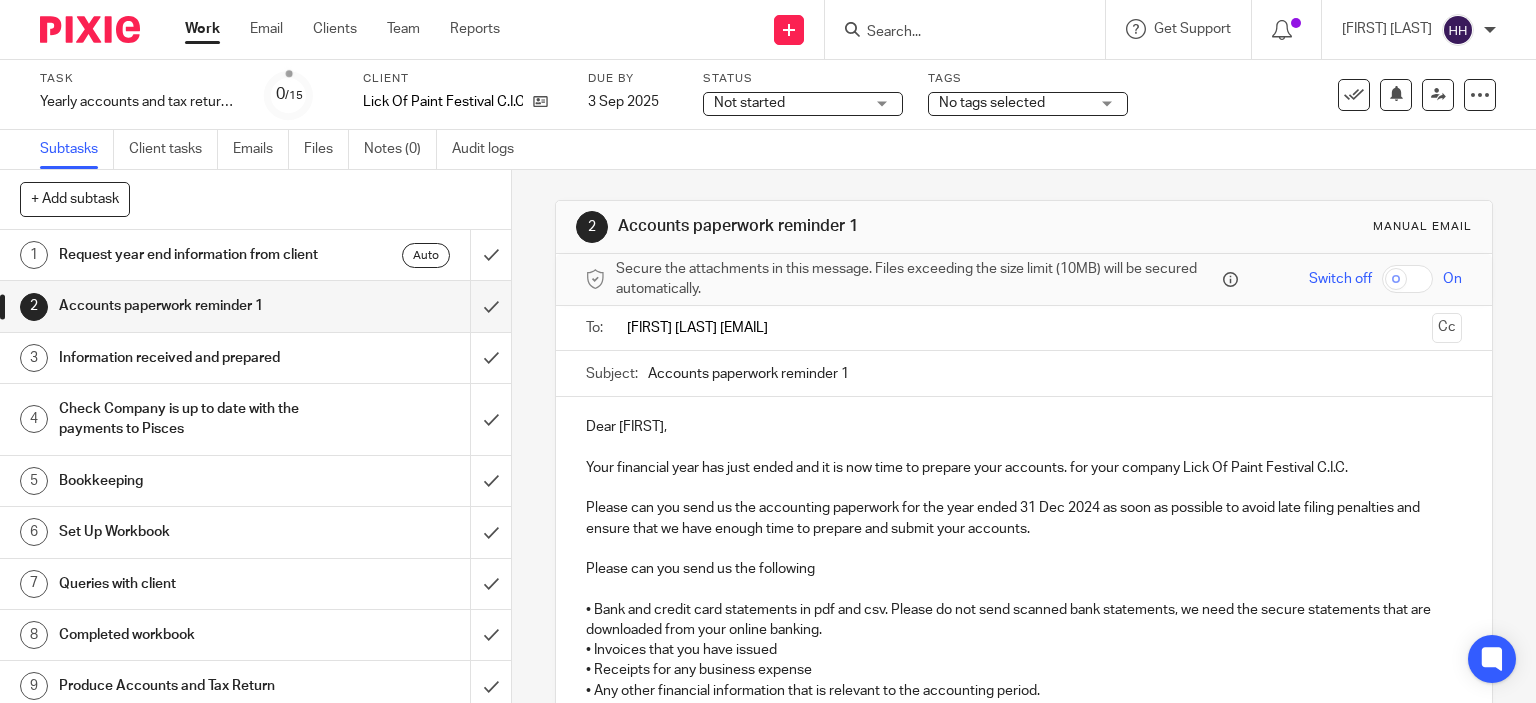 click on "Alastair Flindall <hello@neckofthewoodstudio.com>" at bounding box center (1023, 328) 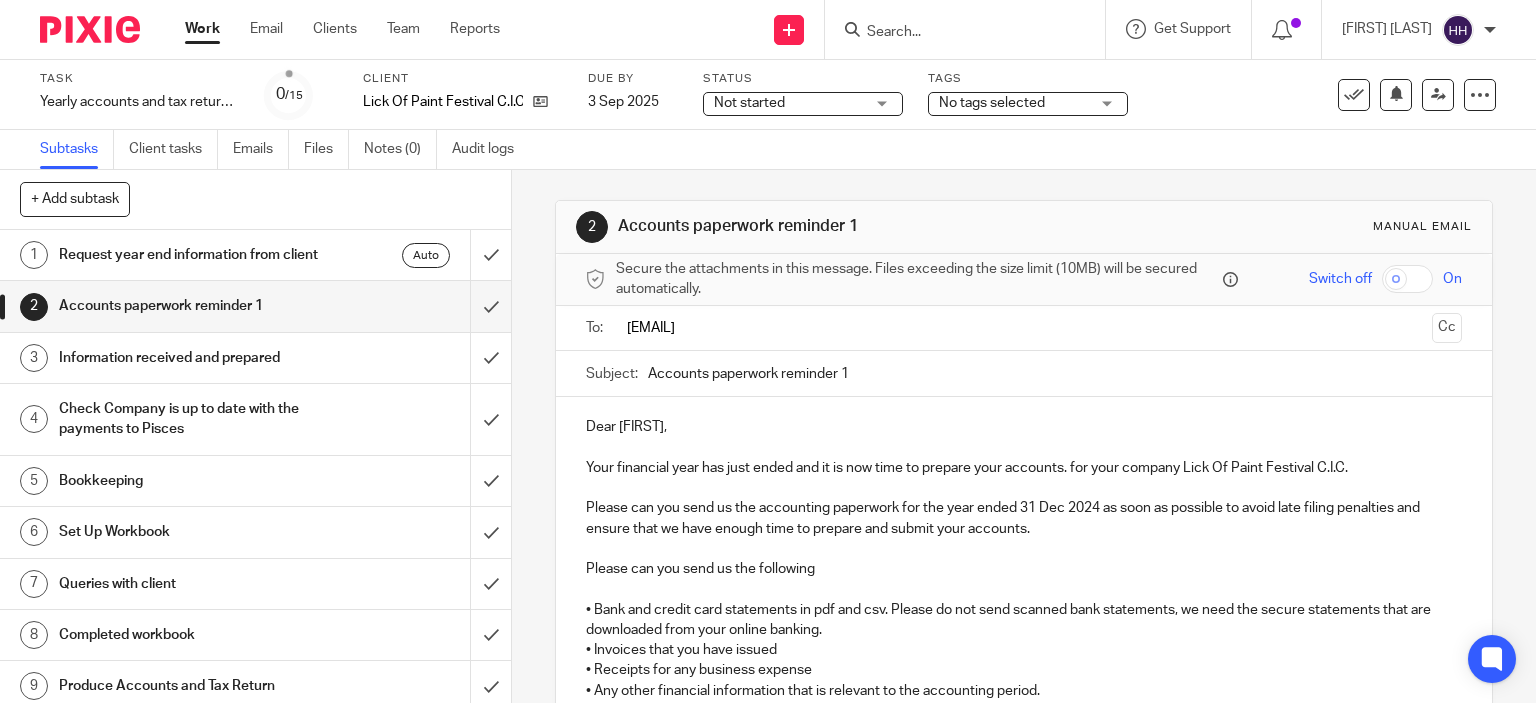 click on "hello@neckofthewoodstudio.com>" at bounding box center [1023, 328] 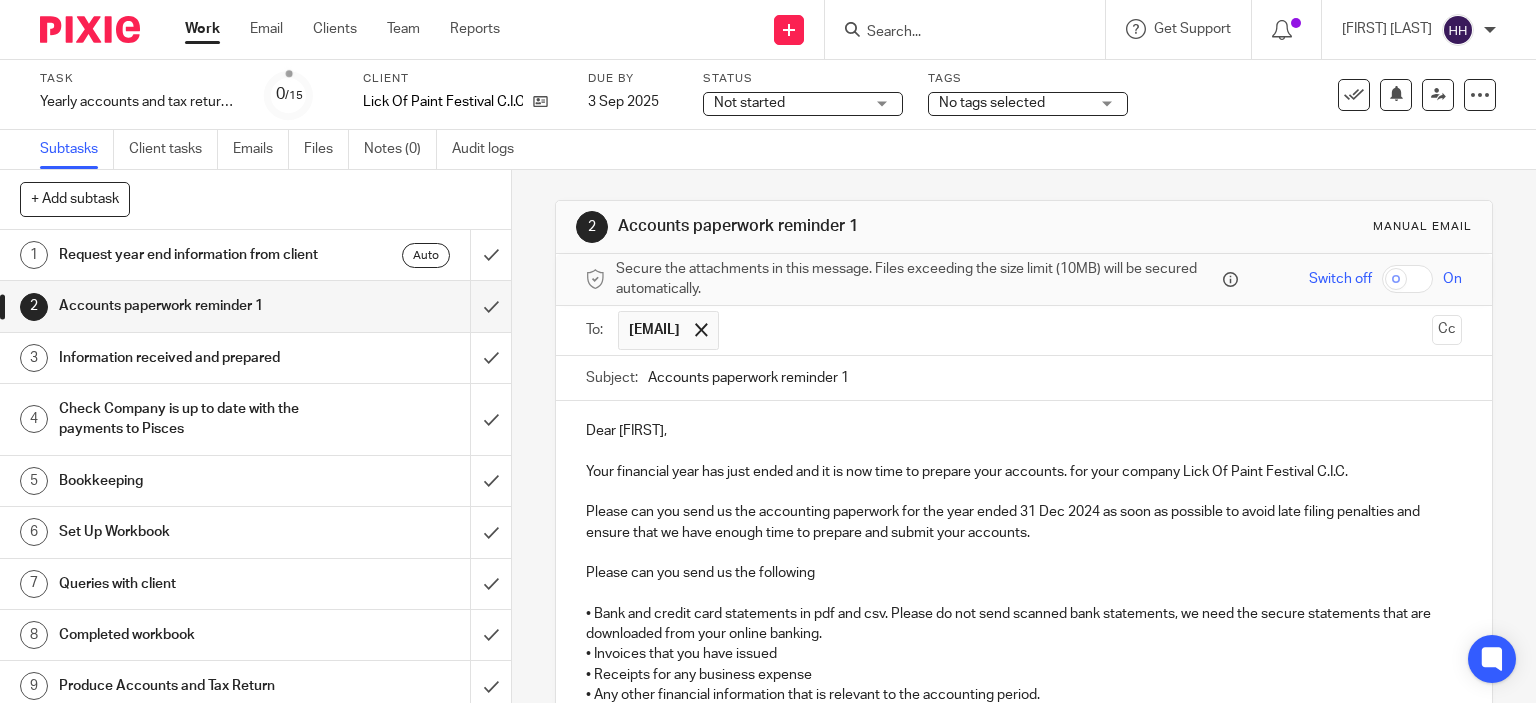 click on "Dear Alastair, Your financial year has just ended and it is now time to prepare your accounts. for your company Lick Of Paint Festival C.I.C. Please can you send us the accounting paperwork for the year ended 31 Dec 2024 as soon as possible to avoid late filing penalties and ensure that we have enough time to prepare and submit your accounts. Please can you send us the following • Bank and credit card statements in pdf and csv. Please do not send scanned bank statements, we need the secure statements that are downloaded from your online banking. • Invoices that you have issued • Receipts for any business expense • Any other financial information that is relevant to the accounting period. Please use the secure link to send us the details  https://pisces.usepixie.net/u/0bf499b49d315a6858448882e53477a5  .  Please do not send the files by email. Using the secure link means that they will be shared with all members of the team.  This will ensure that we can deal with your work quicker. Thank you." at bounding box center (1024, 641) 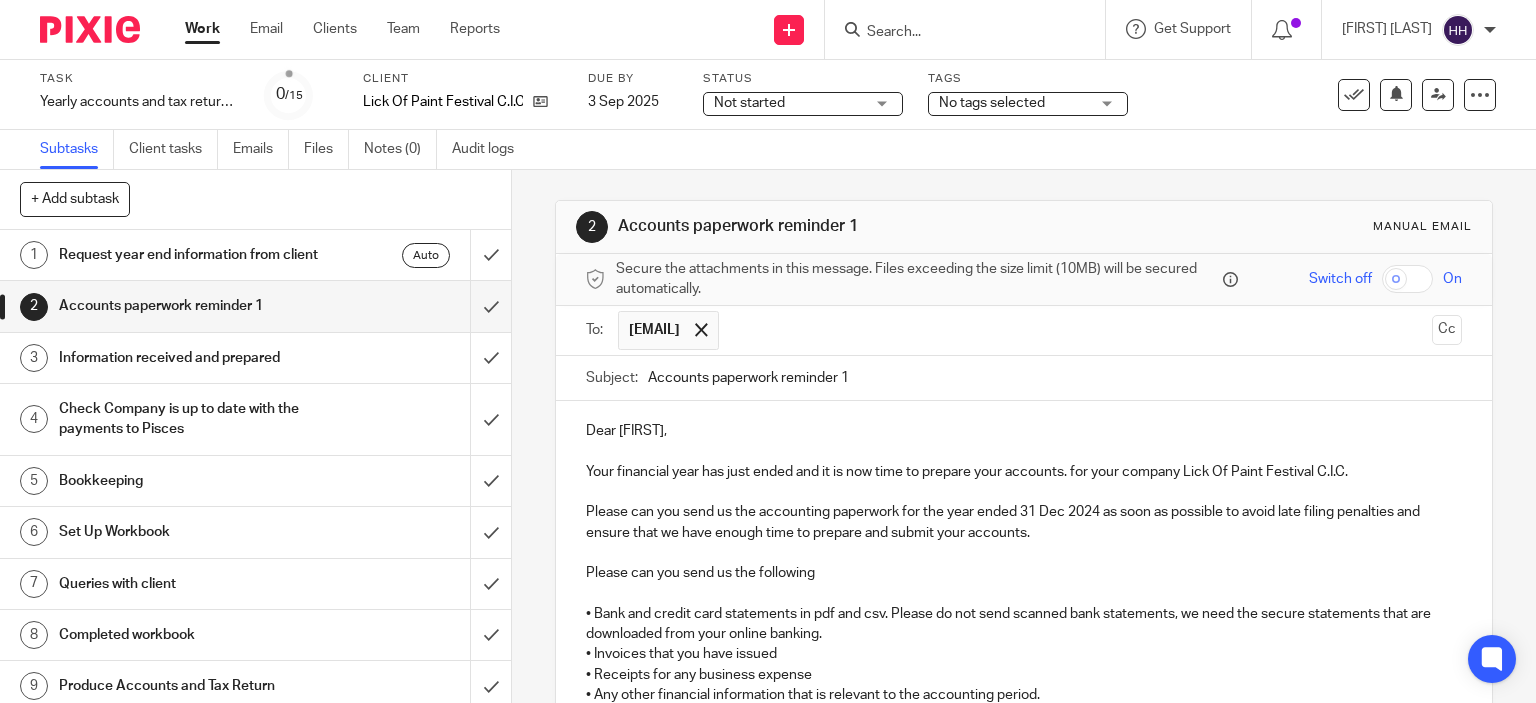 scroll, scrollTop: 355, scrollLeft: 0, axis: vertical 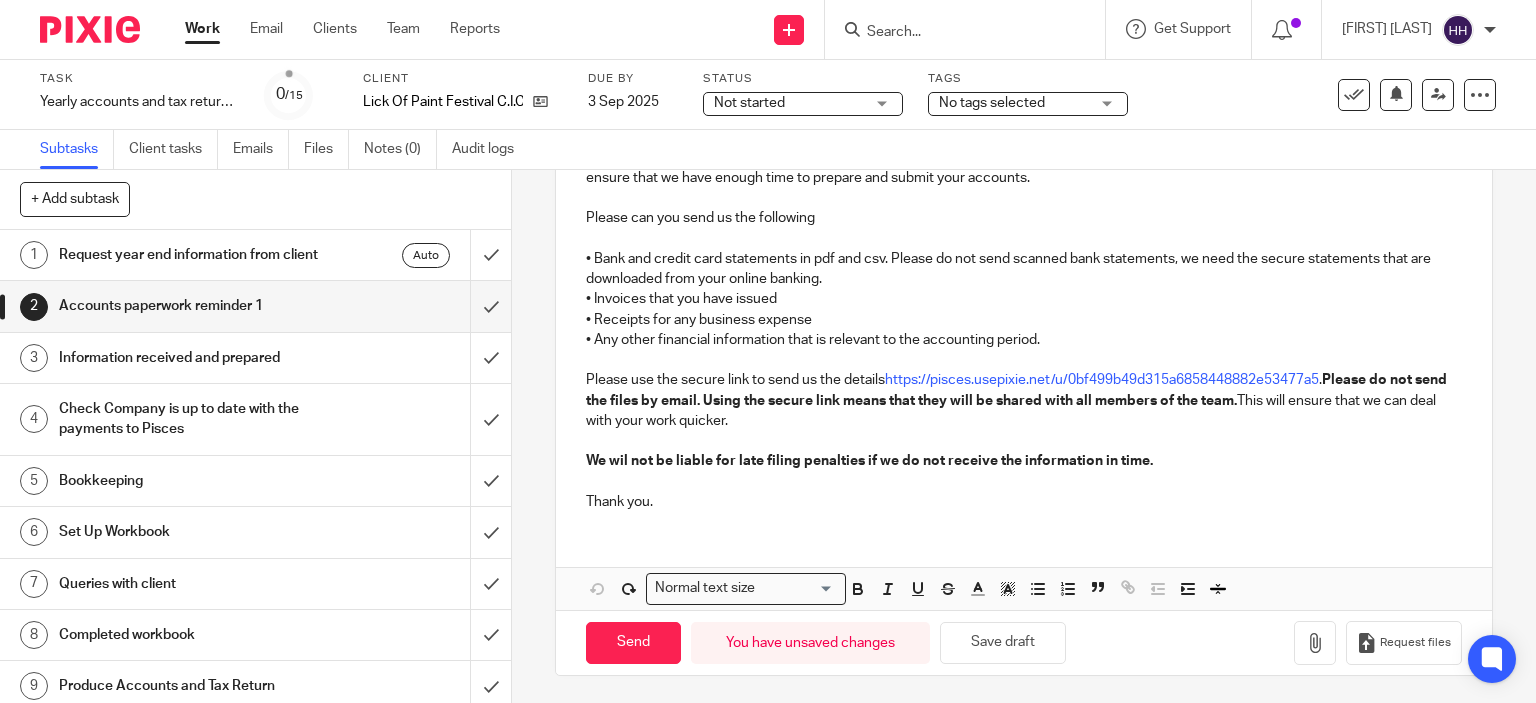 click on "We wil not be liable for late filing penalties if we do not receive the information in time." at bounding box center (869, 461) 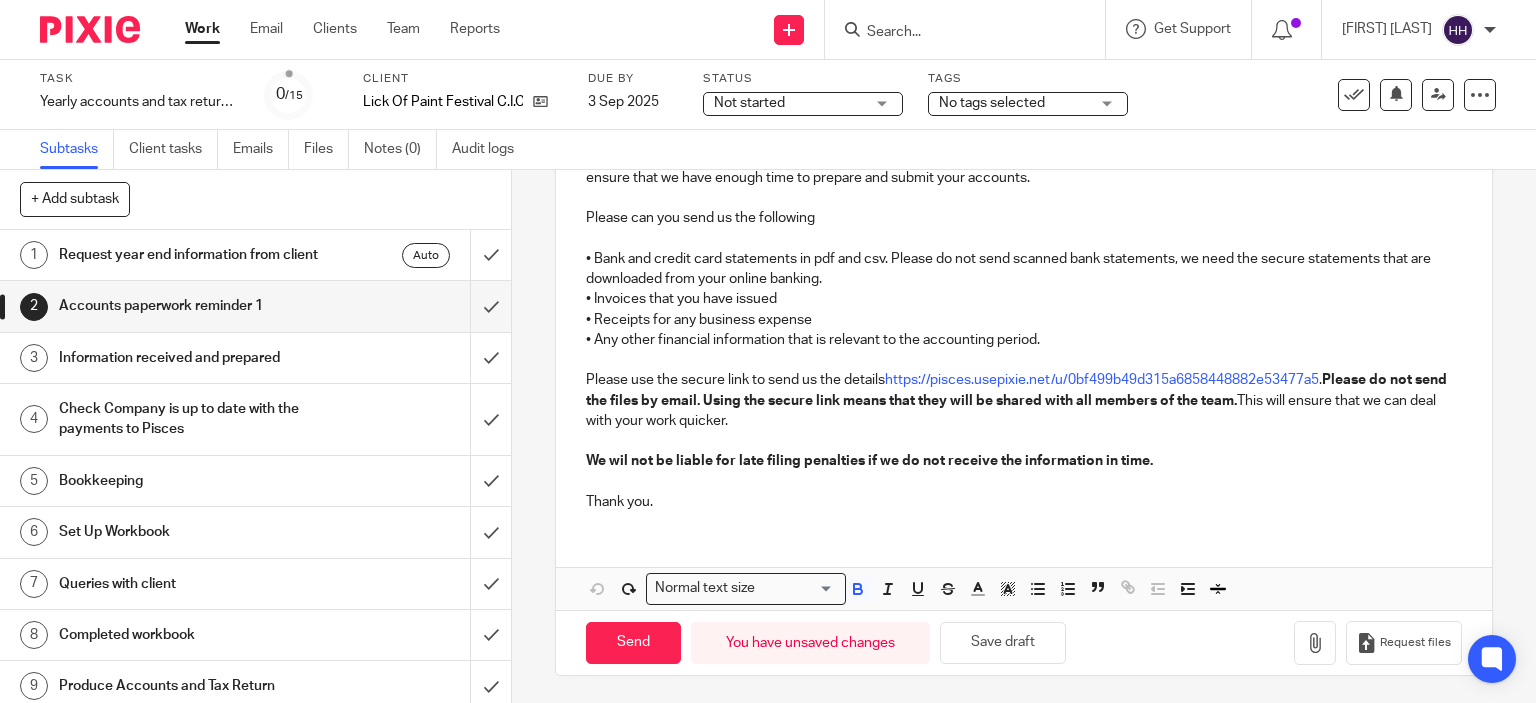 type 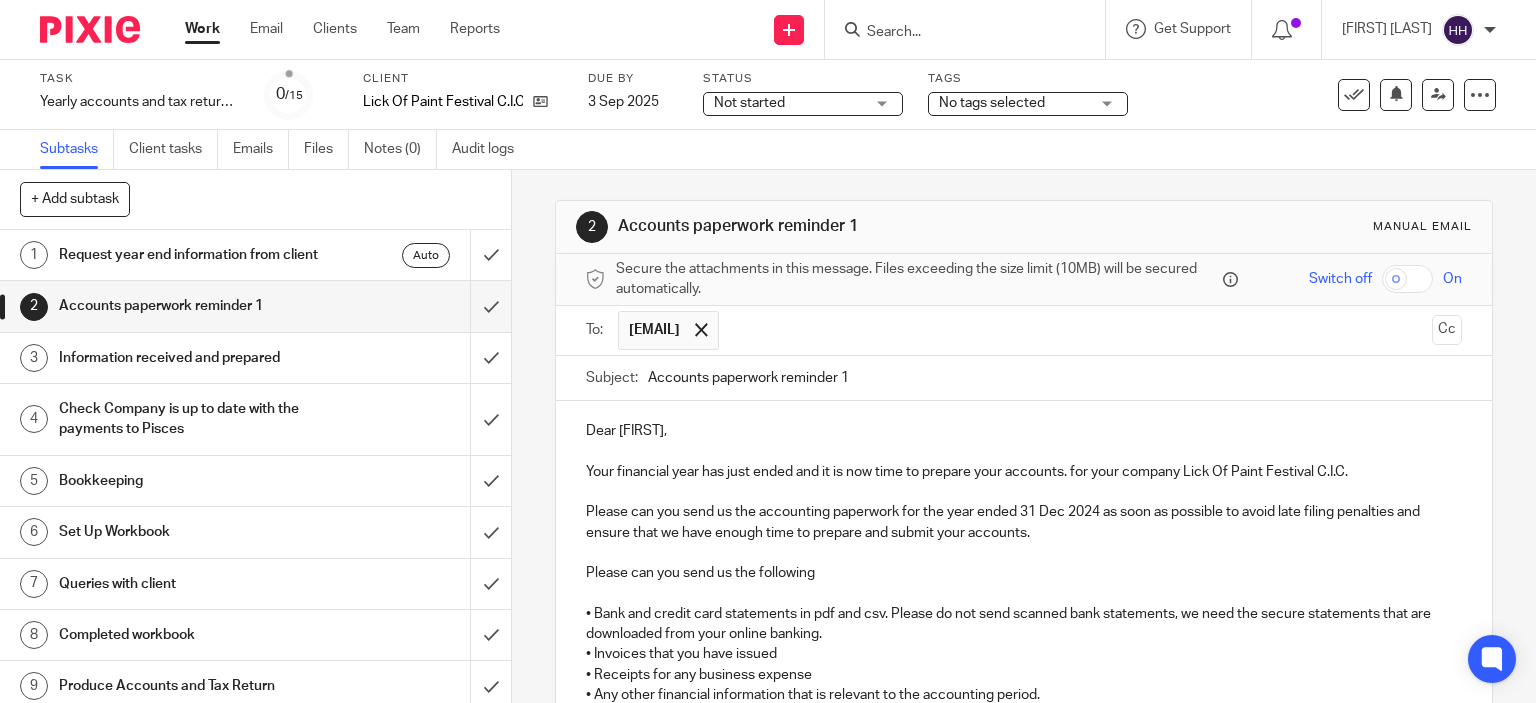 scroll, scrollTop: 355, scrollLeft: 0, axis: vertical 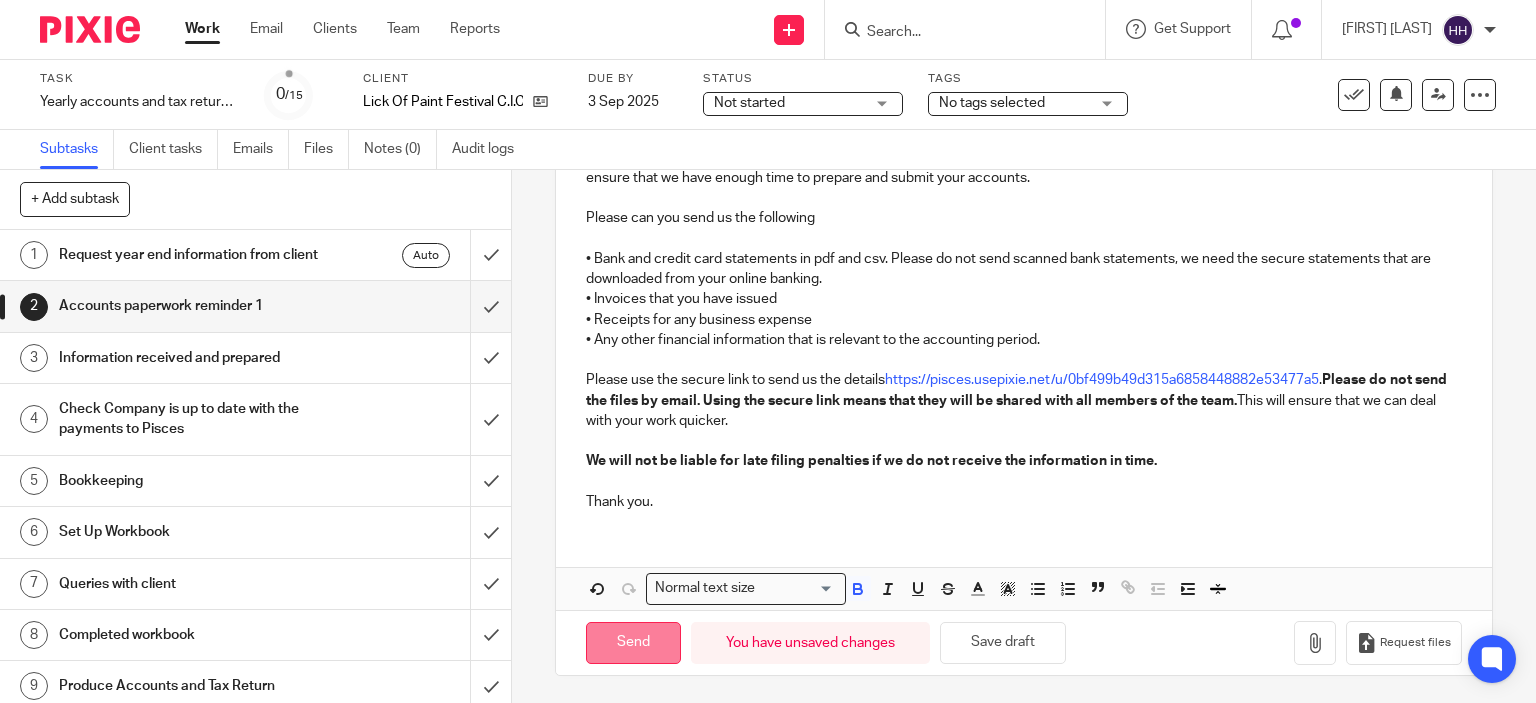 click on "Send" at bounding box center (633, 643) 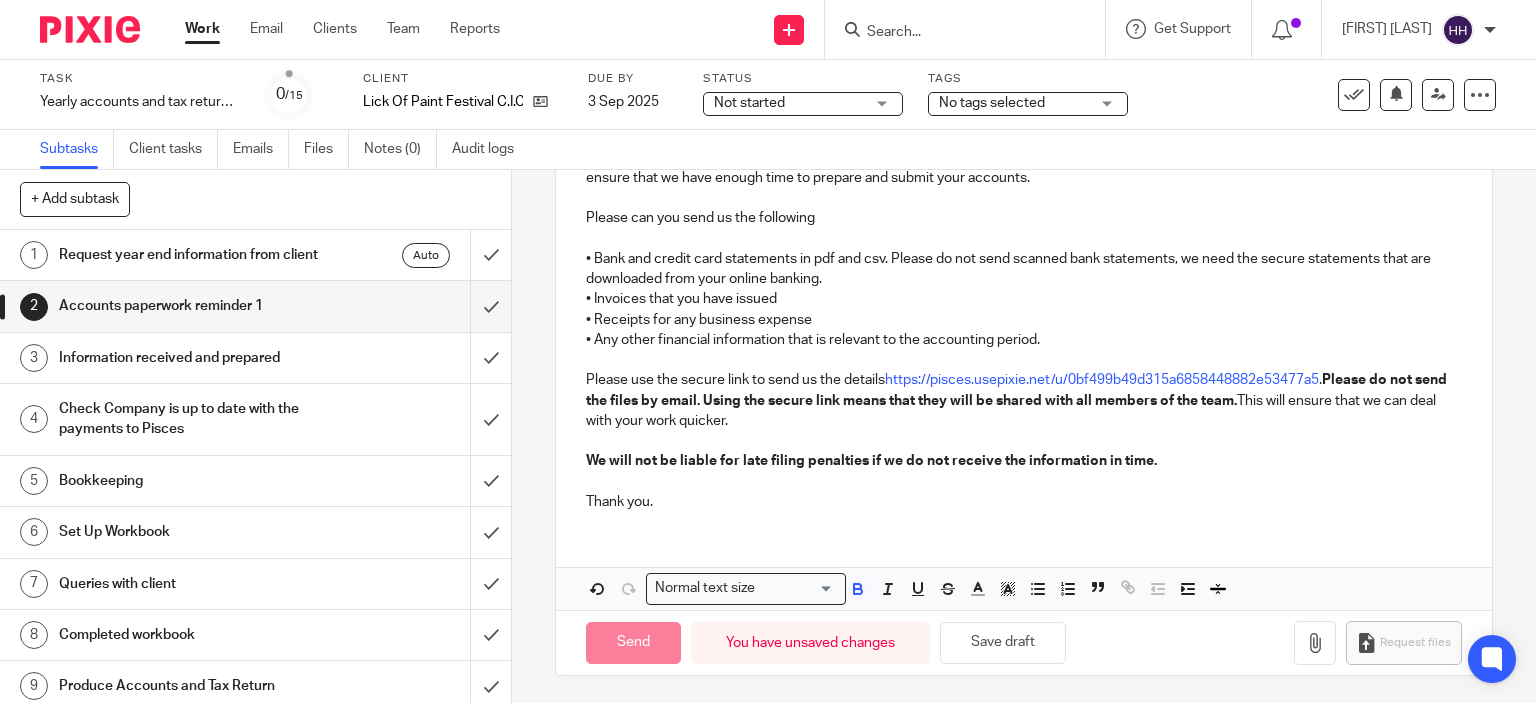 type on "Sent" 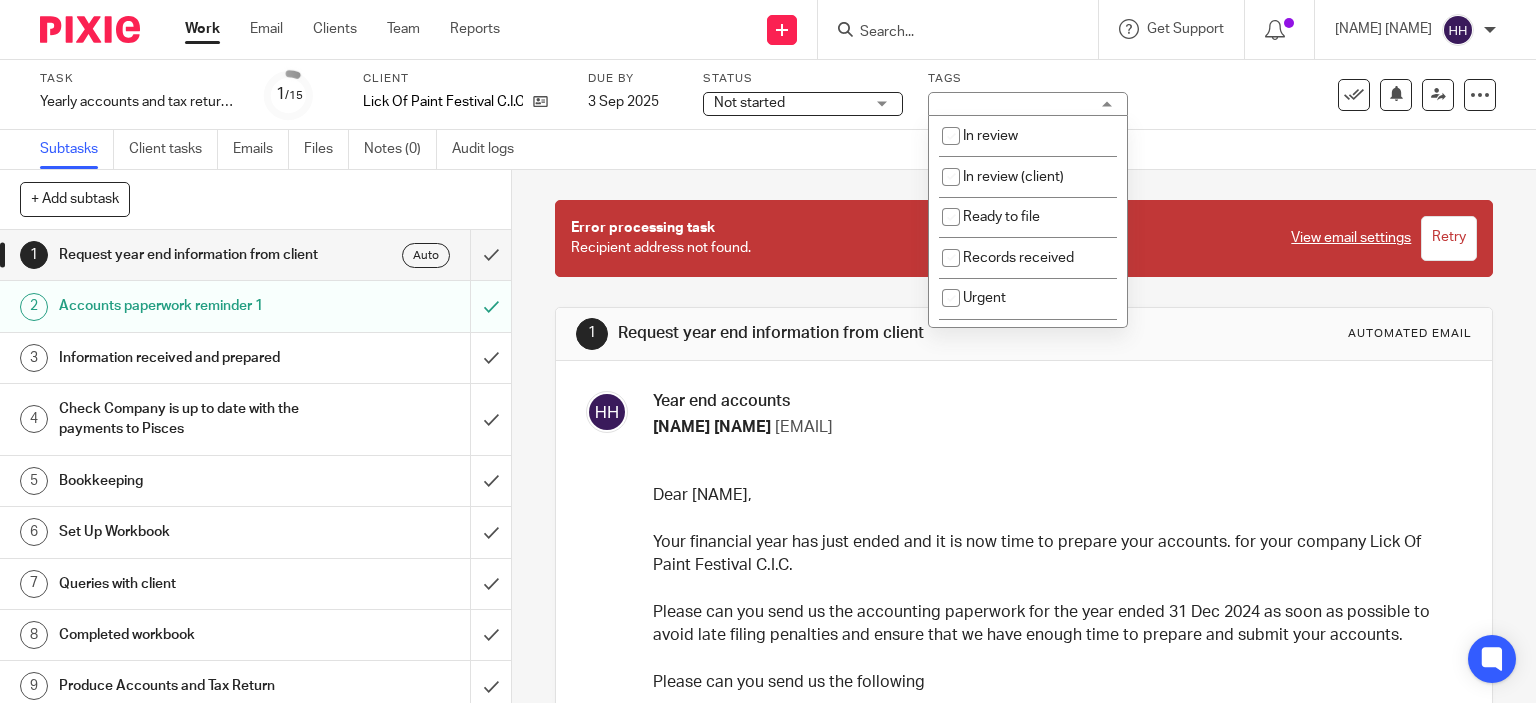 scroll, scrollTop: 0, scrollLeft: 0, axis: both 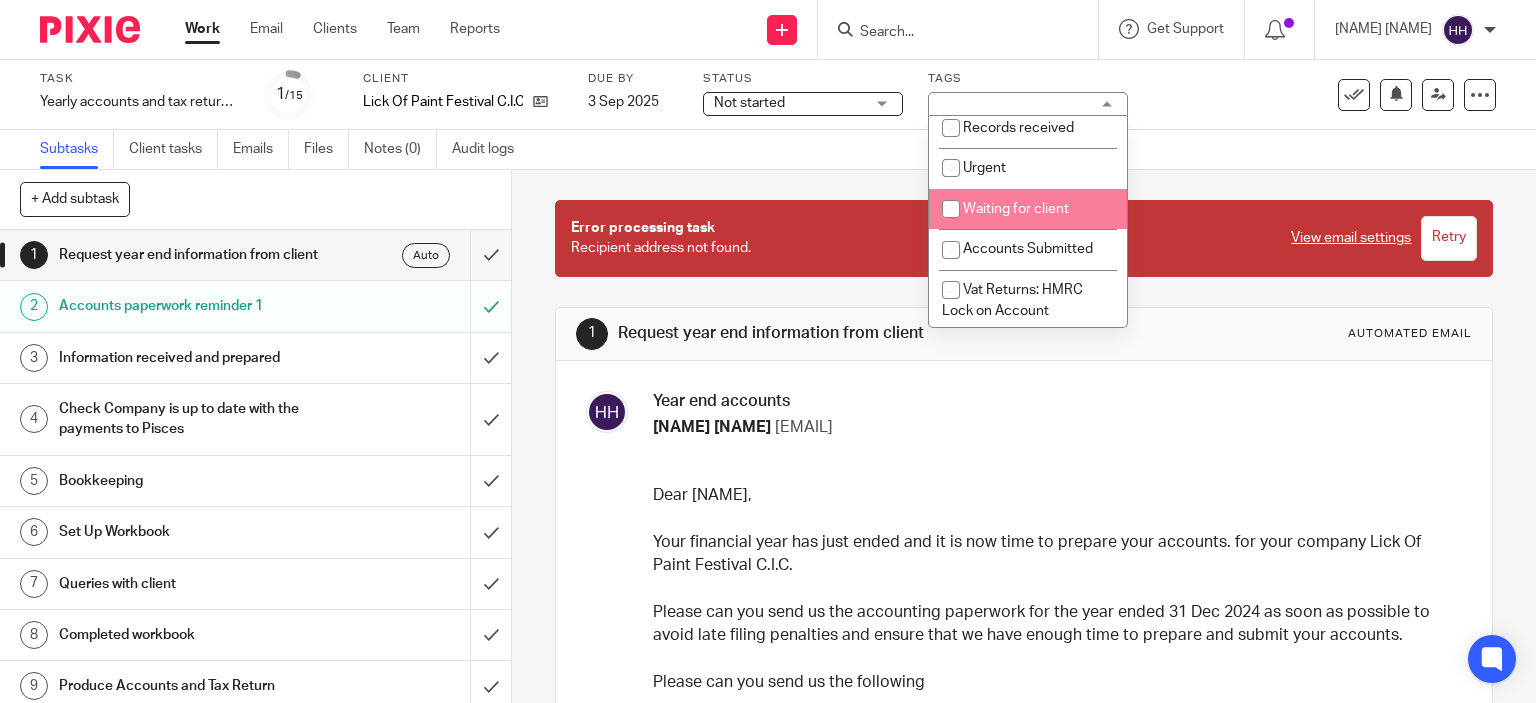 click on "Waiting for client" at bounding box center [1028, 209] 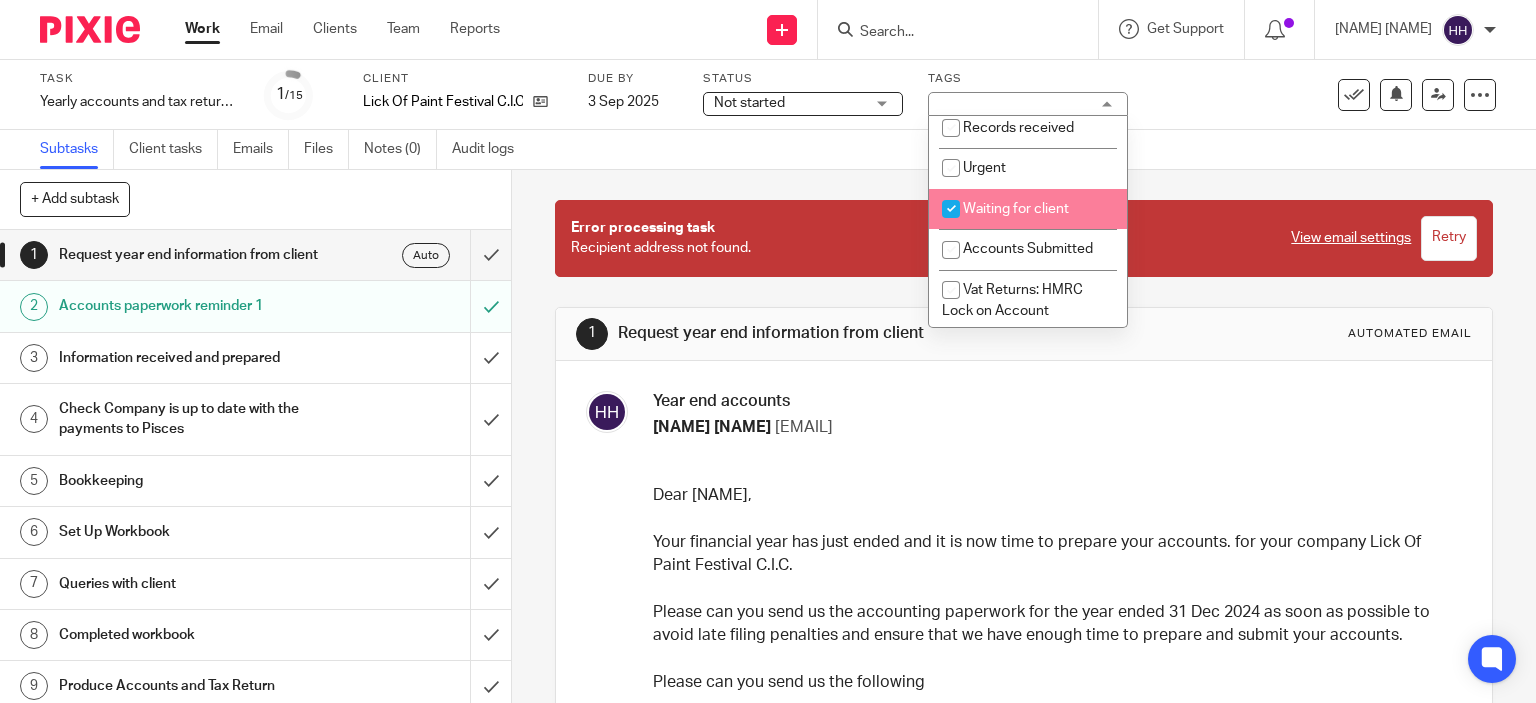 checkbox on "true" 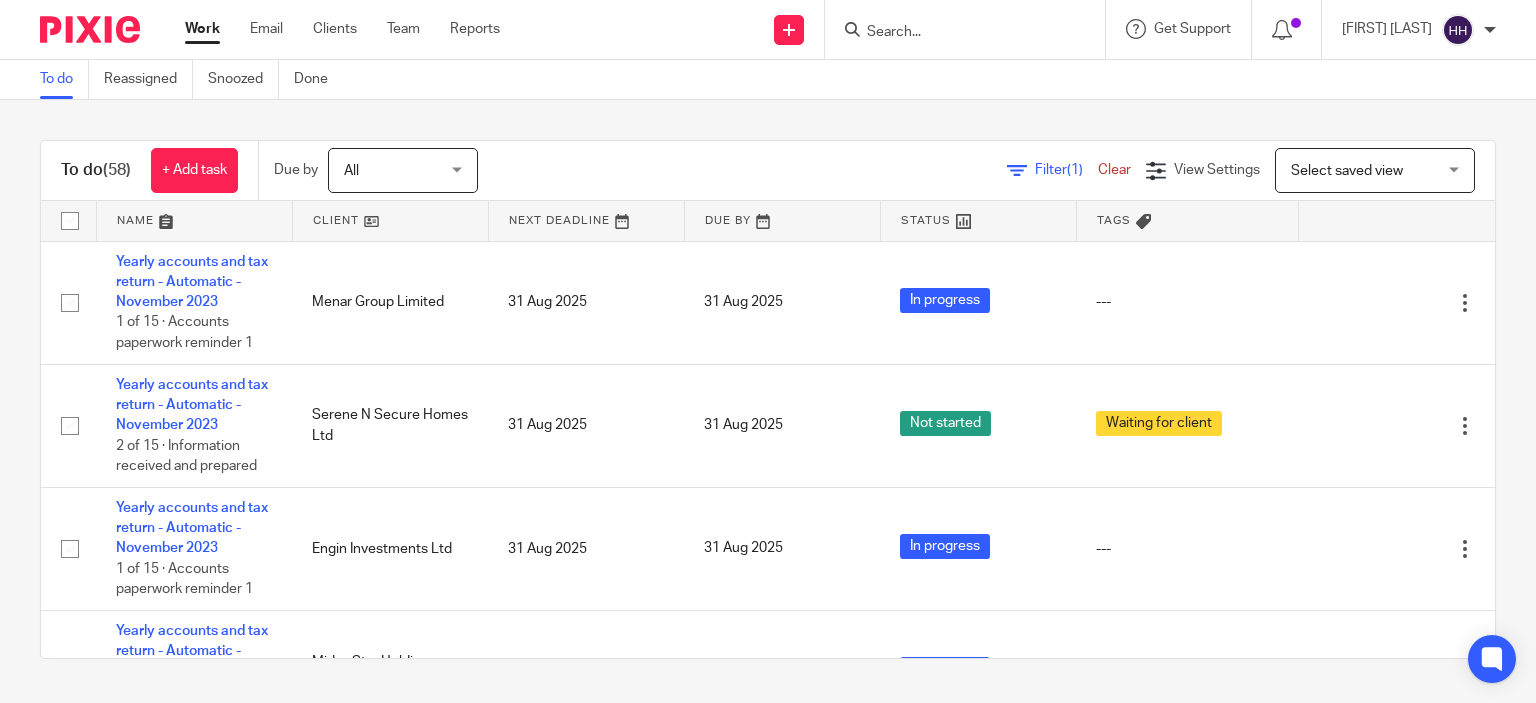 scroll, scrollTop: 0, scrollLeft: 0, axis: both 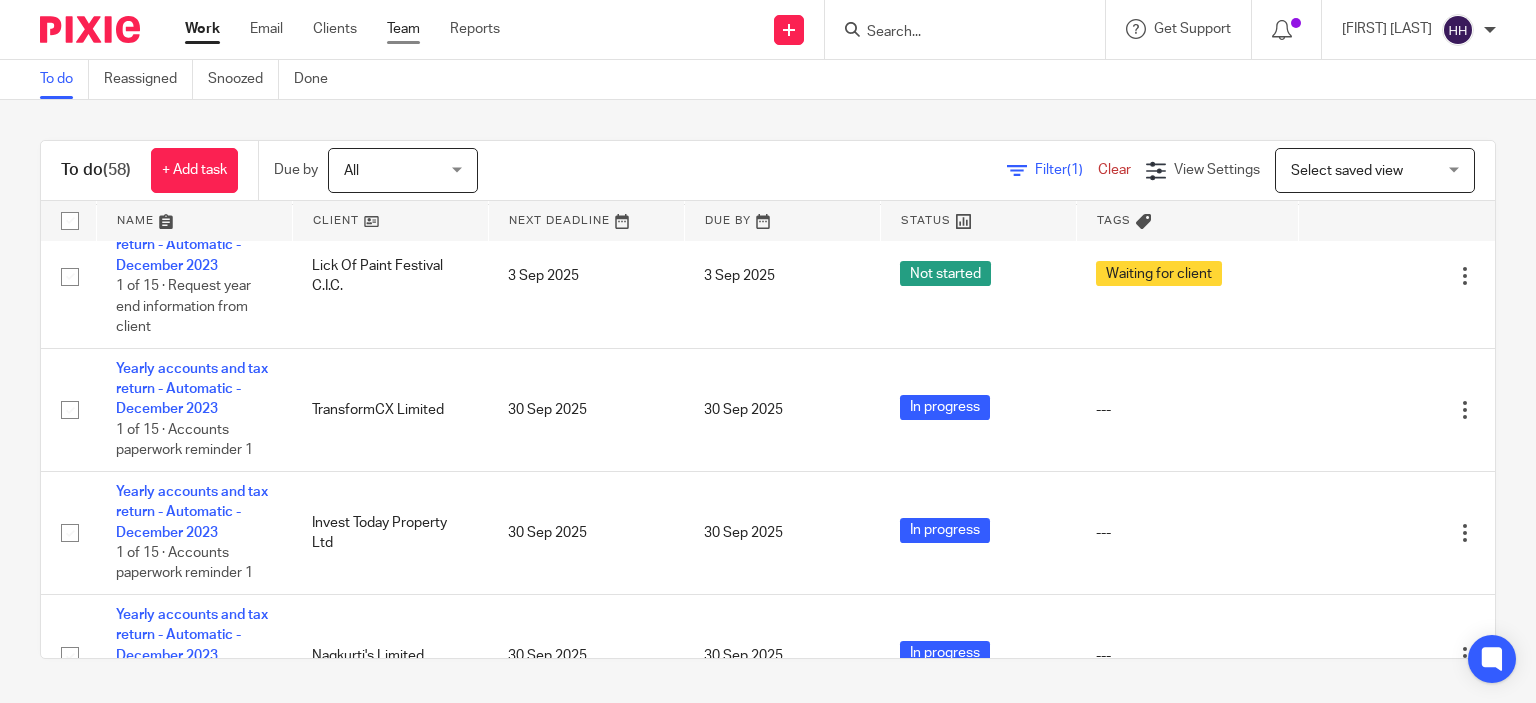 click on "Team" at bounding box center [403, 29] 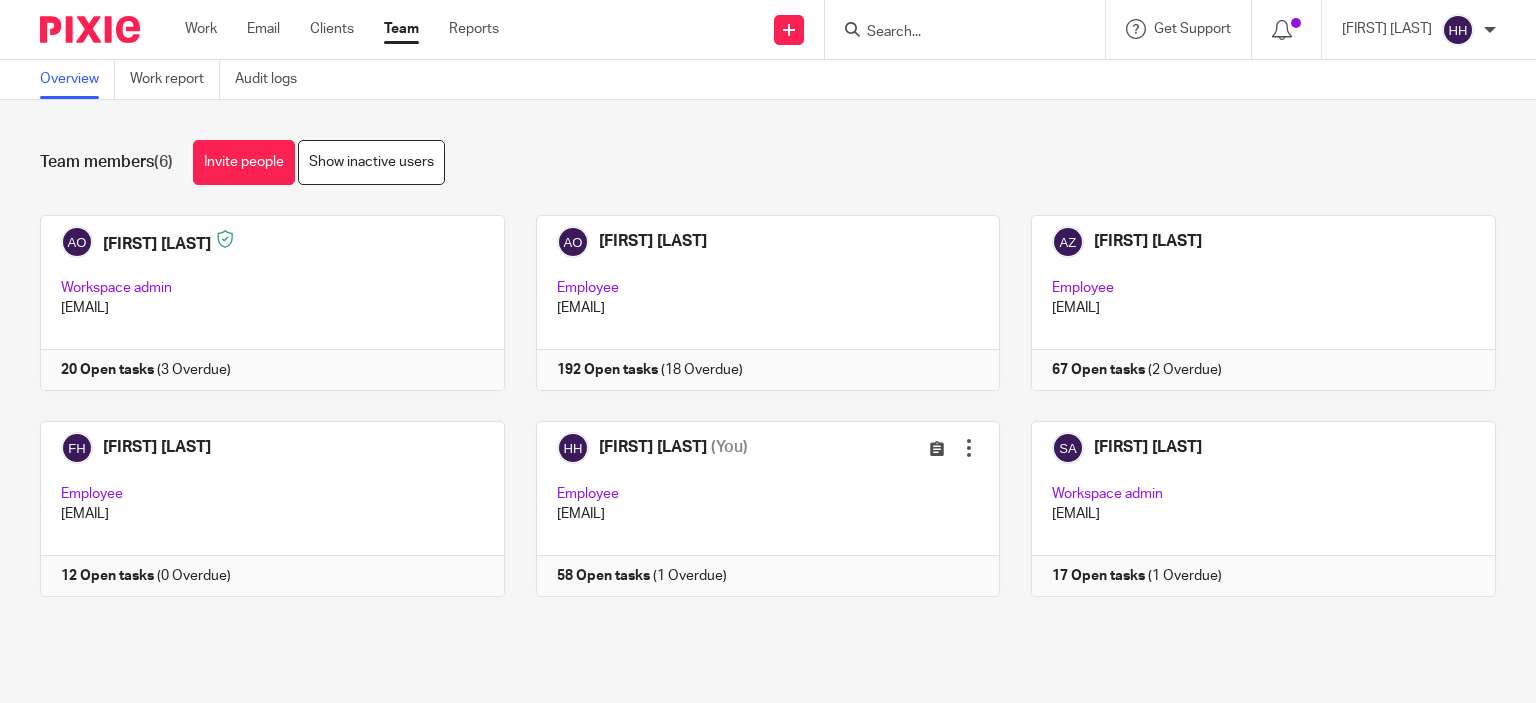 scroll, scrollTop: 0, scrollLeft: 0, axis: both 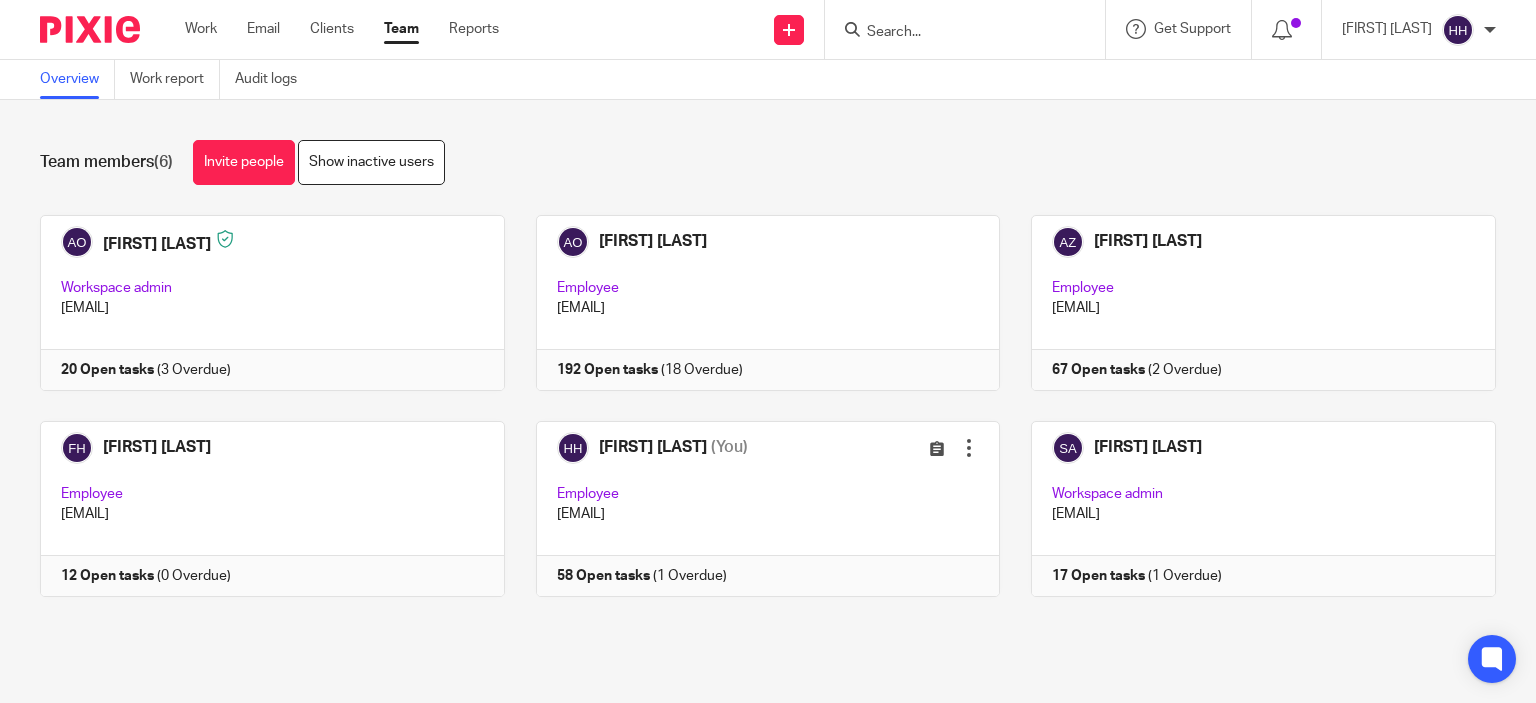 click on "Work
Email
Clients
Team
Reports
Work
Email
Clients
Team
Reports
Settings" at bounding box center (347, 29) 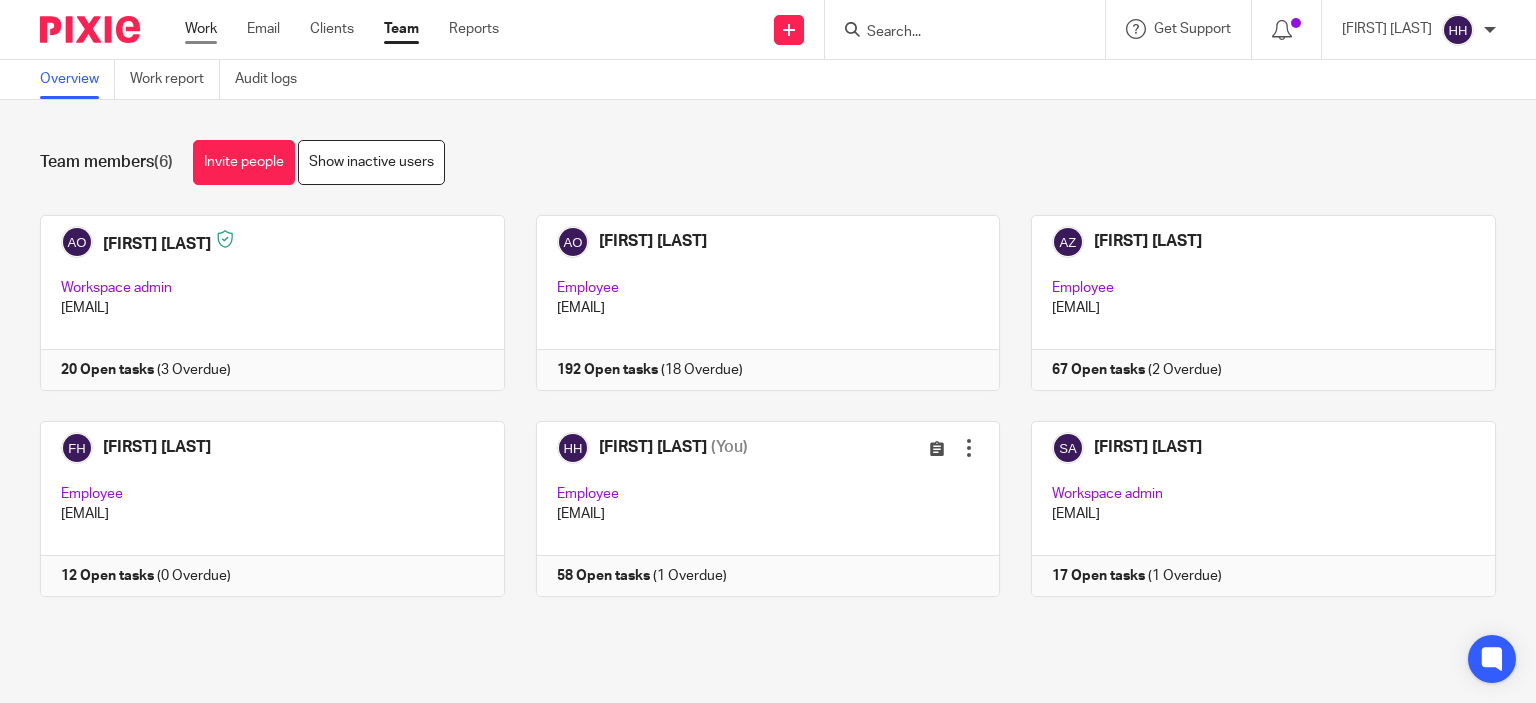 click on "Work" at bounding box center (201, 29) 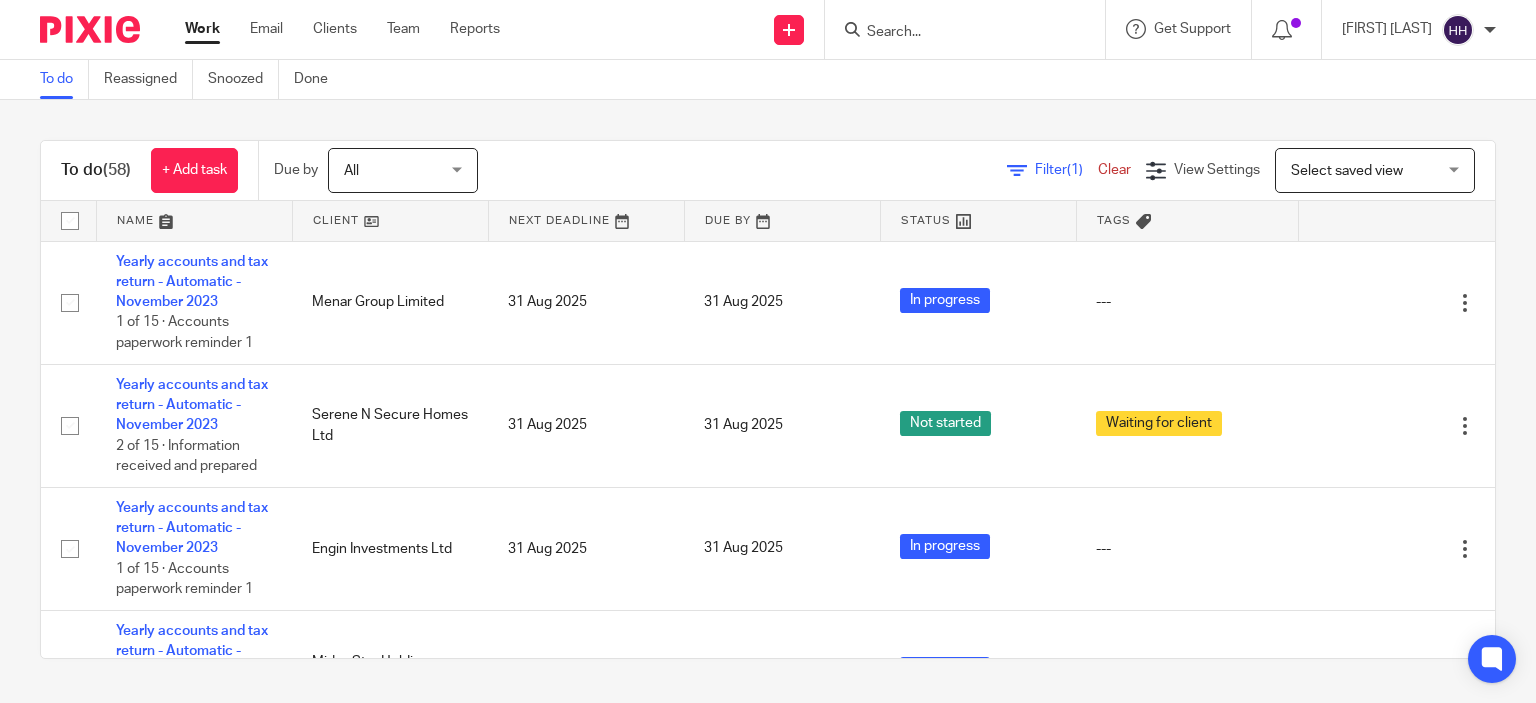 scroll, scrollTop: 0, scrollLeft: 0, axis: both 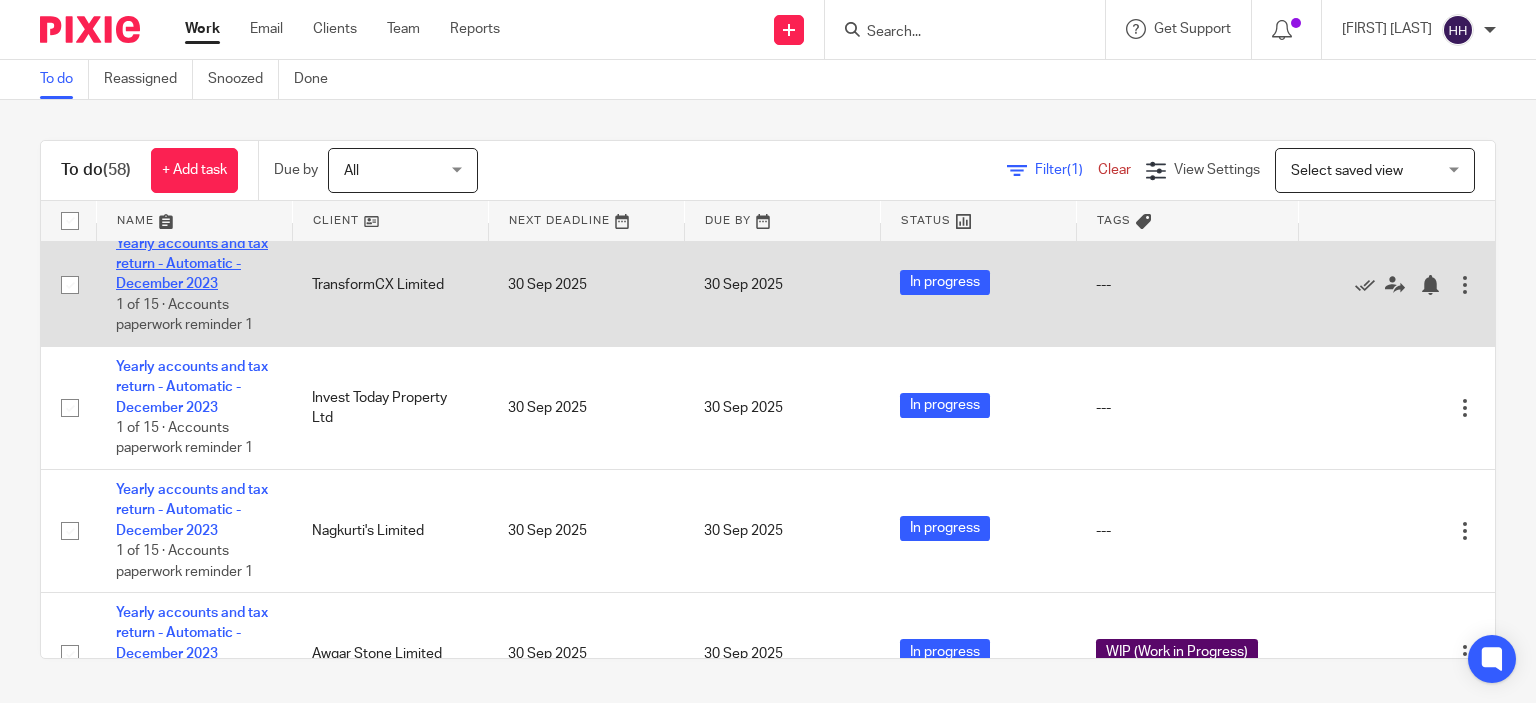 click on "Yearly accounts and tax return - Automatic - December 2023" at bounding box center (192, 264) 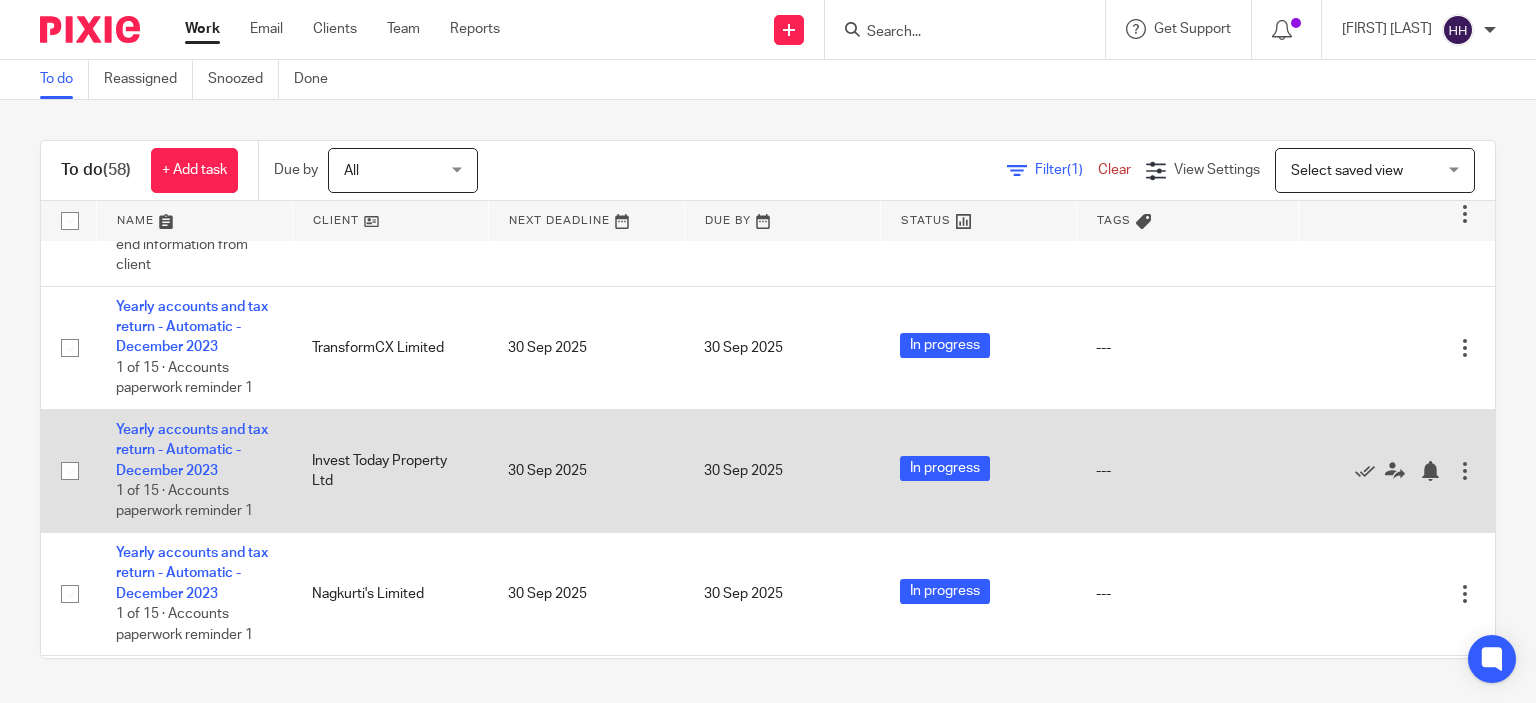 scroll, scrollTop: 960, scrollLeft: 0, axis: vertical 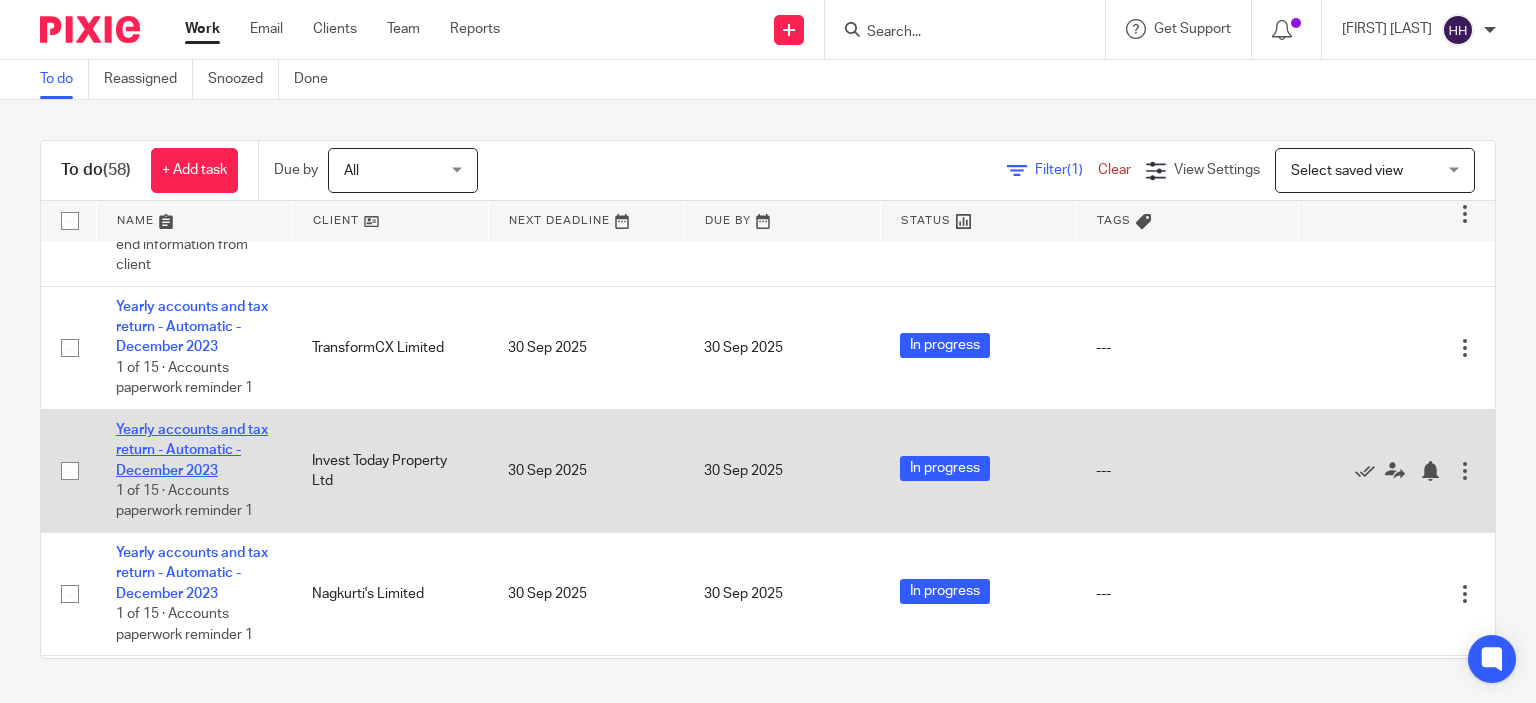 click on "Yearly accounts and tax return - Automatic - December 2023" at bounding box center [192, 450] 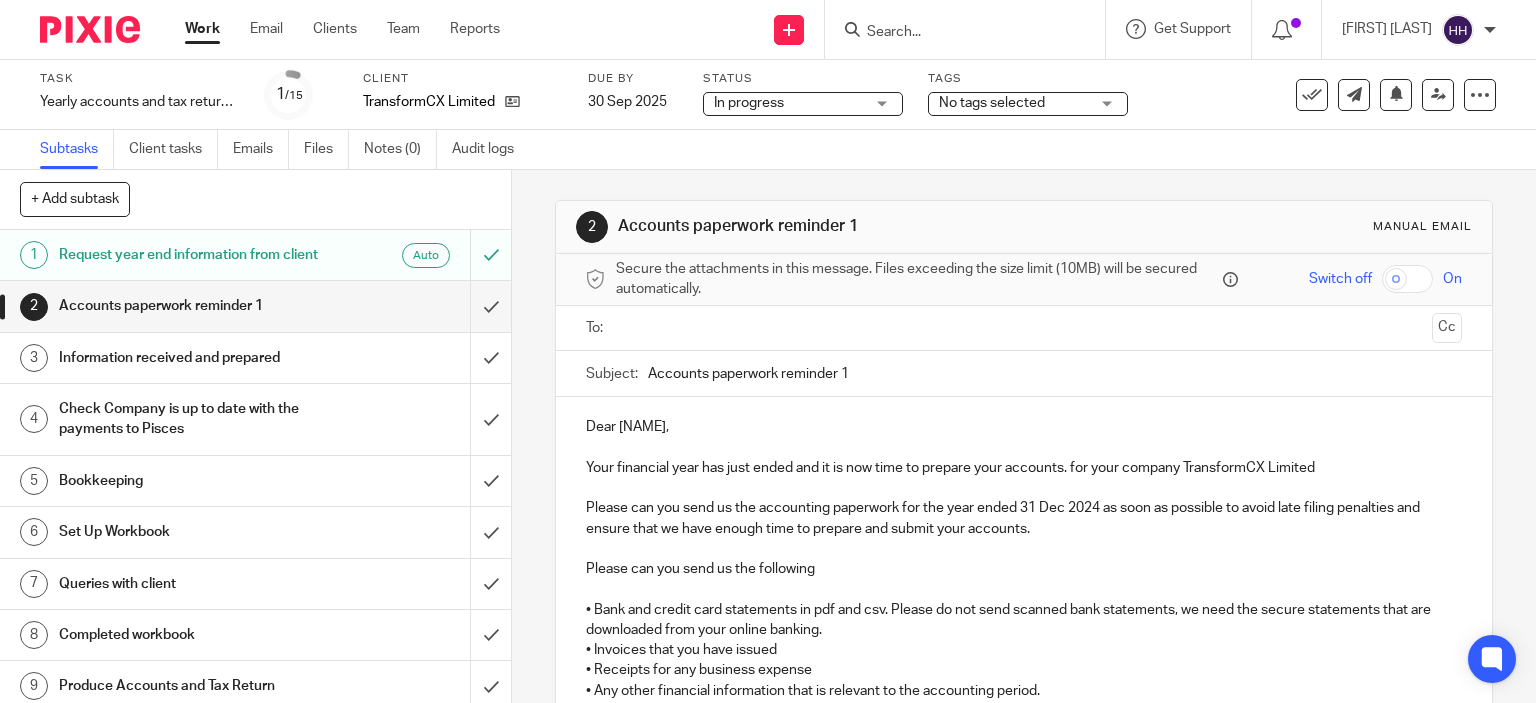 click on "No tags selected" at bounding box center [992, 103] 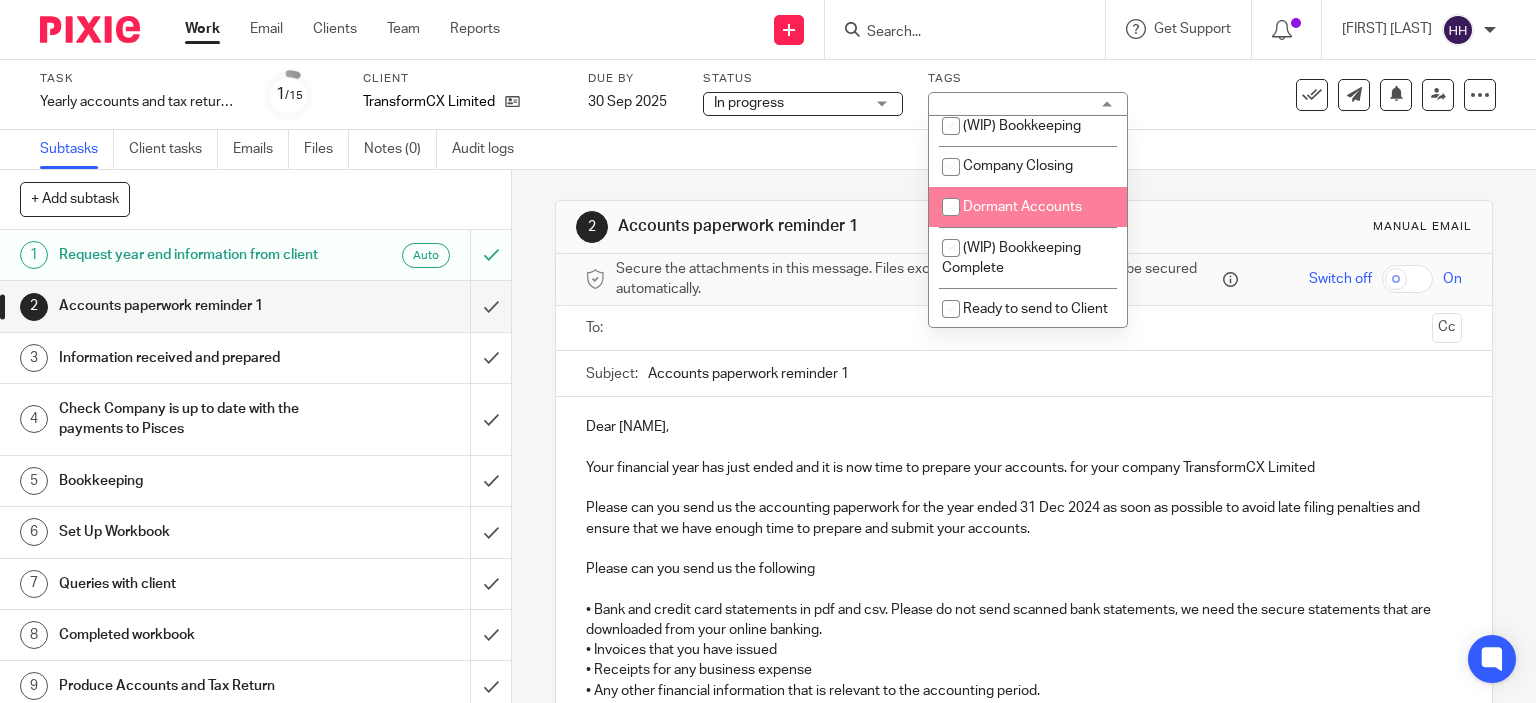 scroll, scrollTop: 1816, scrollLeft: 0, axis: vertical 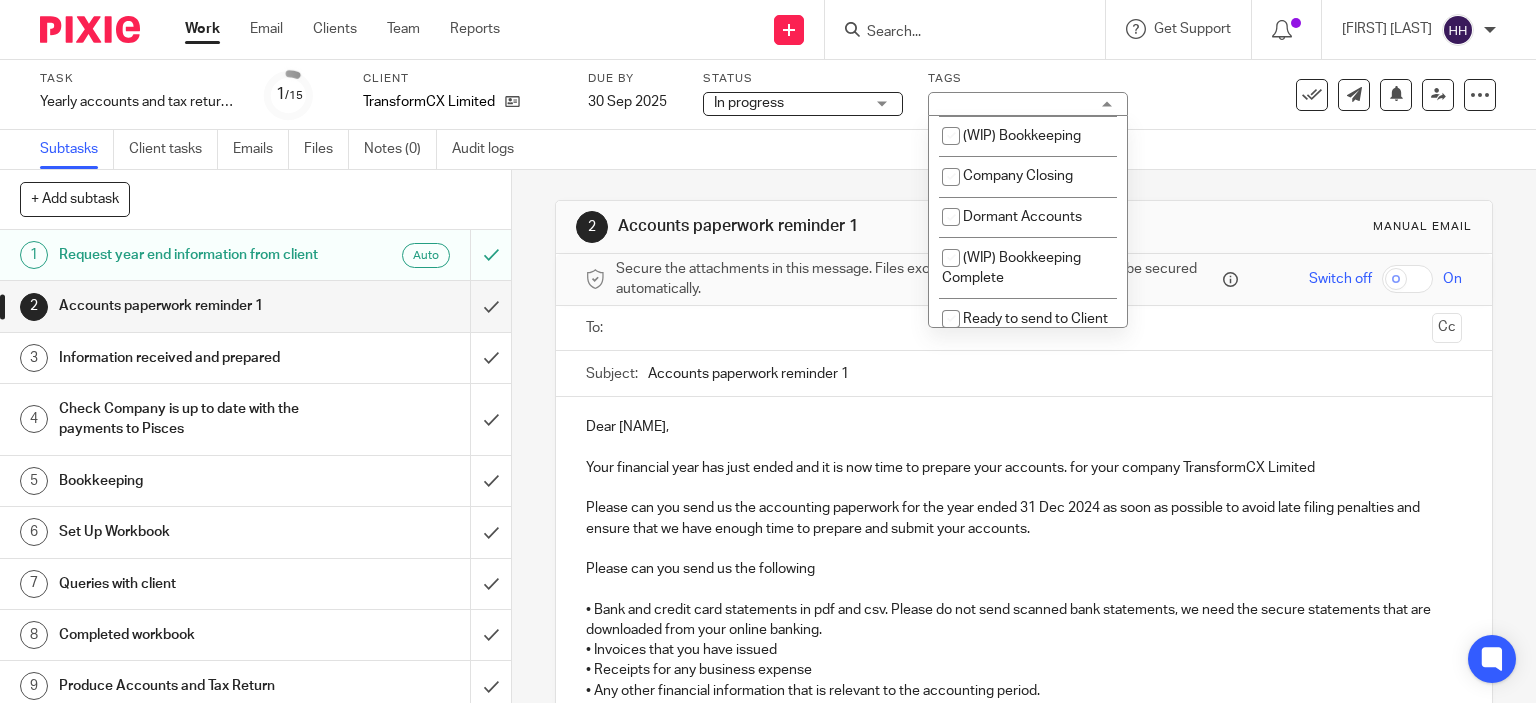 click on "WIP (Work in Progress)" at bounding box center [1034, 95] 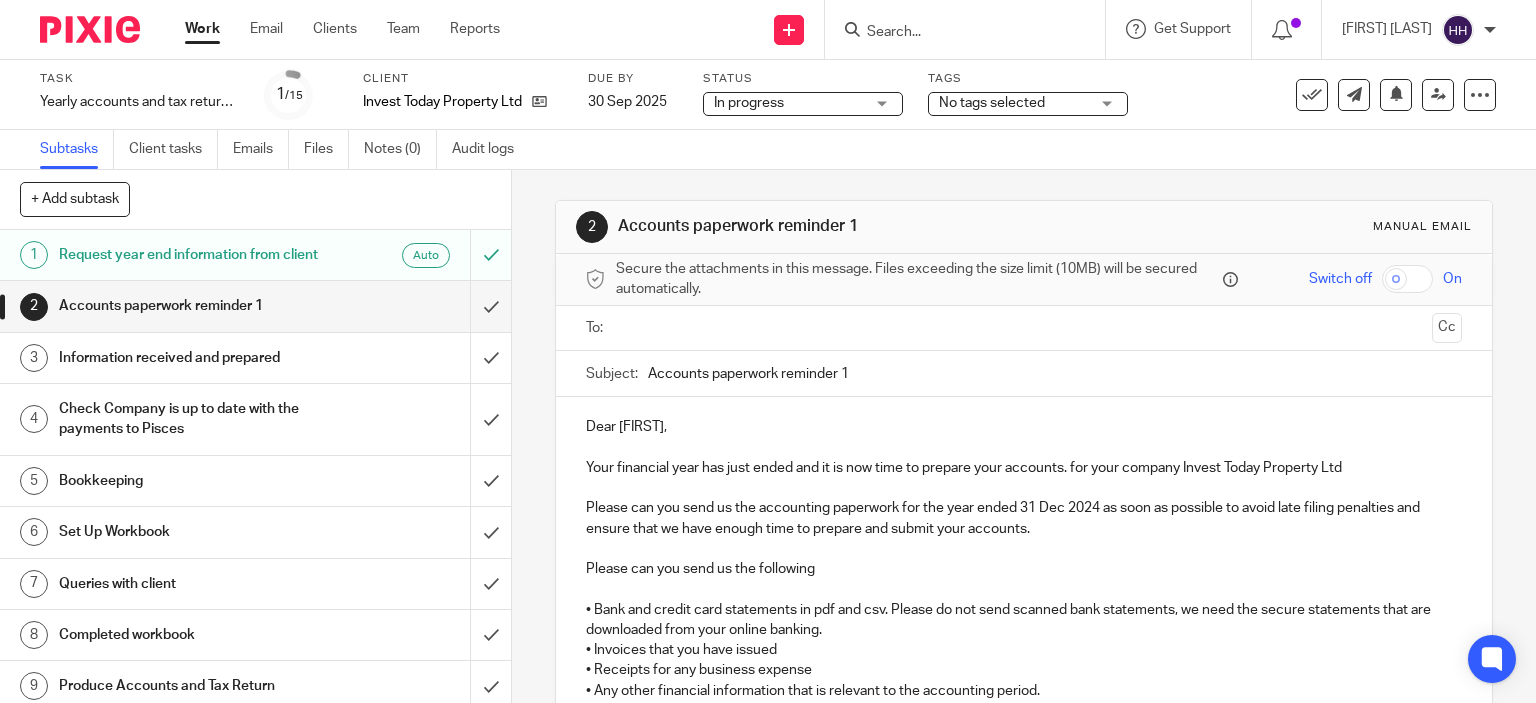 scroll, scrollTop: 0, scrollLeft: 0, axis: both 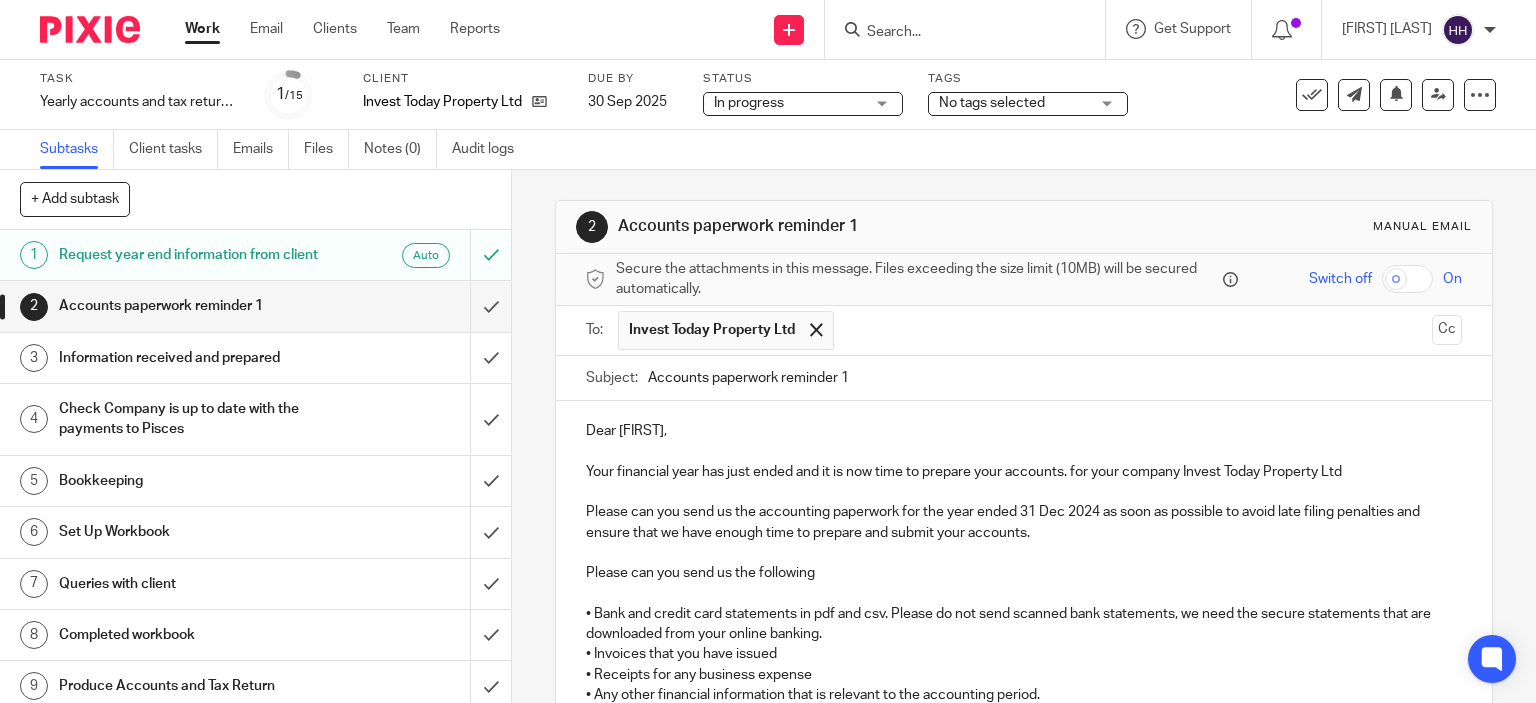 click on "Secure the attachments in this message. Files exceeding the size limit (10MB) will be secured automatically.
Switch off     On" at bounding box center (1024, 280) 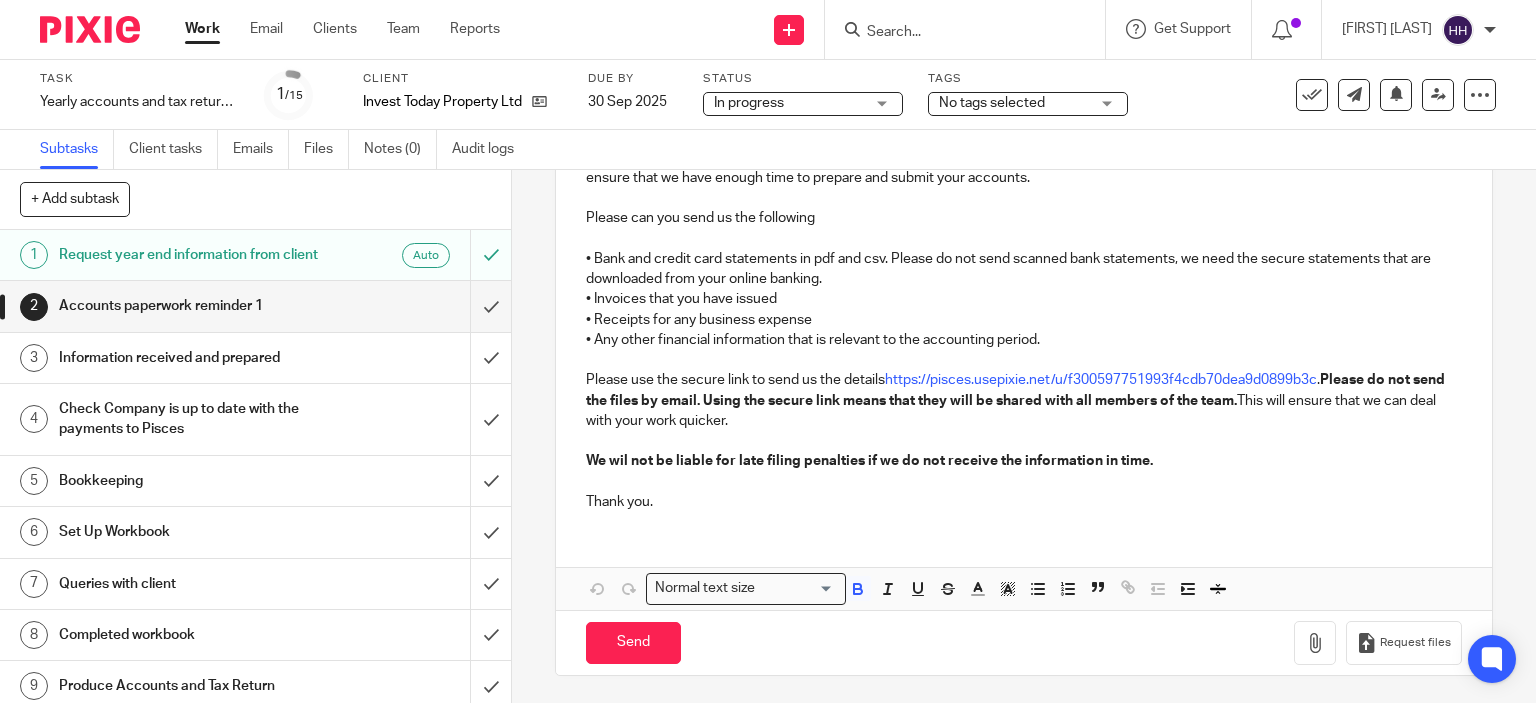 click on "We wil not be liable for late filing penalties if we do not receive the information in time." at bounding box center (869, 461) 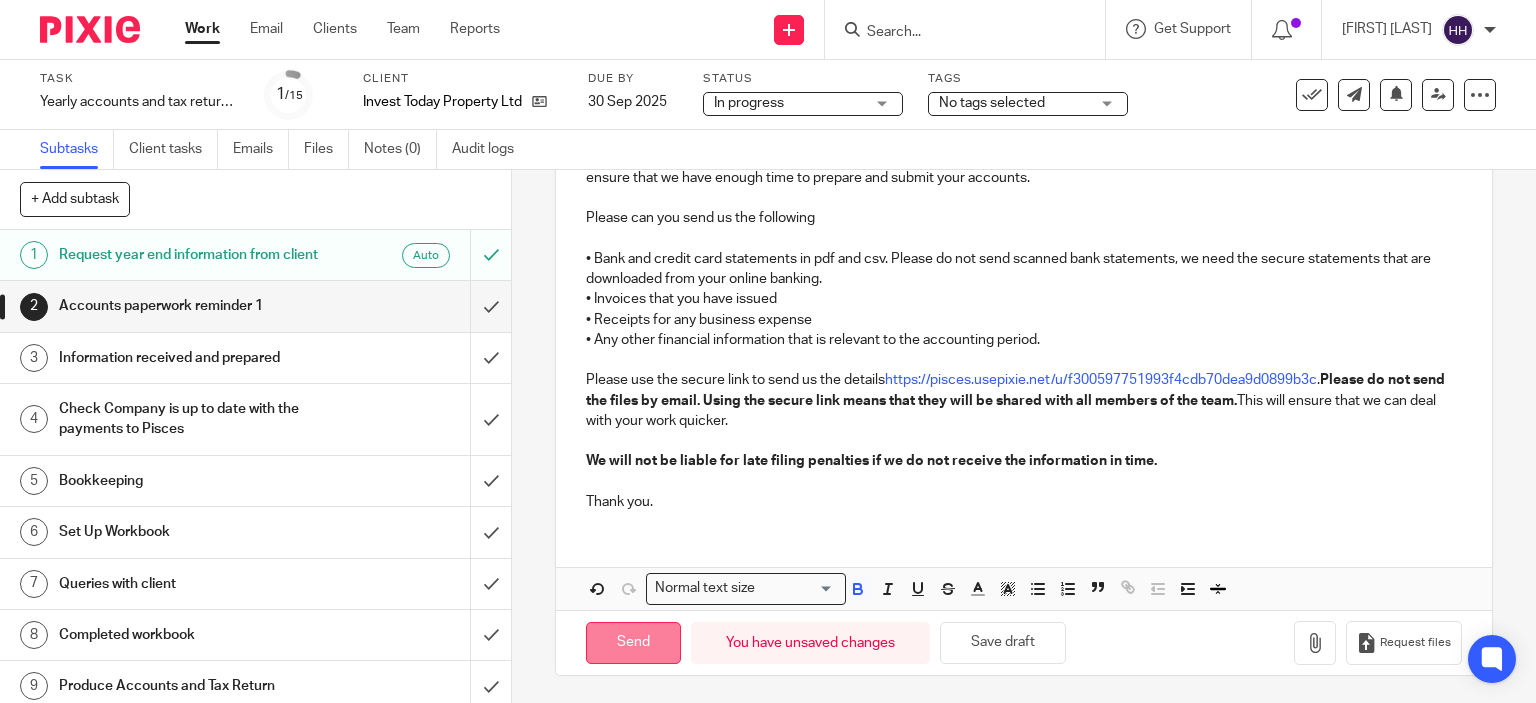 click on "Send" at bounding box center (633, 643) 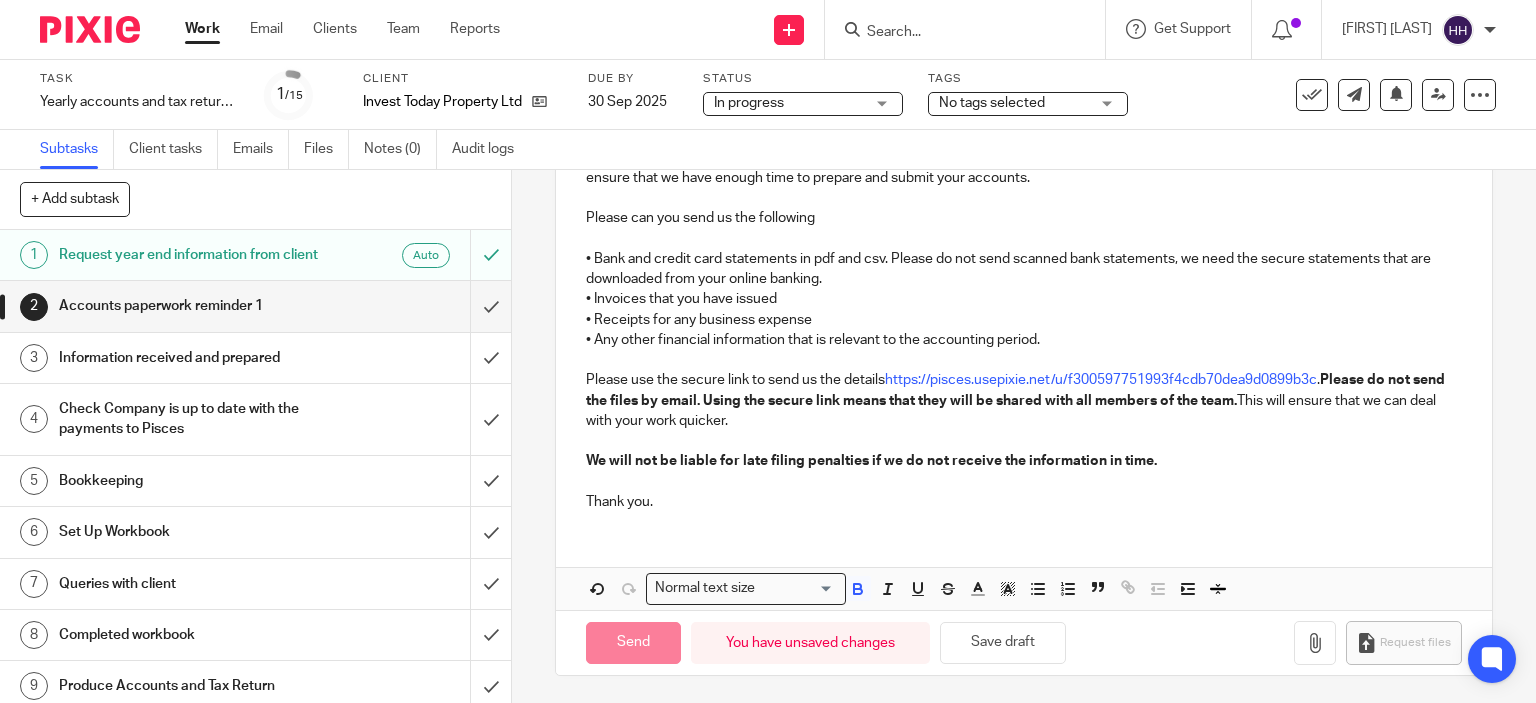 type on "Sent" 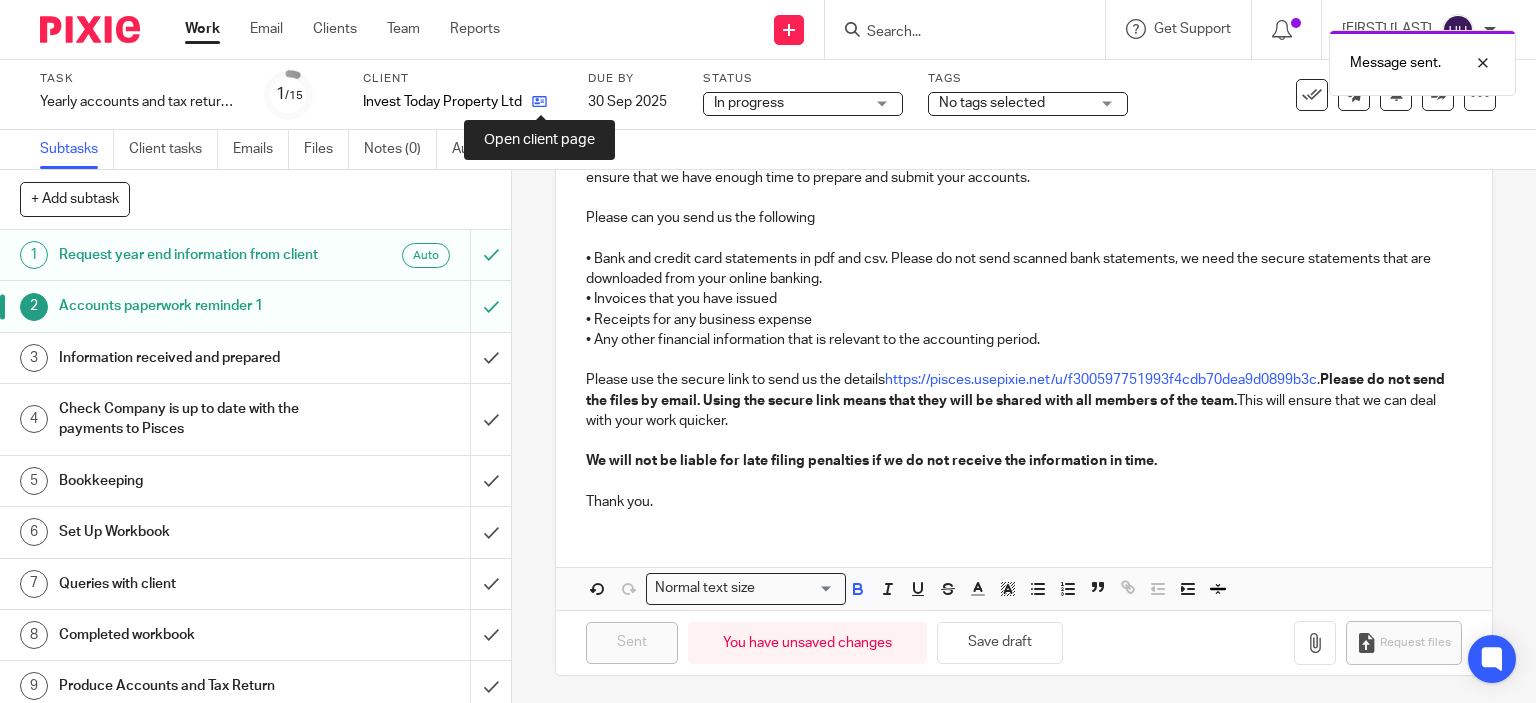 click at bounding box center [539, 101] 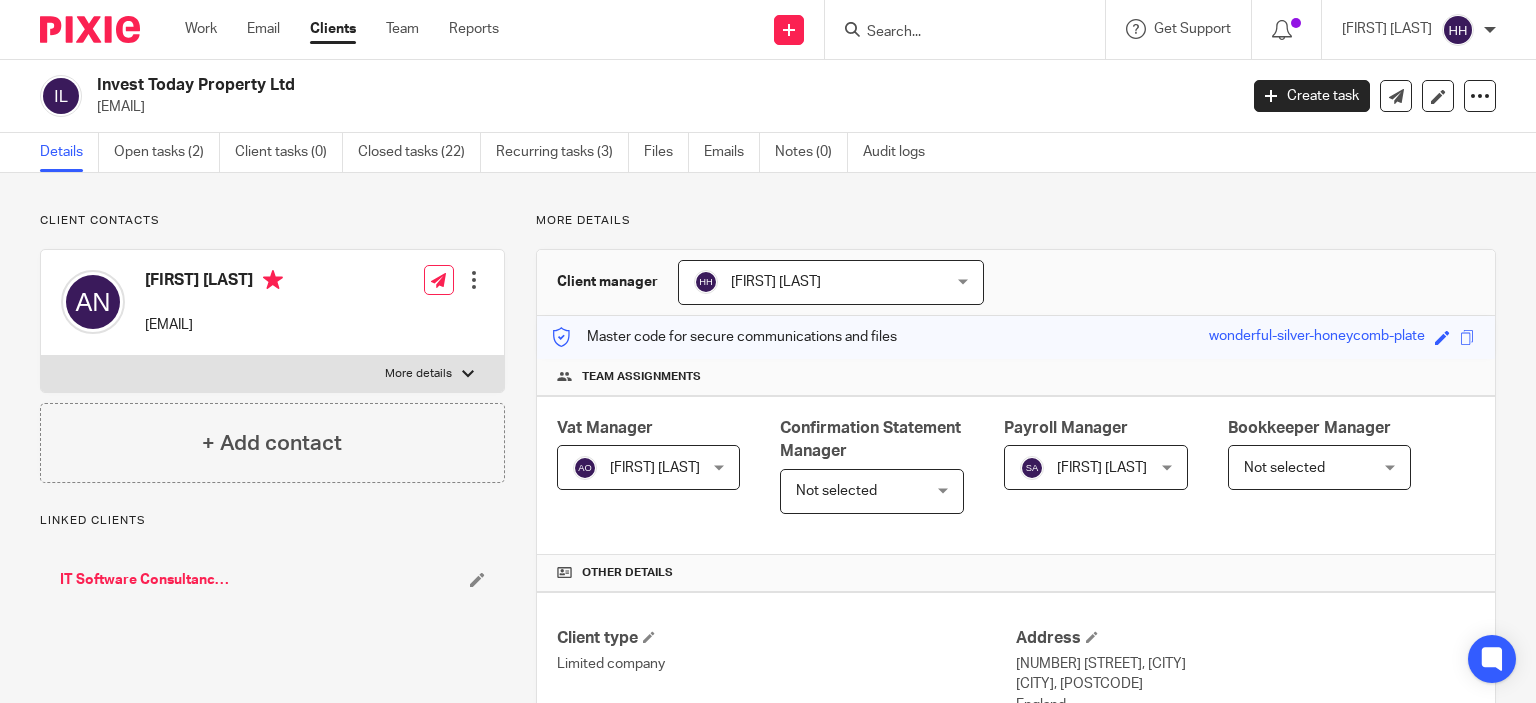 scroll, scrollTop: 0, scrollLeft: 0, axis: both 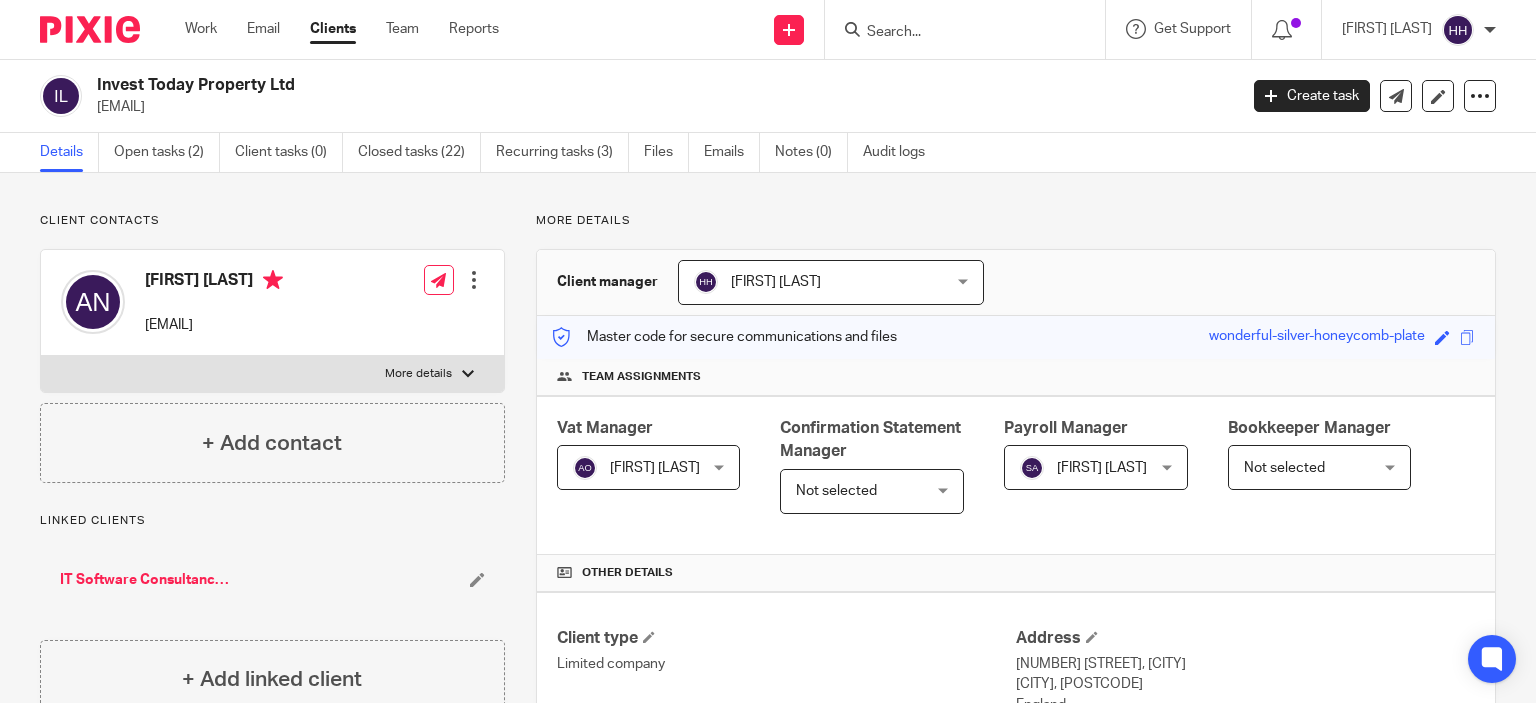 click at bounding box center (474, 280) 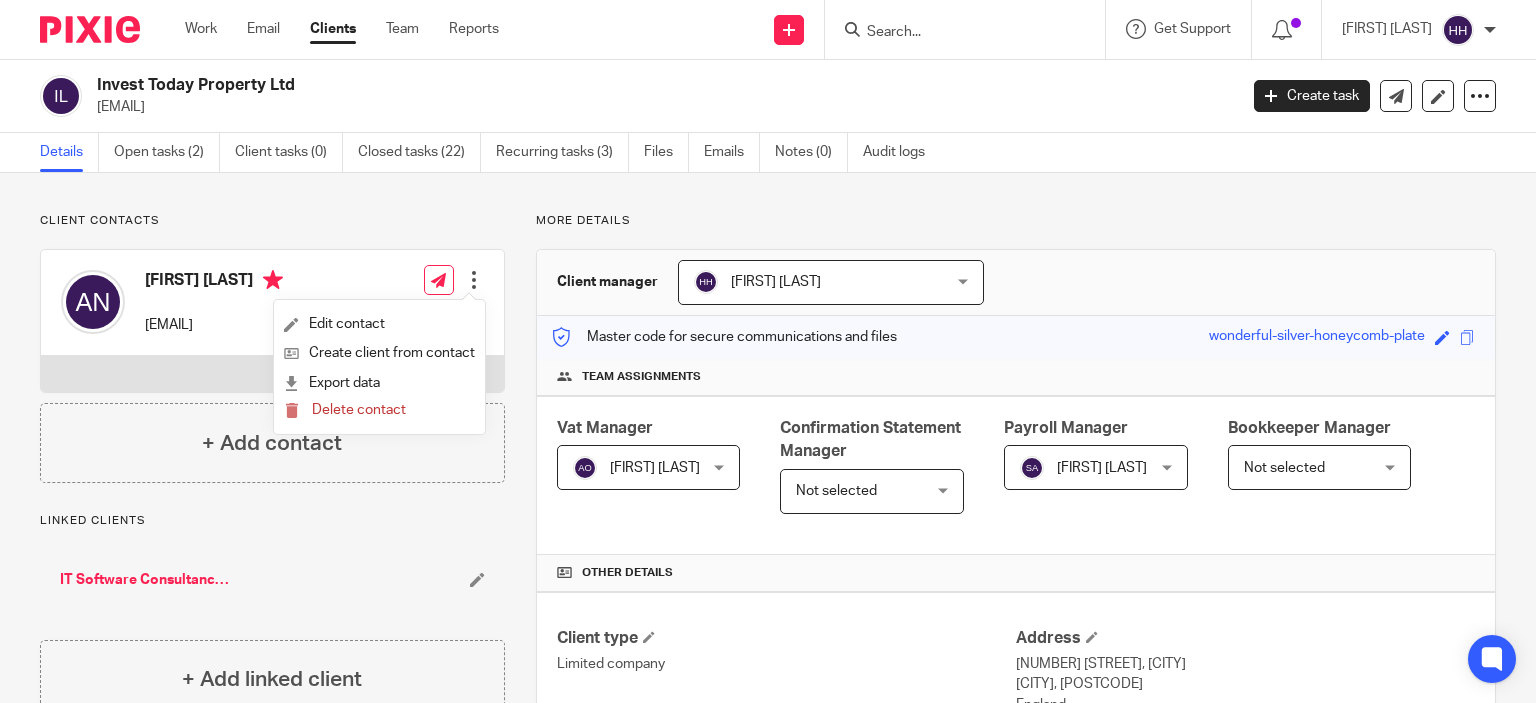 click at bounding box center (474, 280) 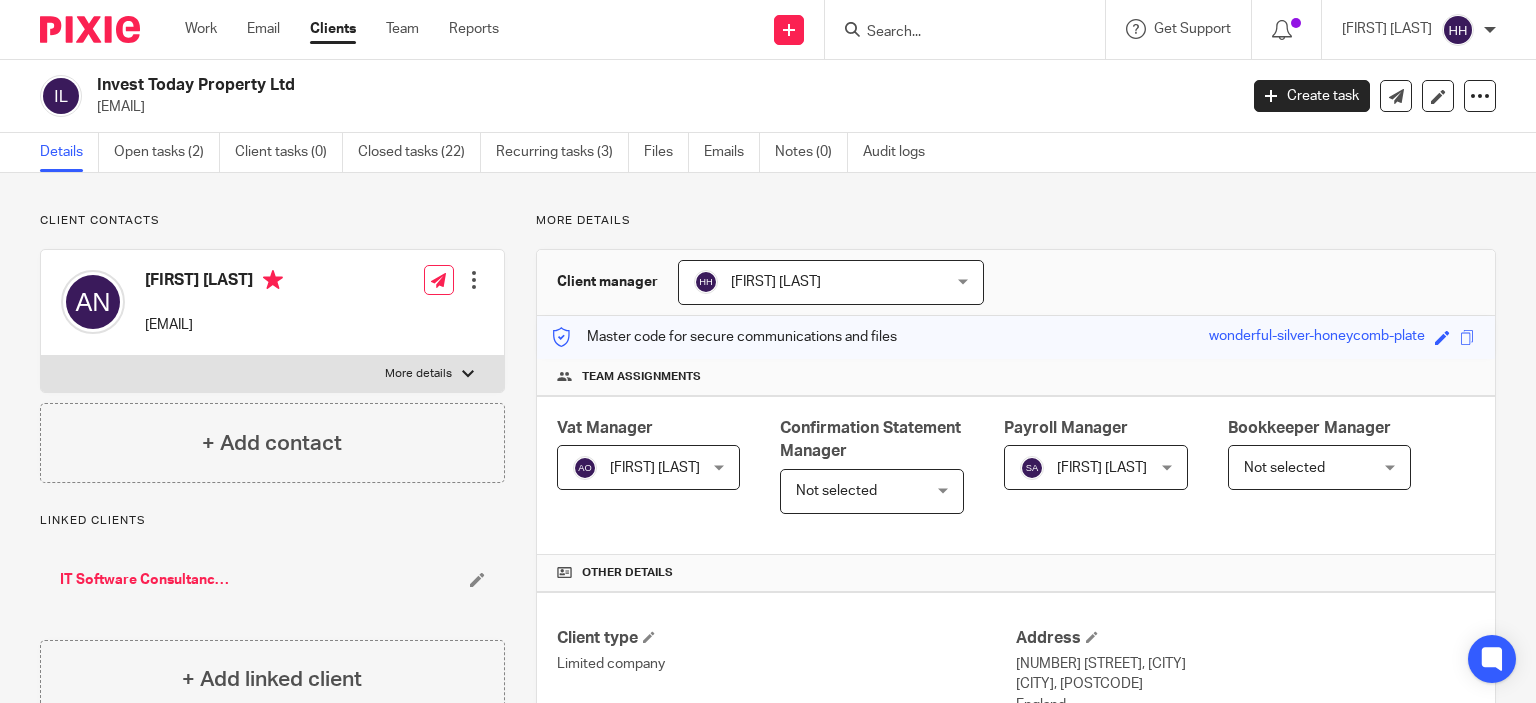 click at bounding box center [468, 374] 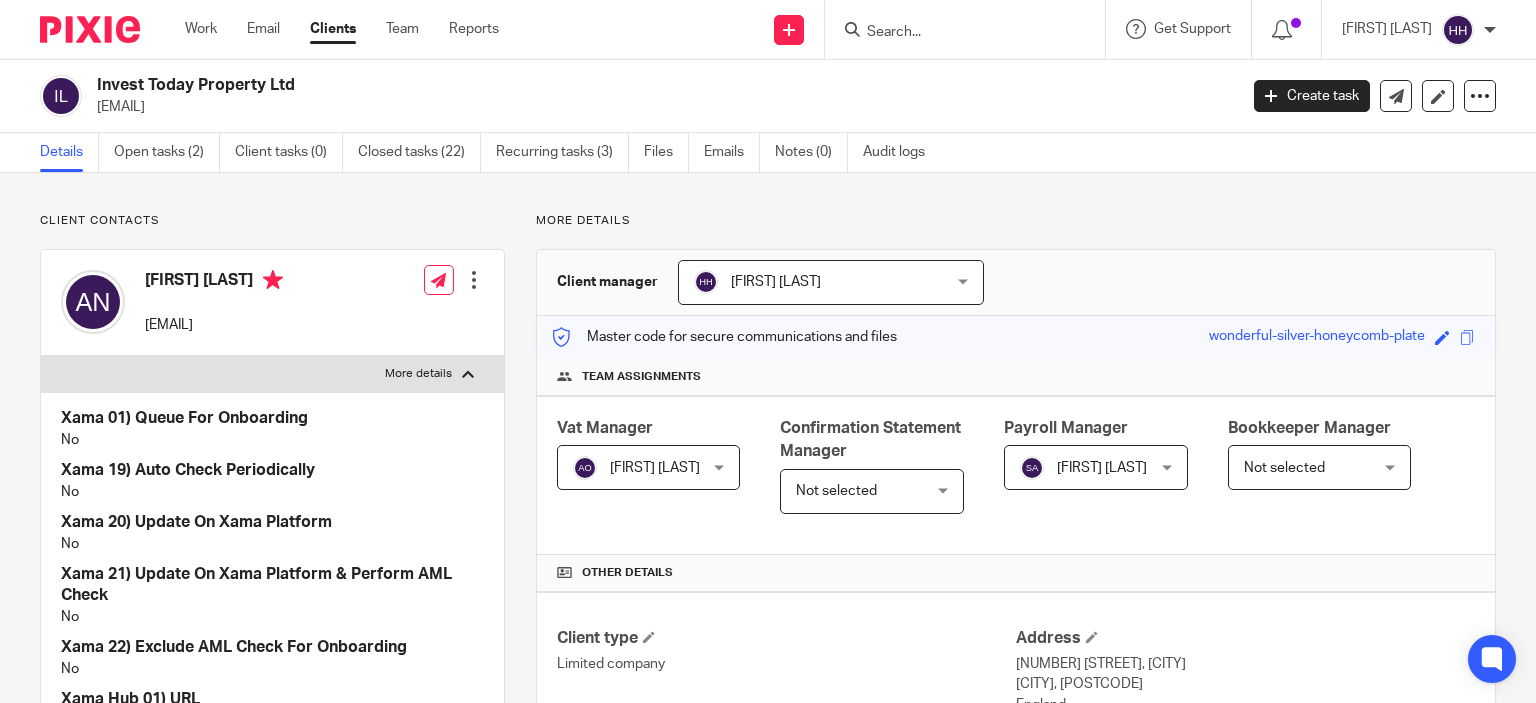 click at bounding box center [468, 374] 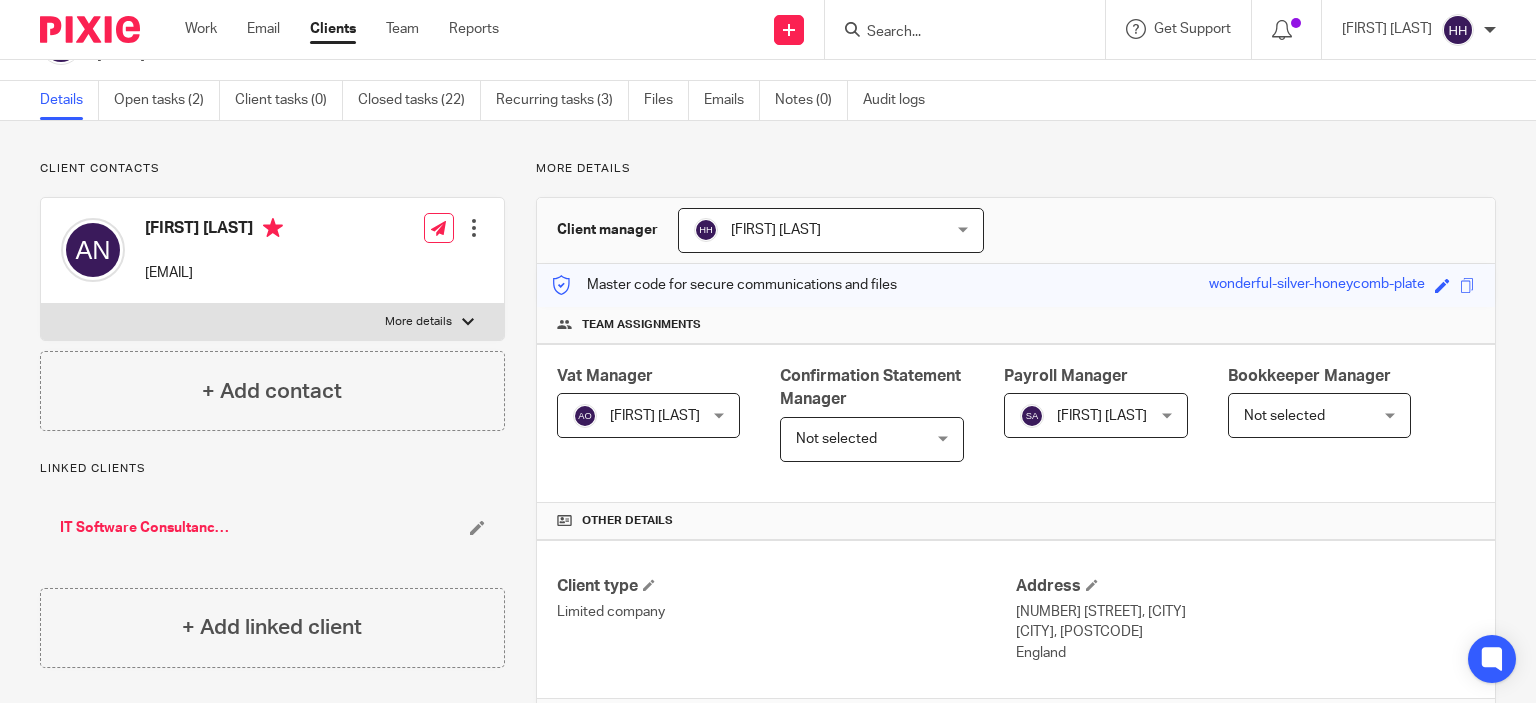 scroll, scrollTop: 0, scrollLeft: 0, axis: both 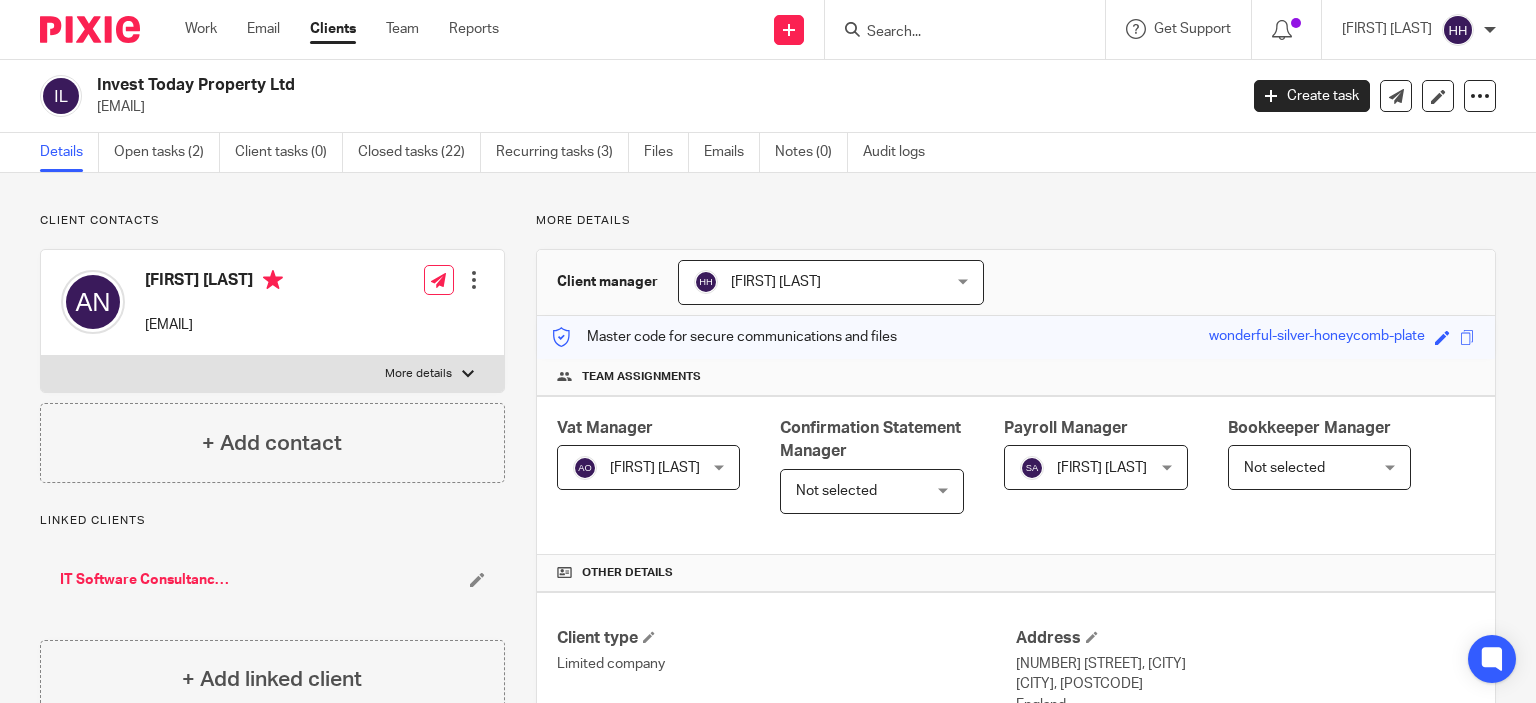 click on "Client contacts
[FIRST] [LAST]
[EMAIL]
Edit contact
Create client from contact
Export data
Delete contact
More details
Xama 01) Queue For Onboarding
No" at bounding box center (768, 887) 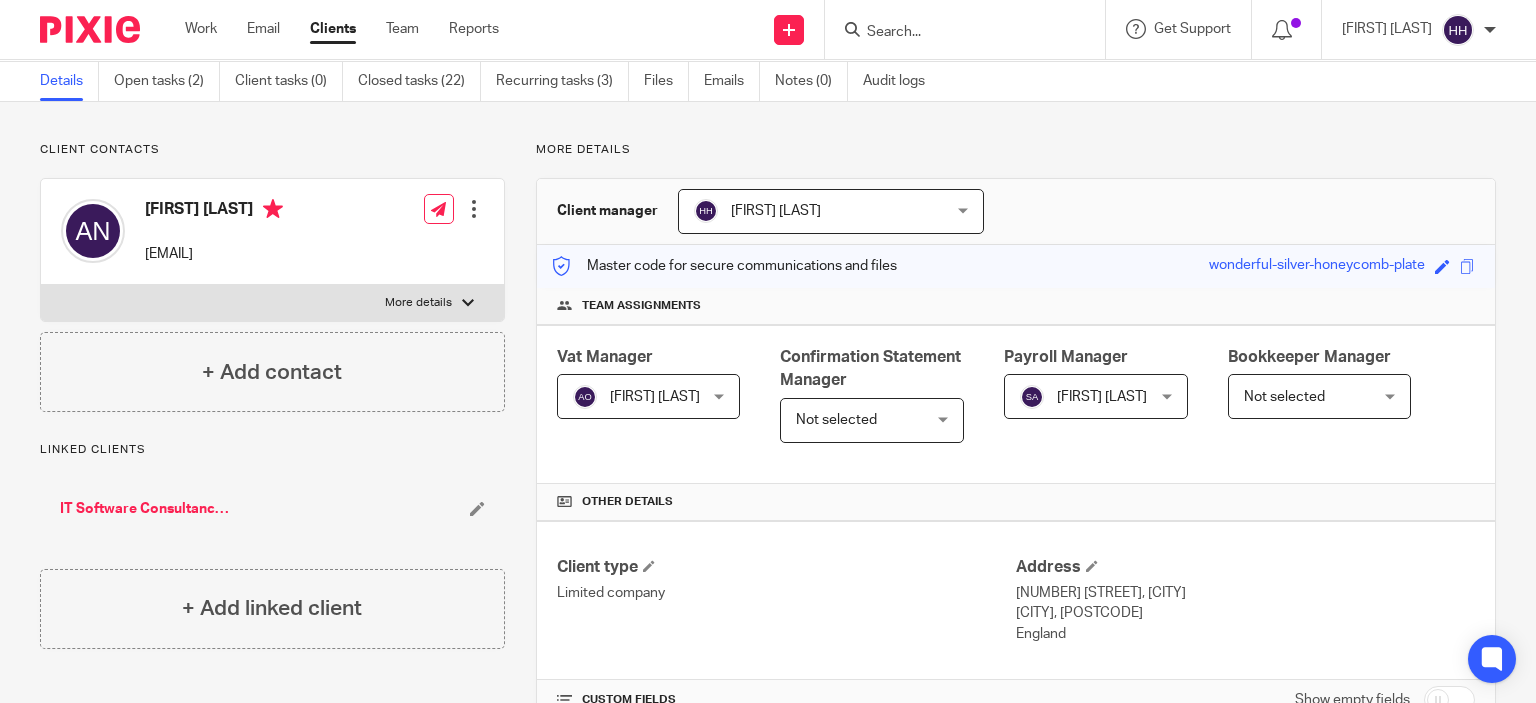 scroll, scrollTop: 0, scrollLeft: 0, axis: both 